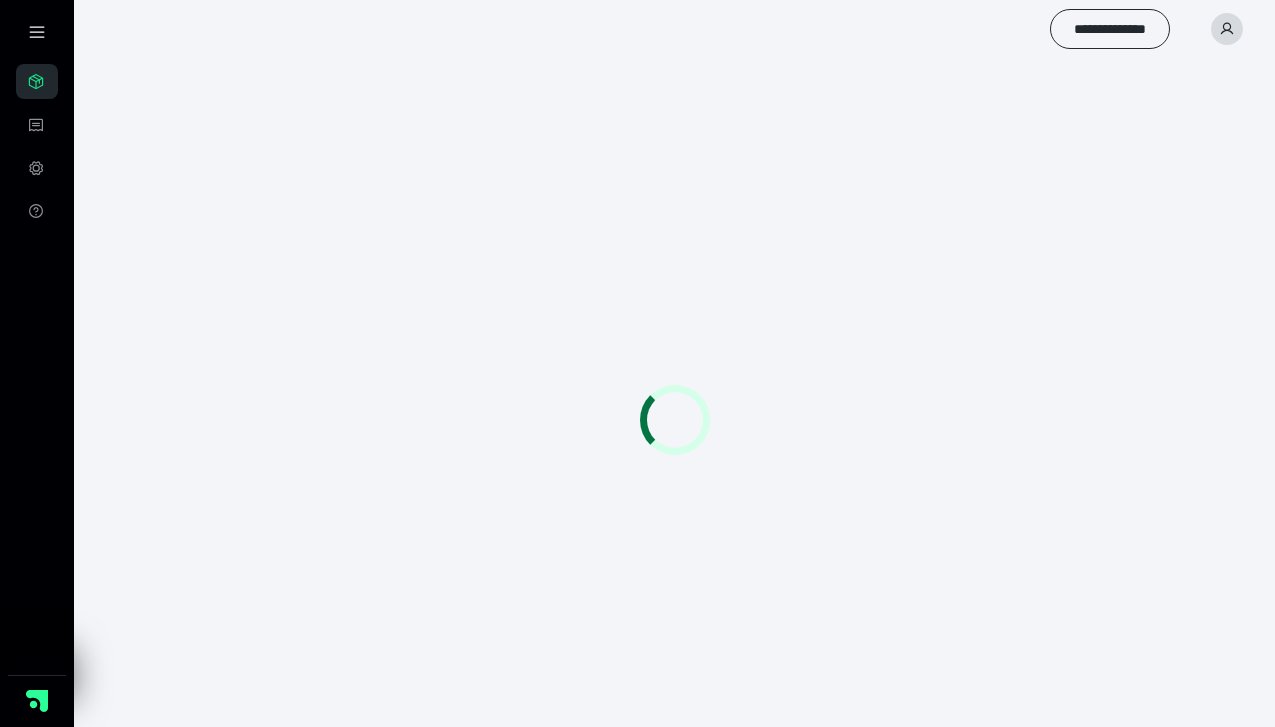 scroll, scrollTop: 56, scrollLeft: 0, axis: vertical 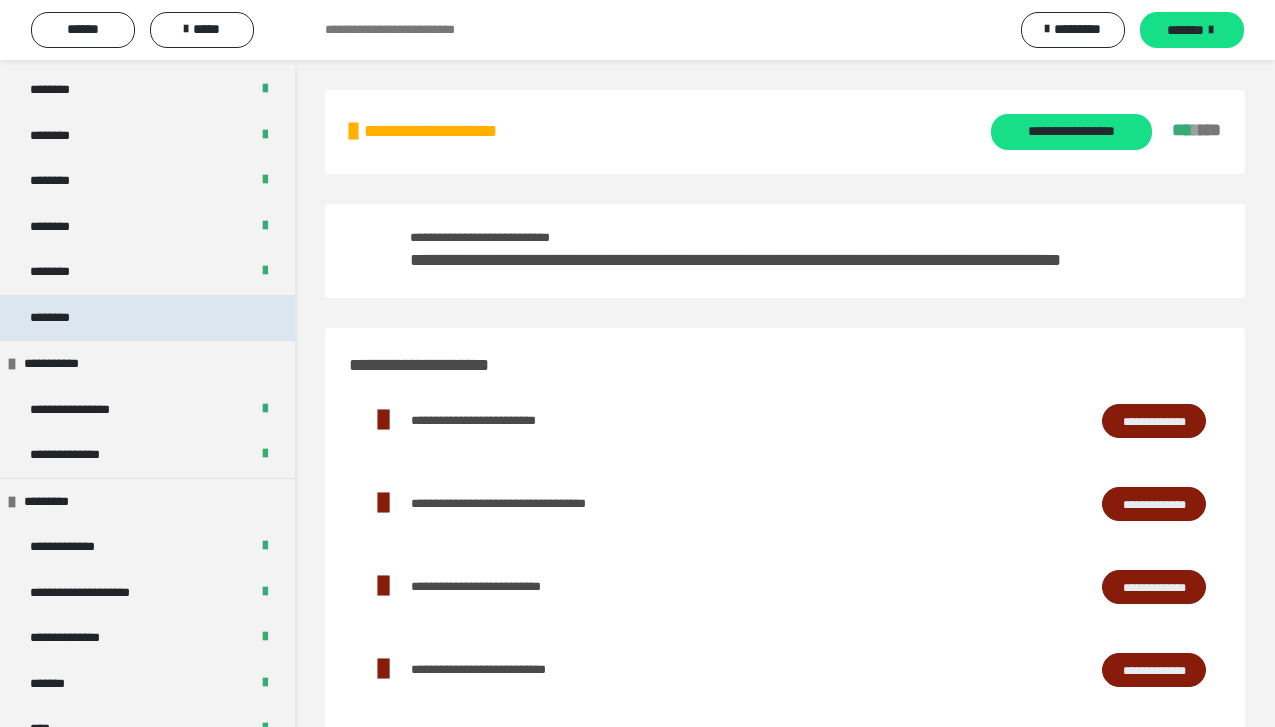 click on "********" at bounding box center [147, 318] 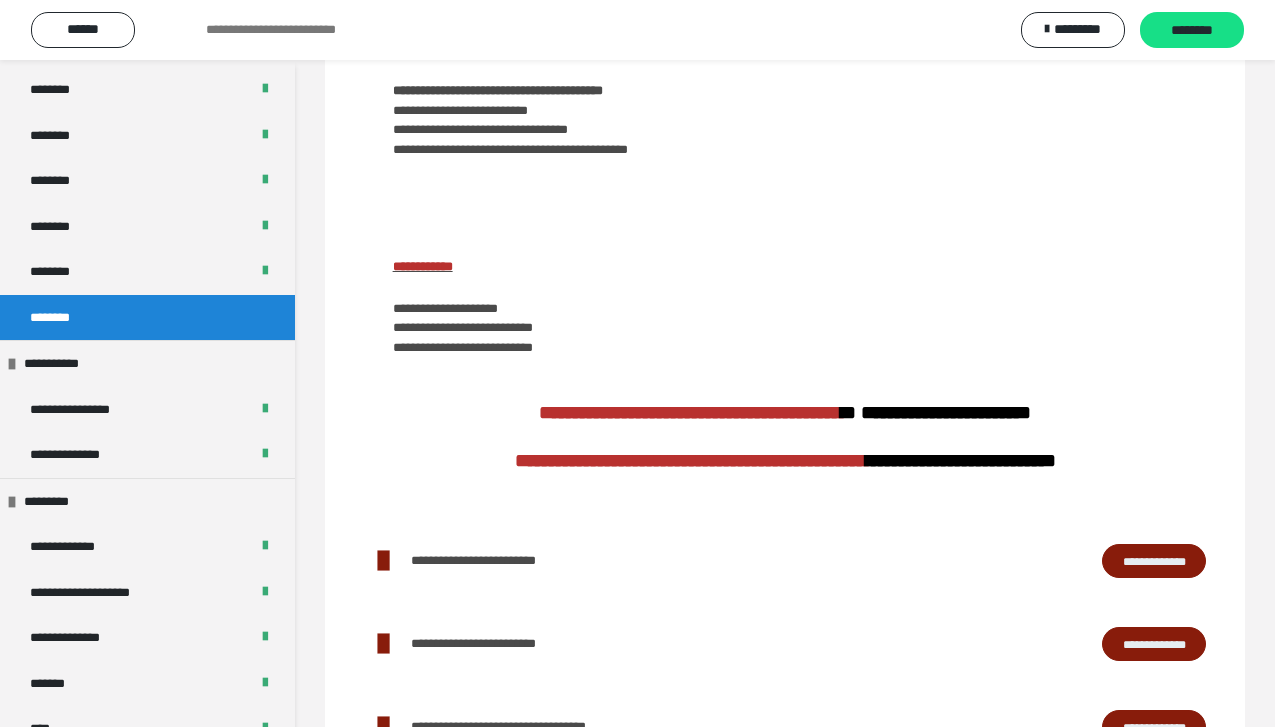 scroll, scrollTop: 312, scrollLeft: 0, axis: vertical 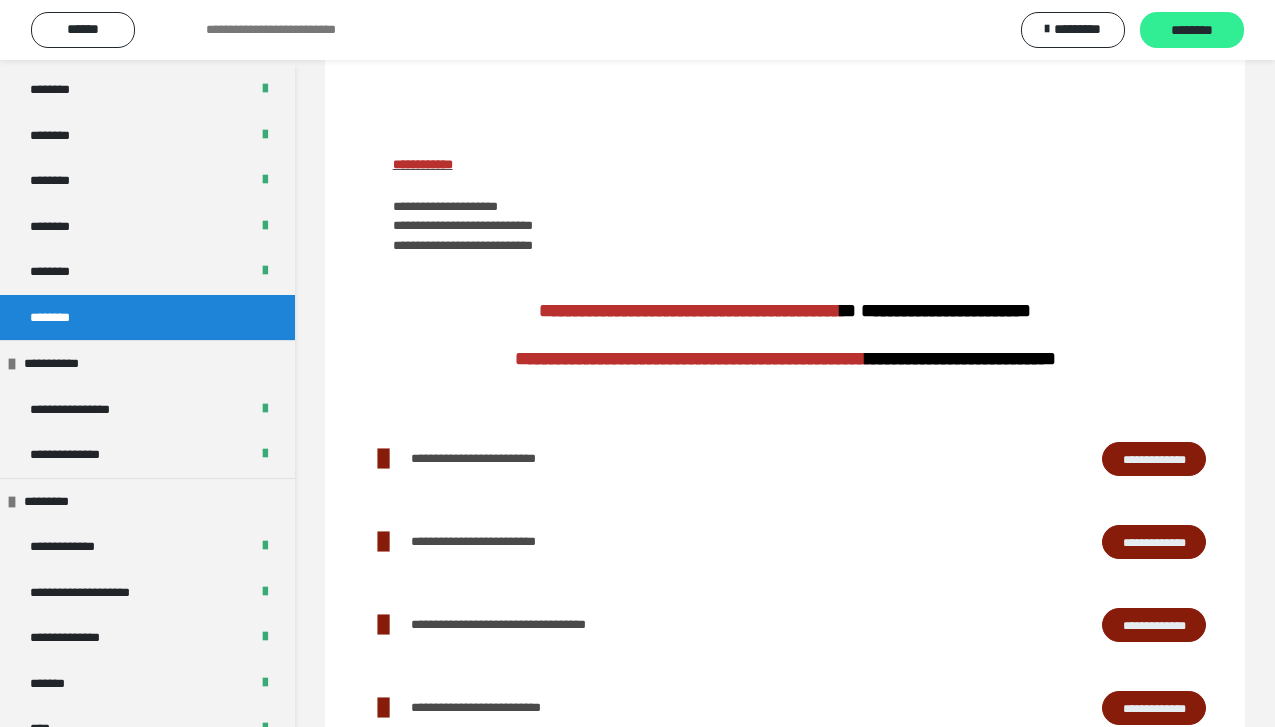 click on "********" at bounding box center (1192, 31) 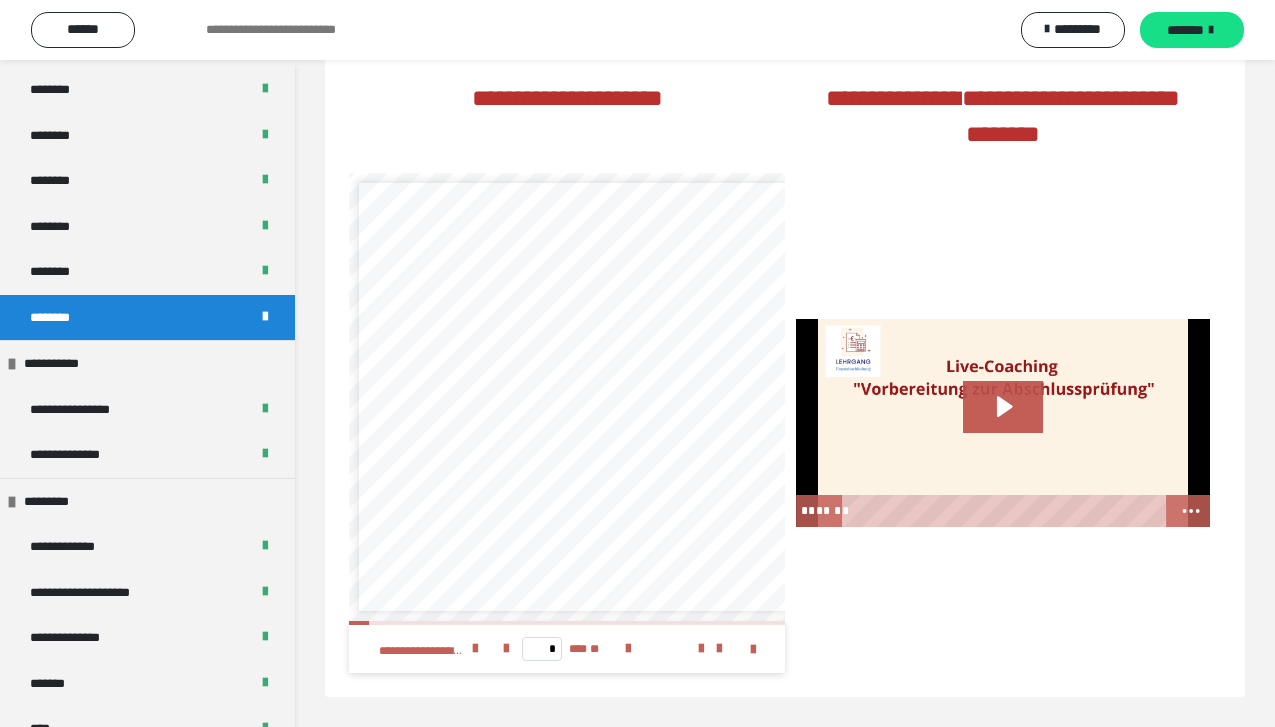 scroll, scrollTop: 1318, scrollLeft: 0, axis: vertical 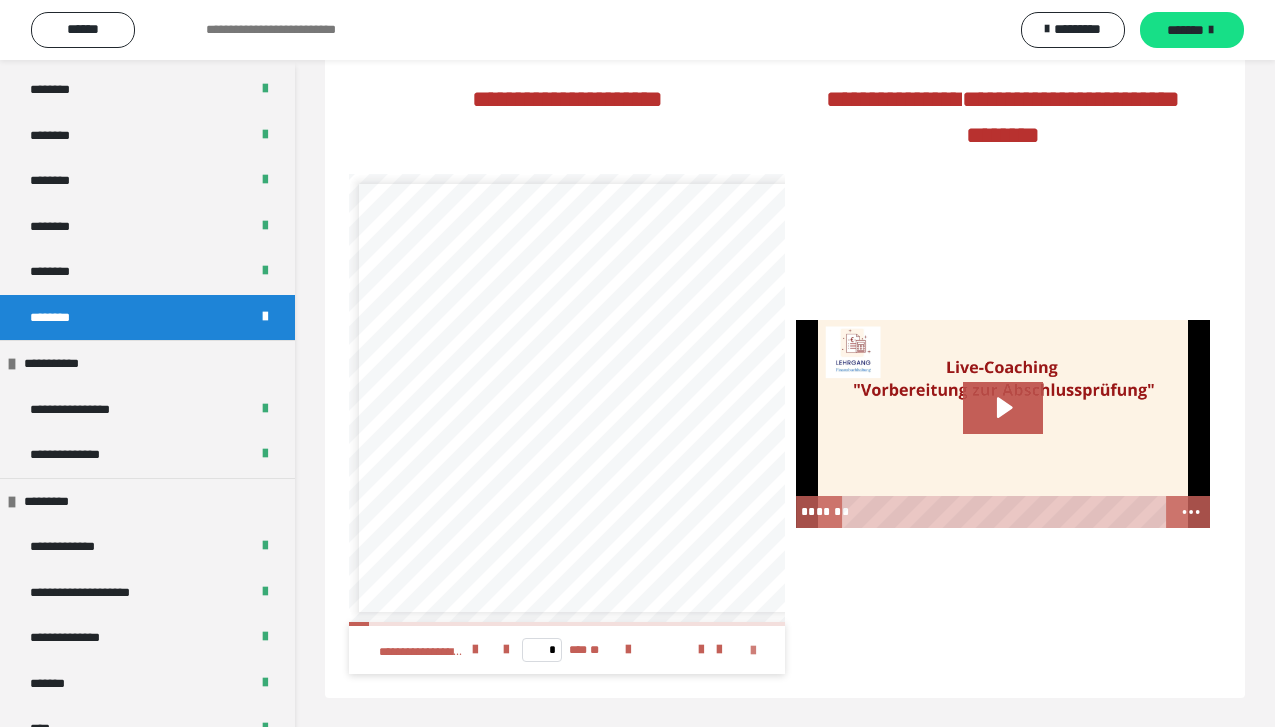 click at bounding box center [753, 651] 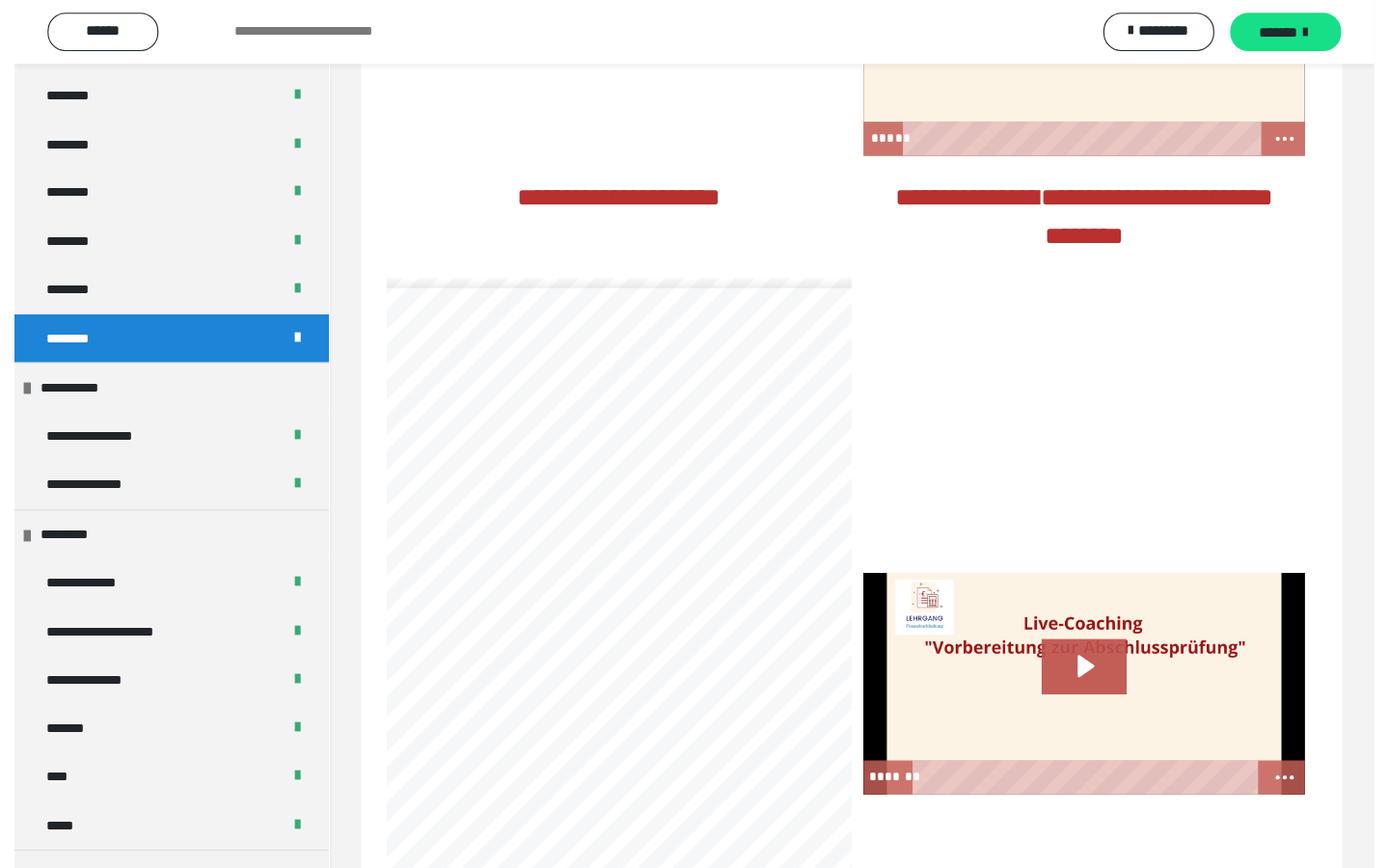 scroll, scrollTop: 1168, scrollLeft: 0, axis: vertical 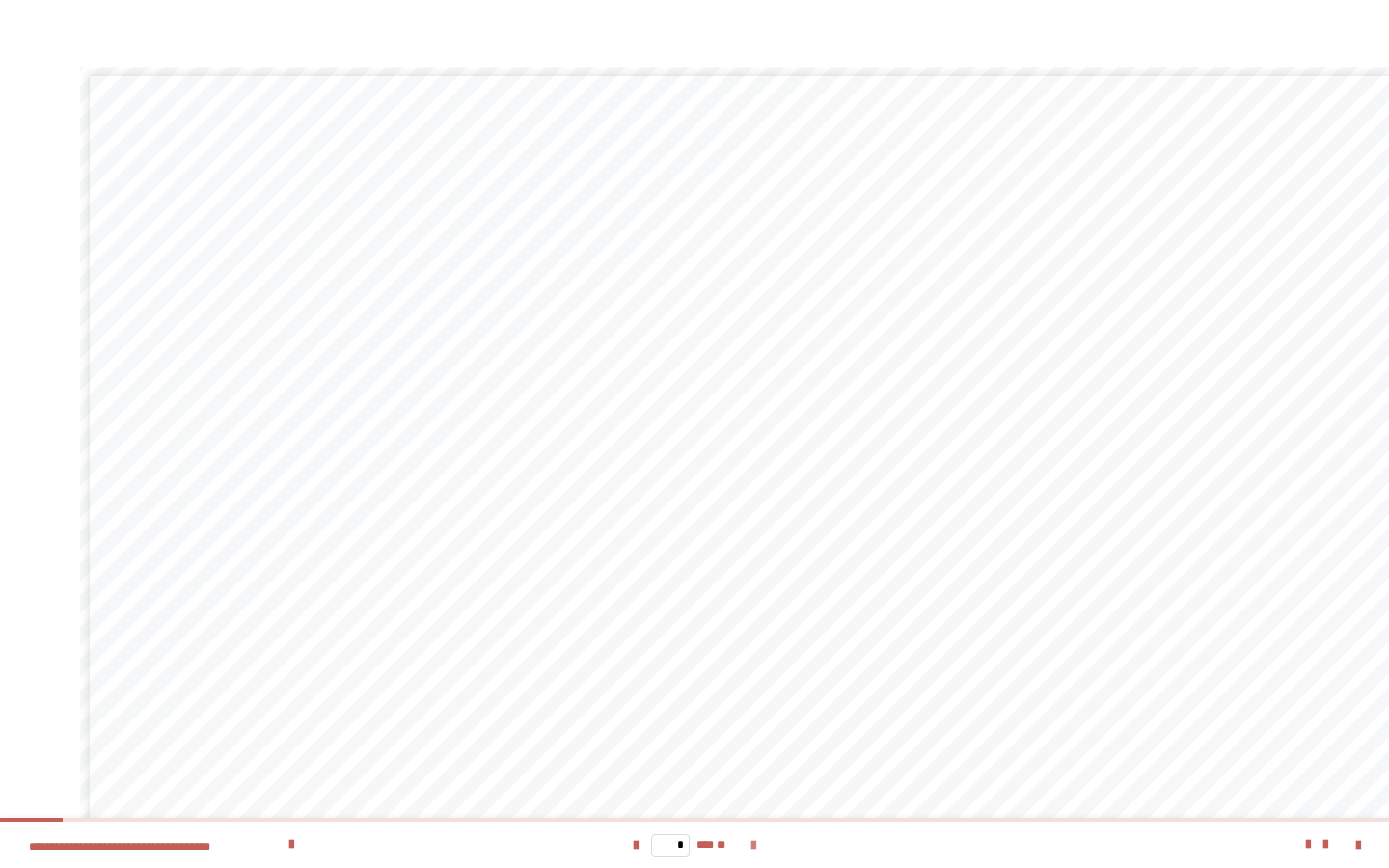 click at bounding box center [753, 846] 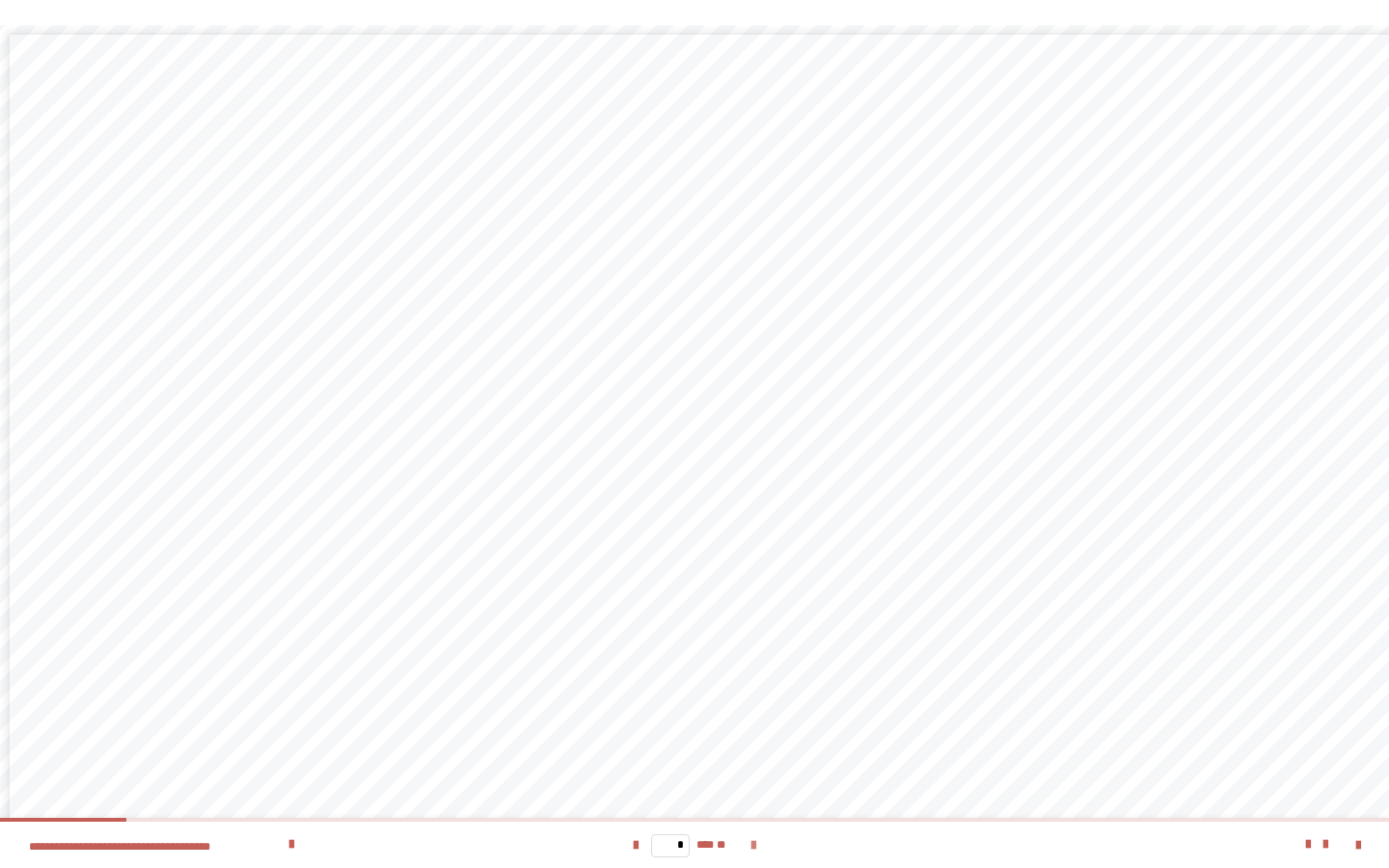 click at bounding box center [753, 846] 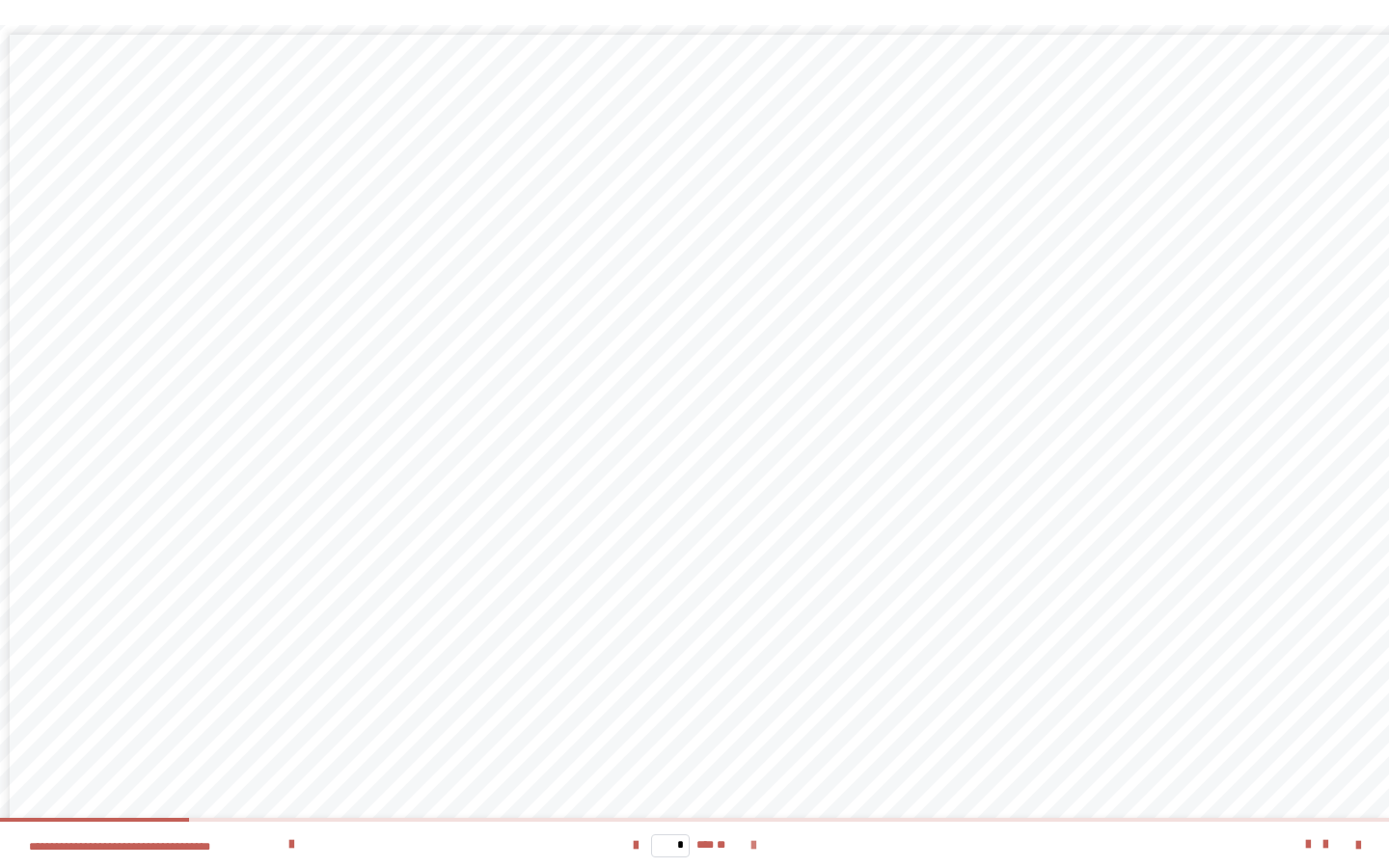 click at bounding box center (753, 846) 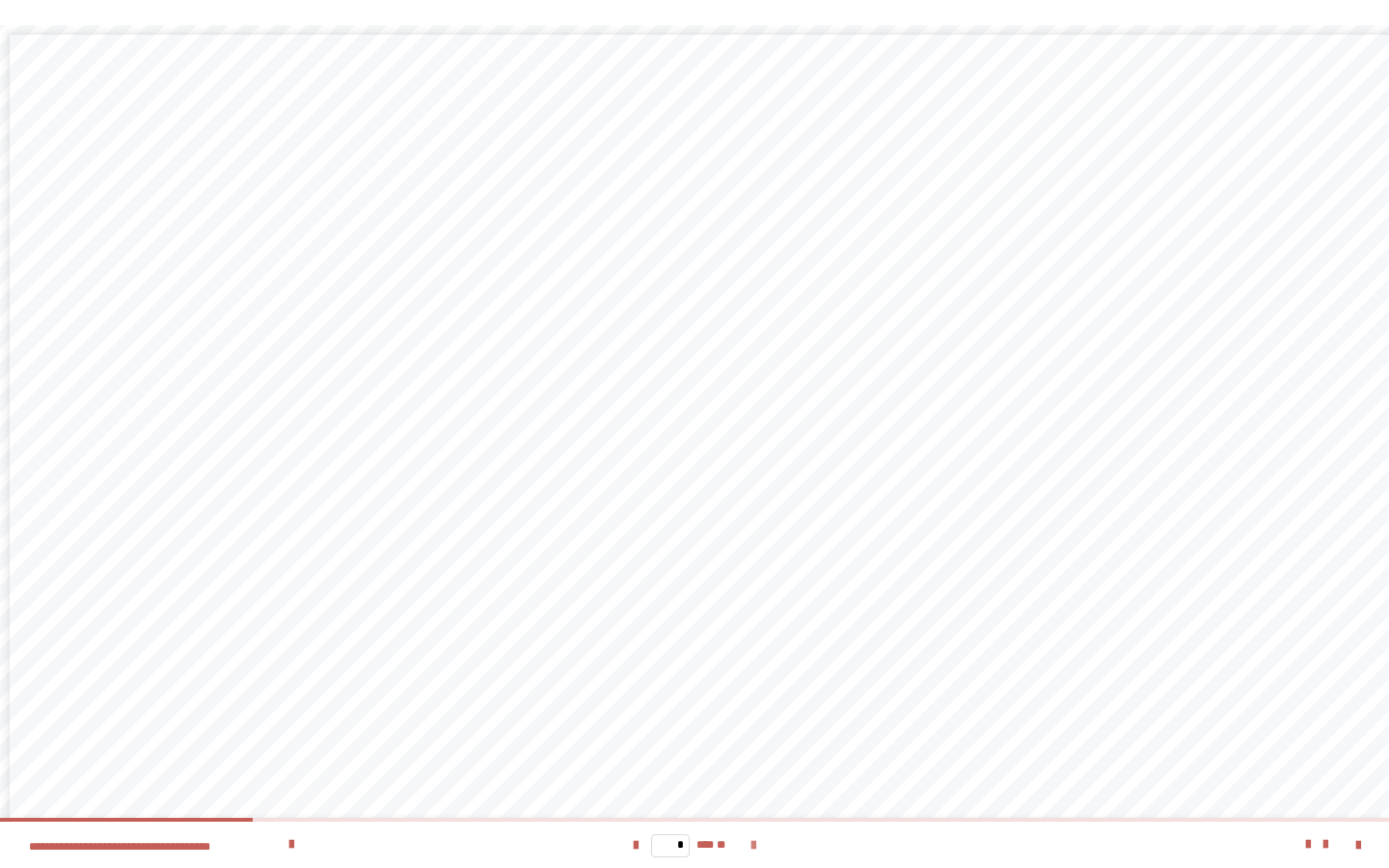 click at bounding box center (753, 846) 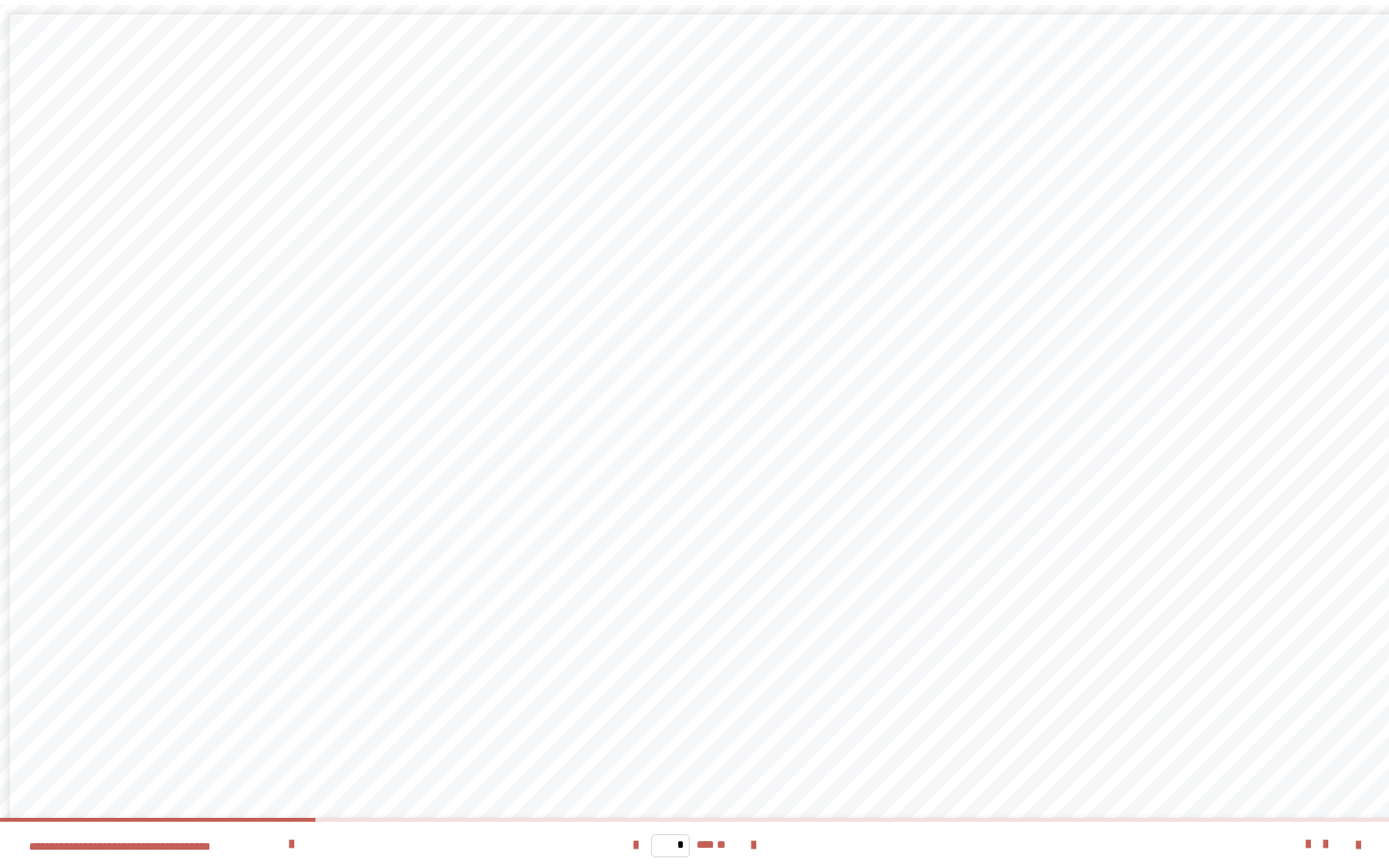 scroll, scrollTop: 21, scrollLeft: 0, axis: vertical 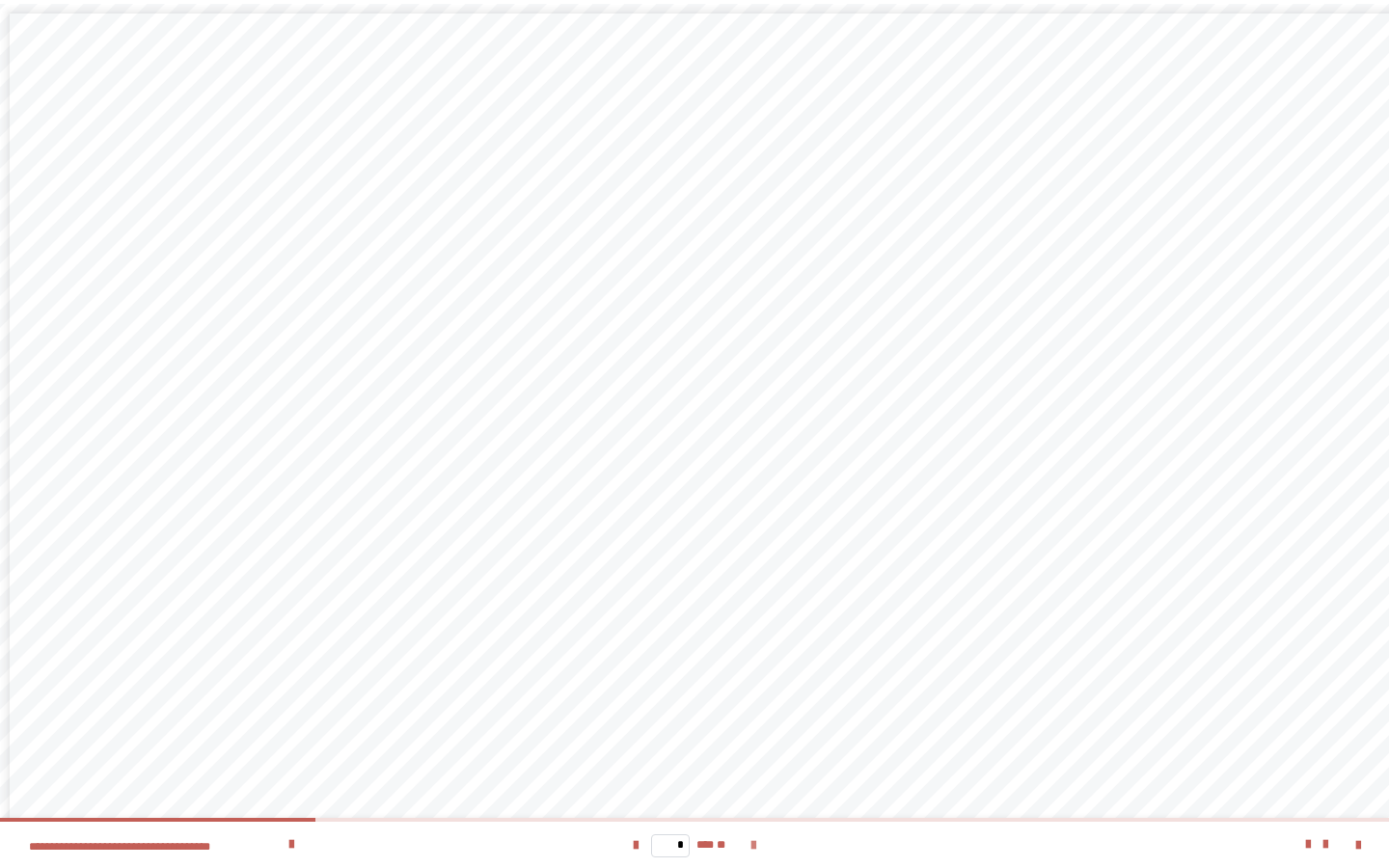 click at bounding box center [753, 846] 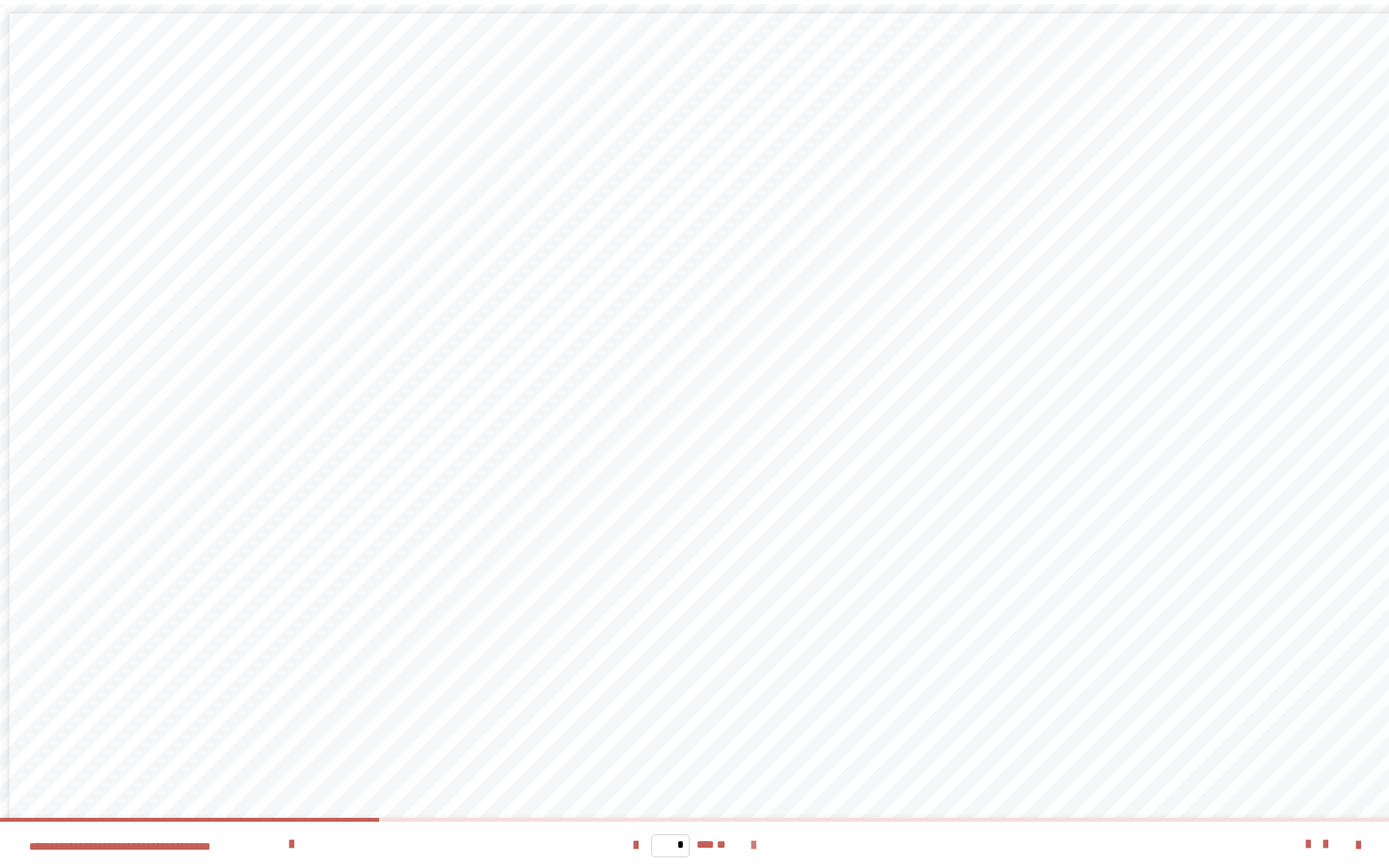 scroll, scrollTop: 0, scrollLeft: 0, axis: both 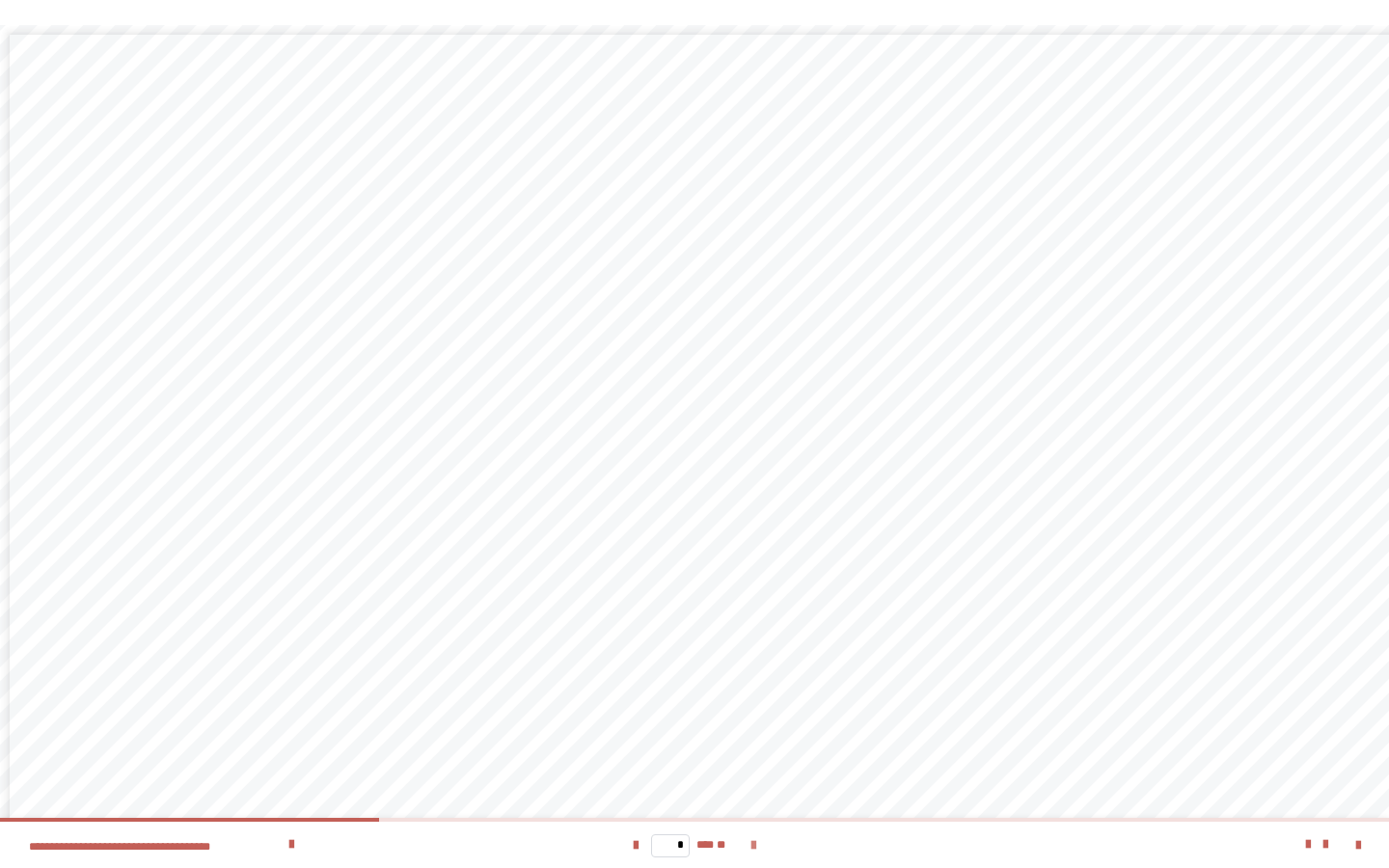 click at bounding box center (753, 846) 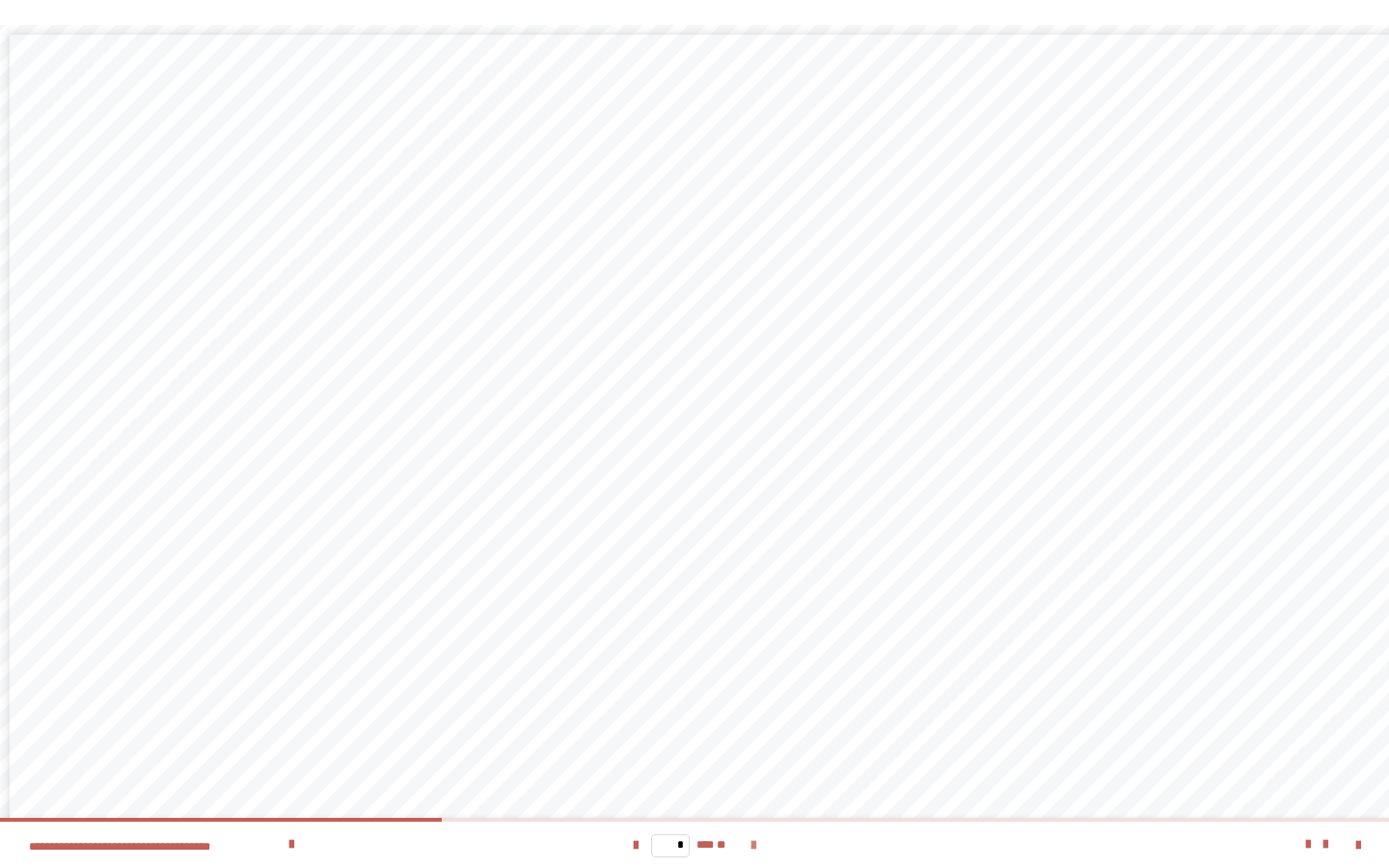 click at bounding box center [753, 846] 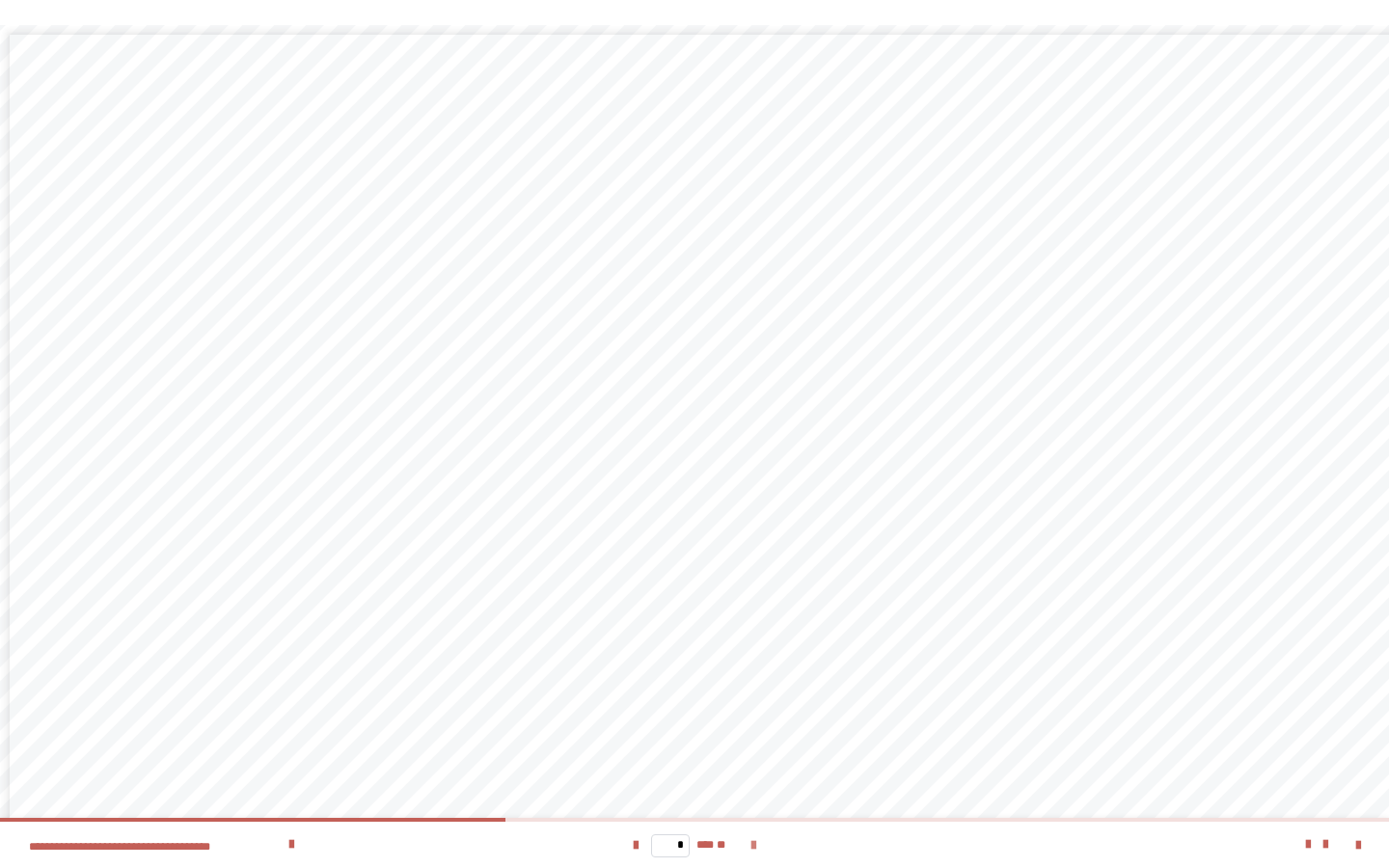 click at bounding box center [753, 846] 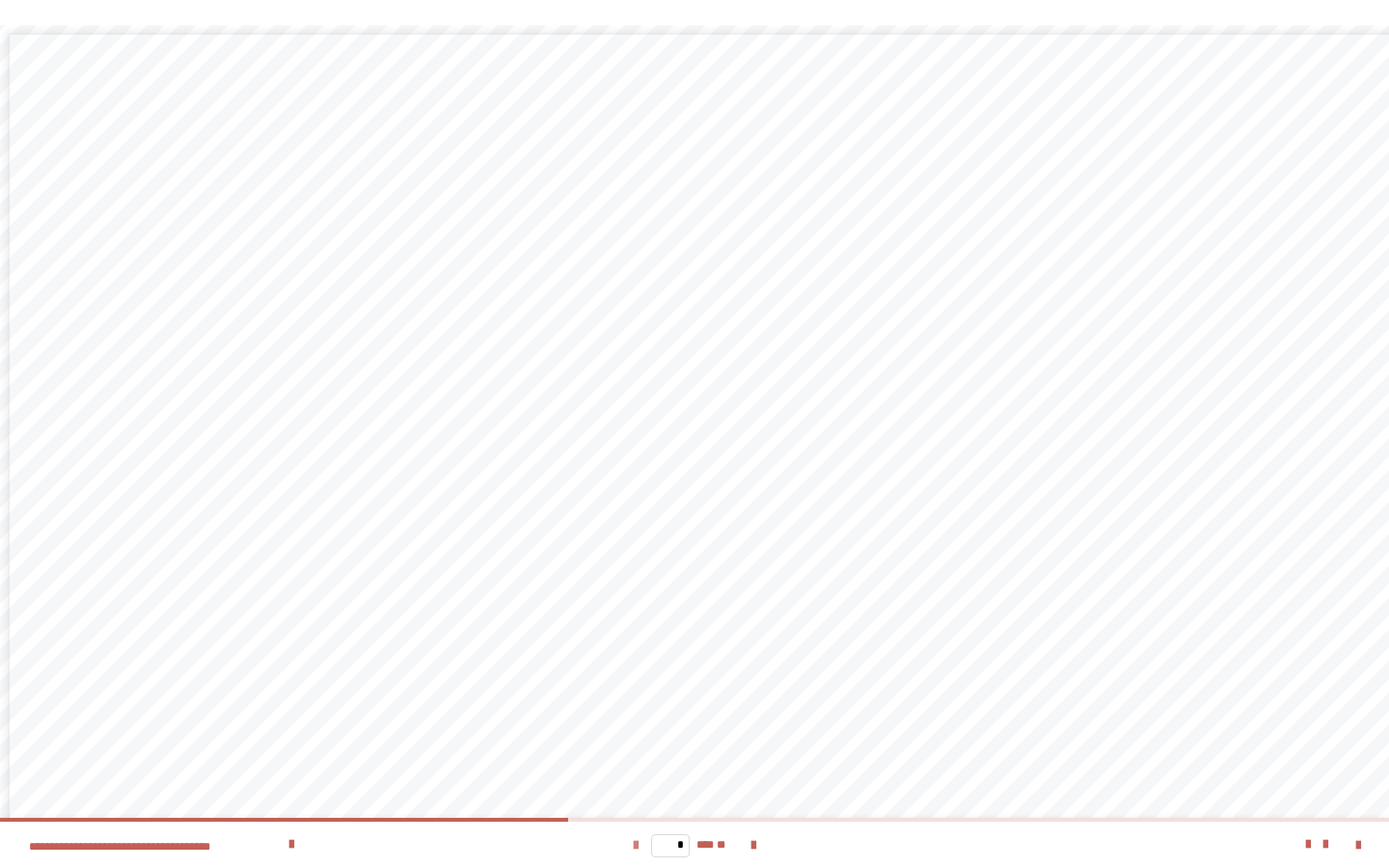 click at bounding box center [636, 846] 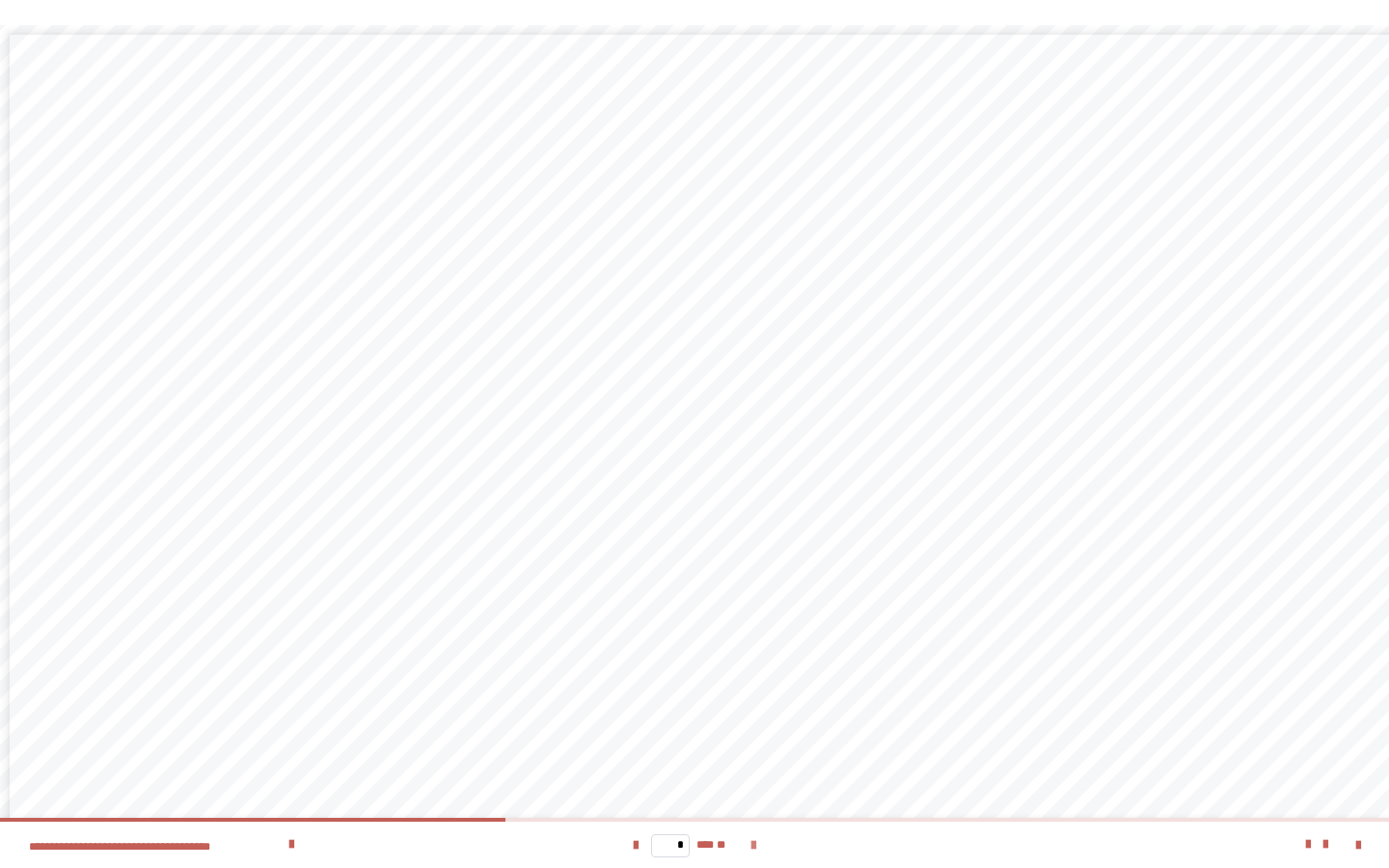 click at bounding box center [753, 846] 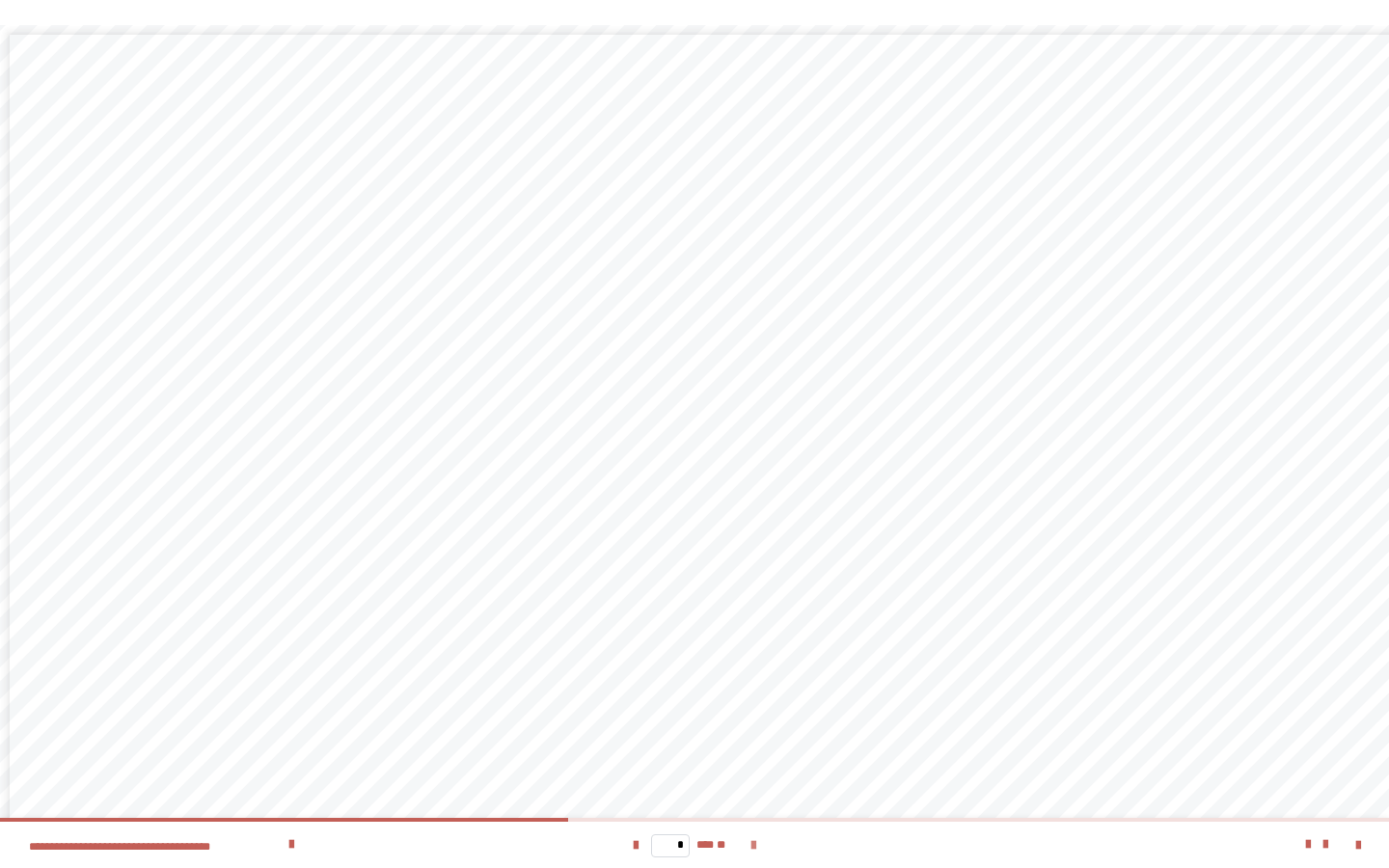 click at bounding box center (753, 846) 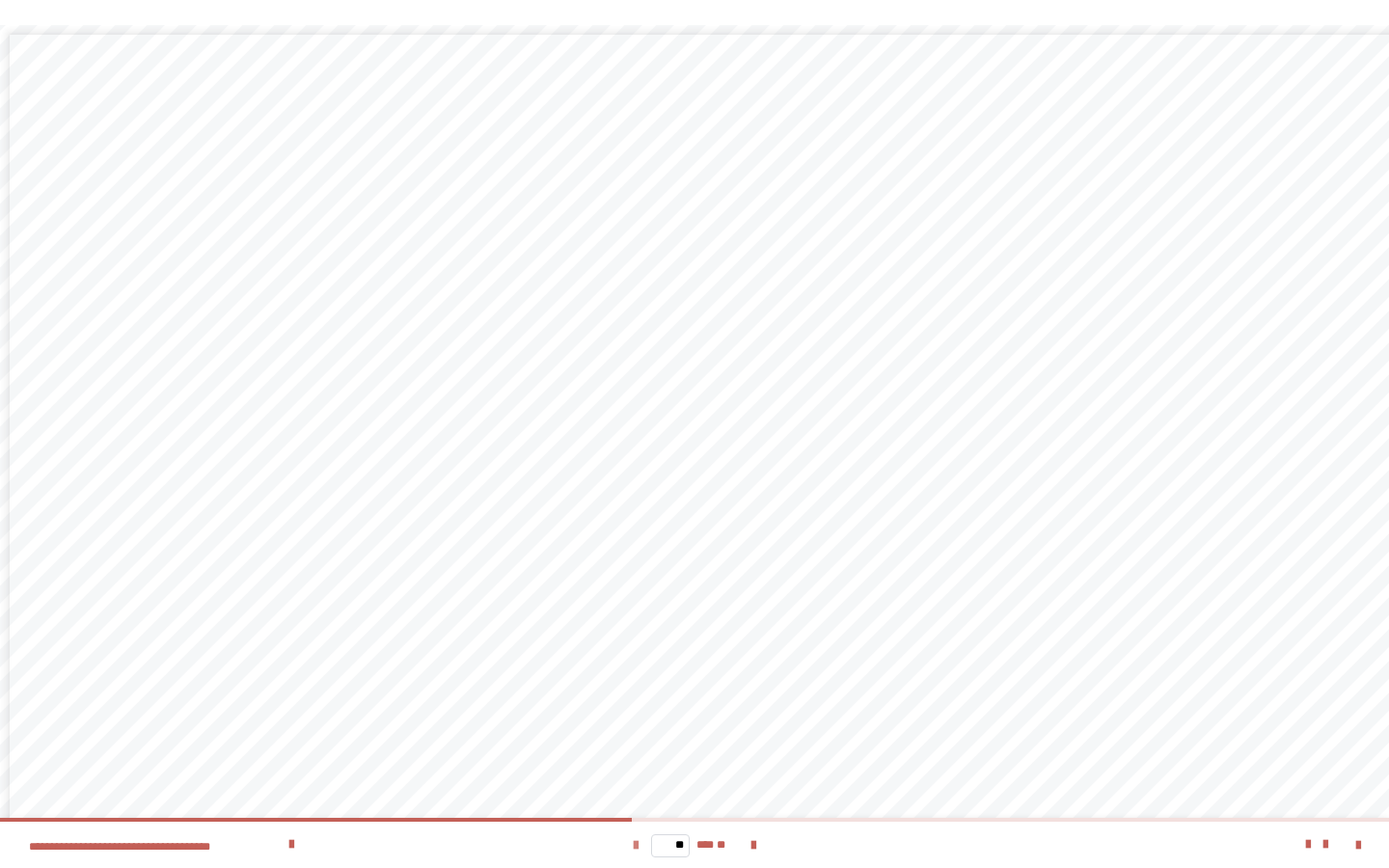 click at bounding box center (636, 846) 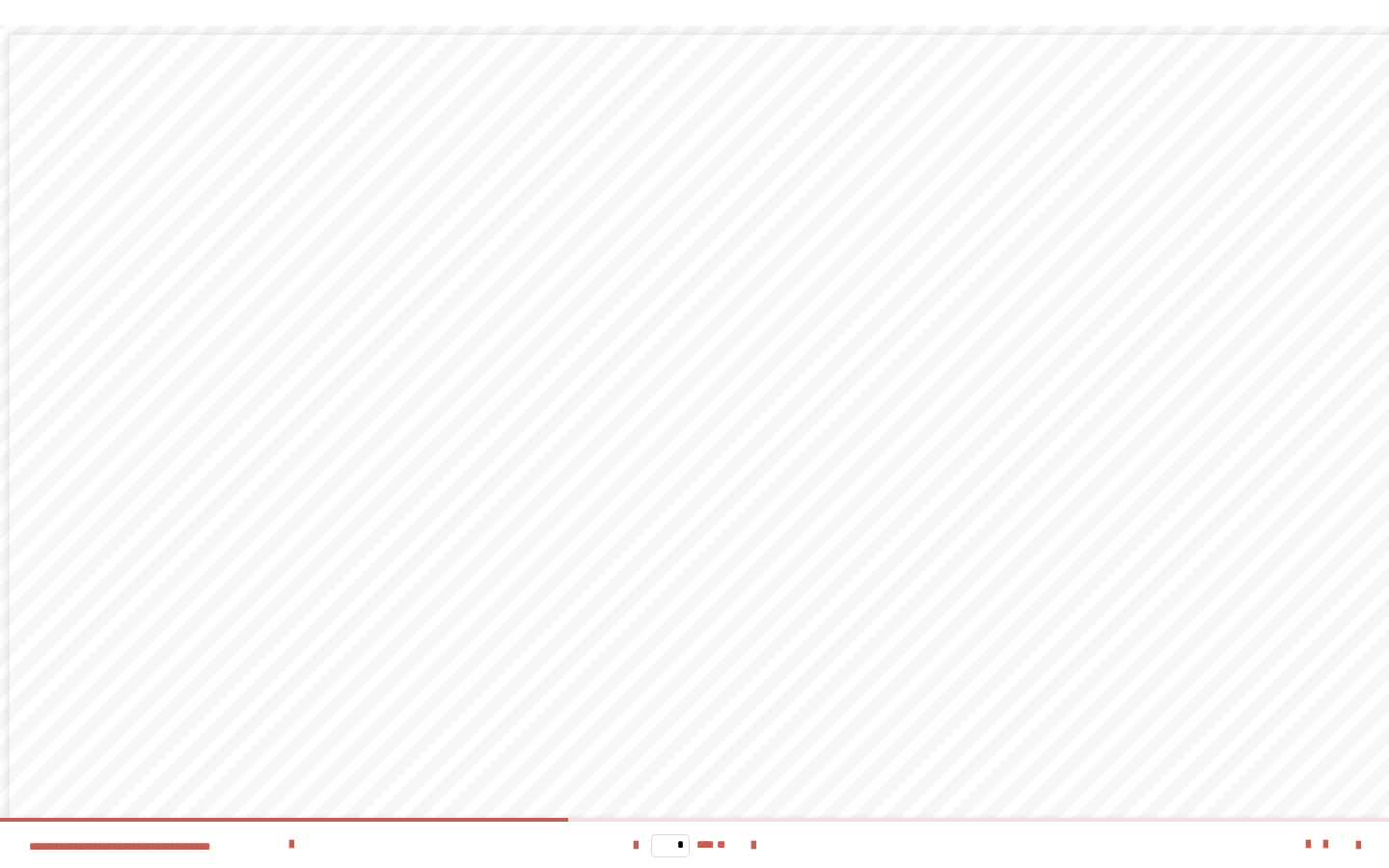 scroll, scrollTop: 21, scrollLeft: 0, axis: vertical 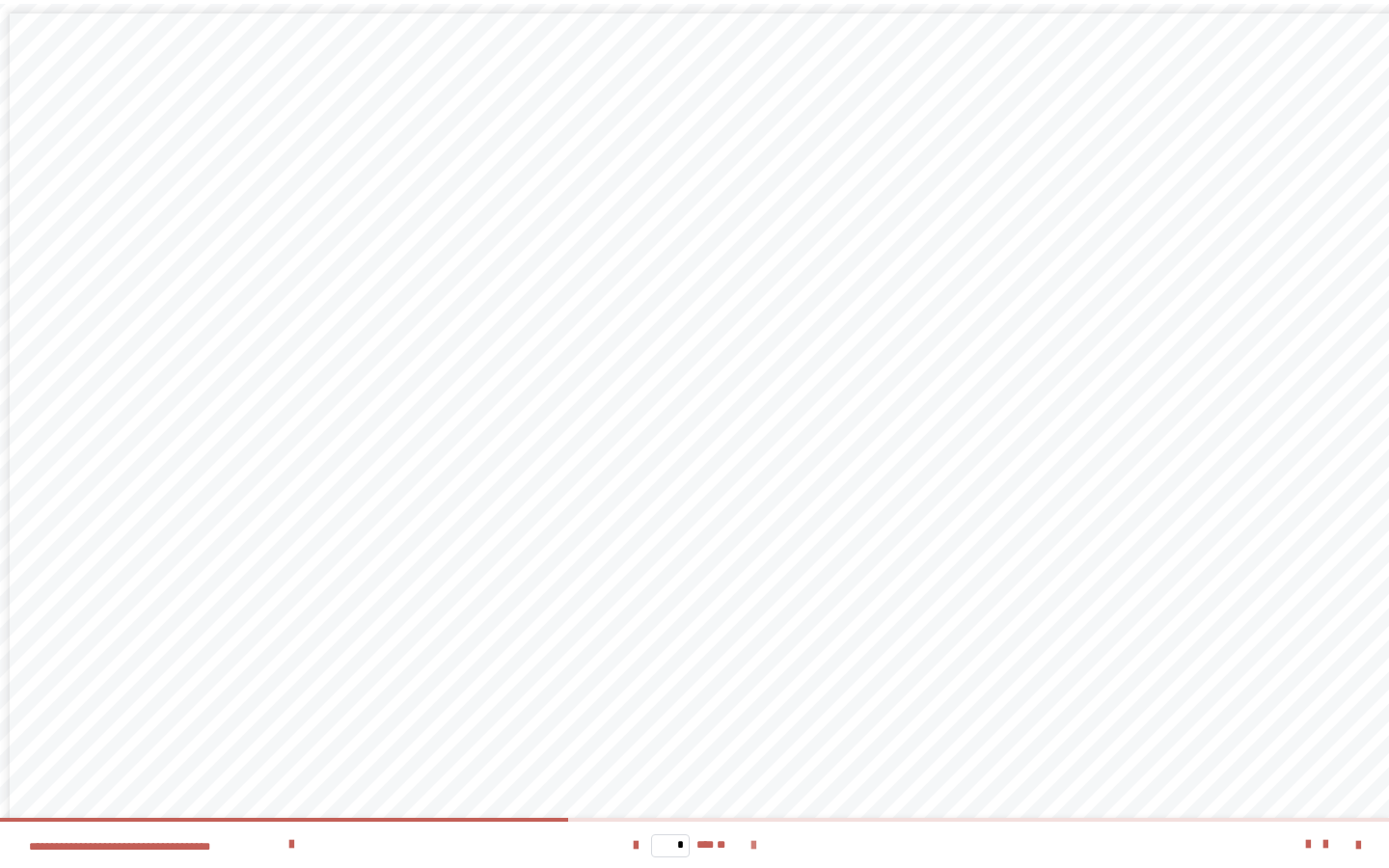 click at bounding box center [753, 846] 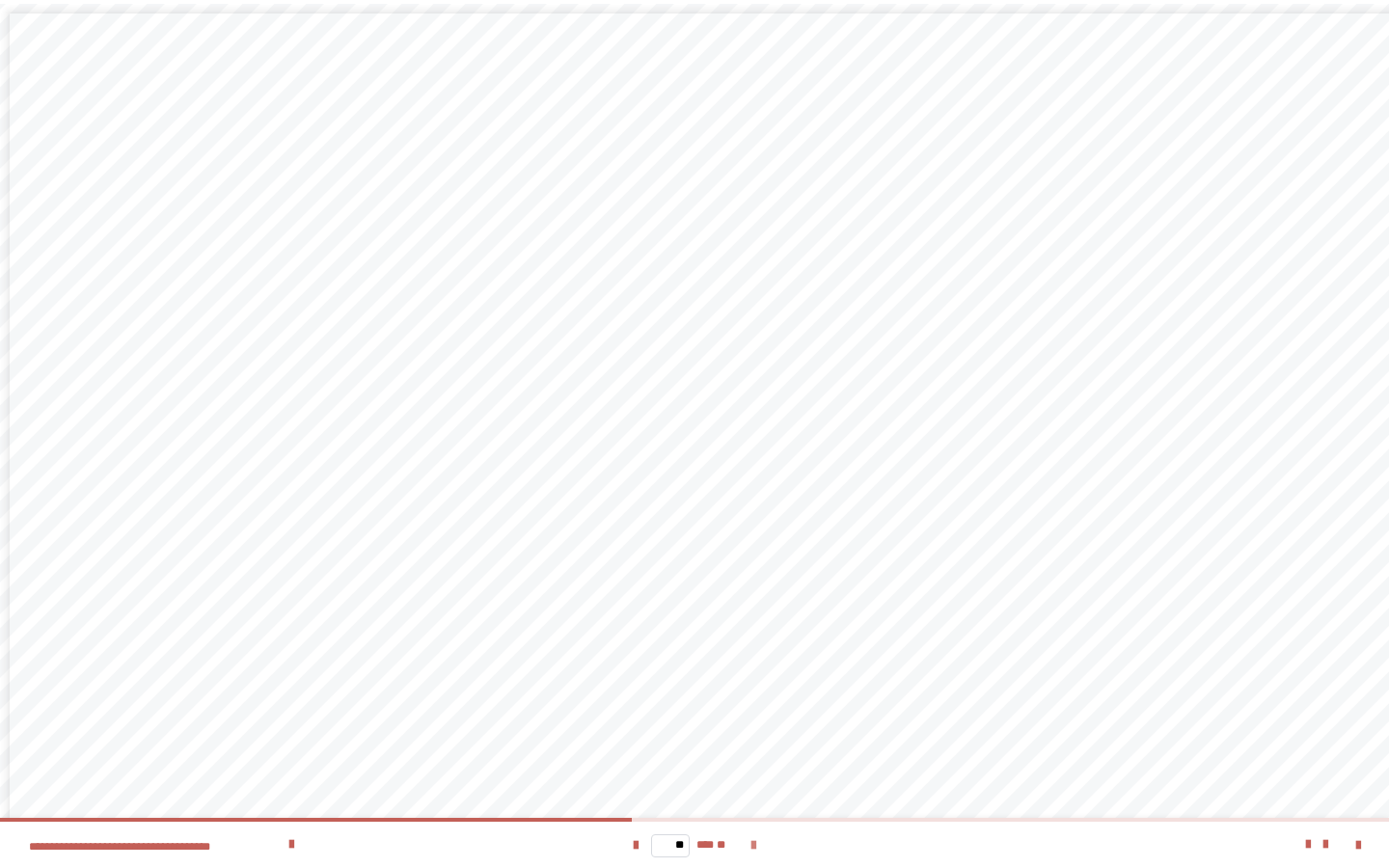 click at bounding box center [753, 846] 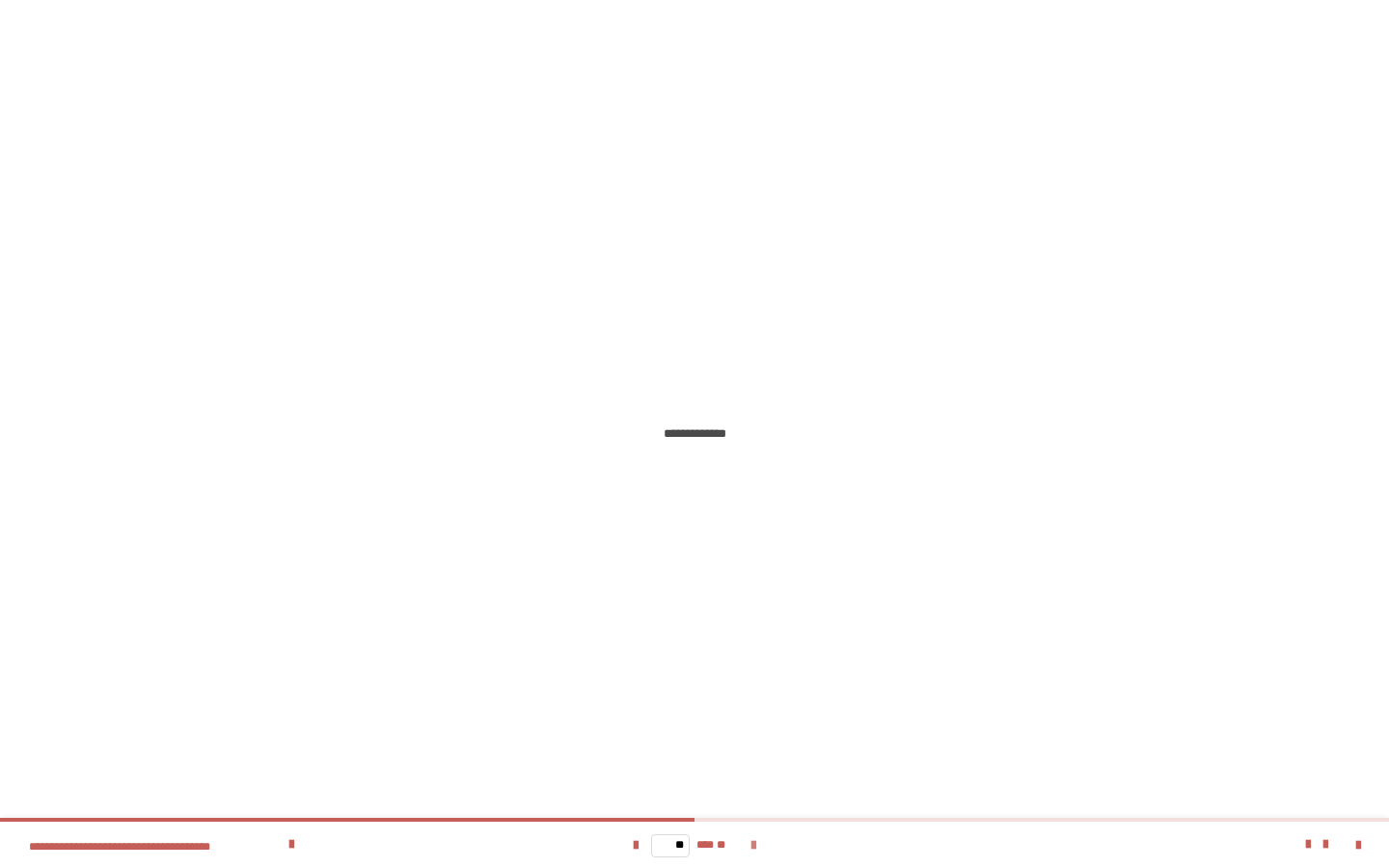 scroll, scrollTop: 0, scrollLeft: 0, axis: both 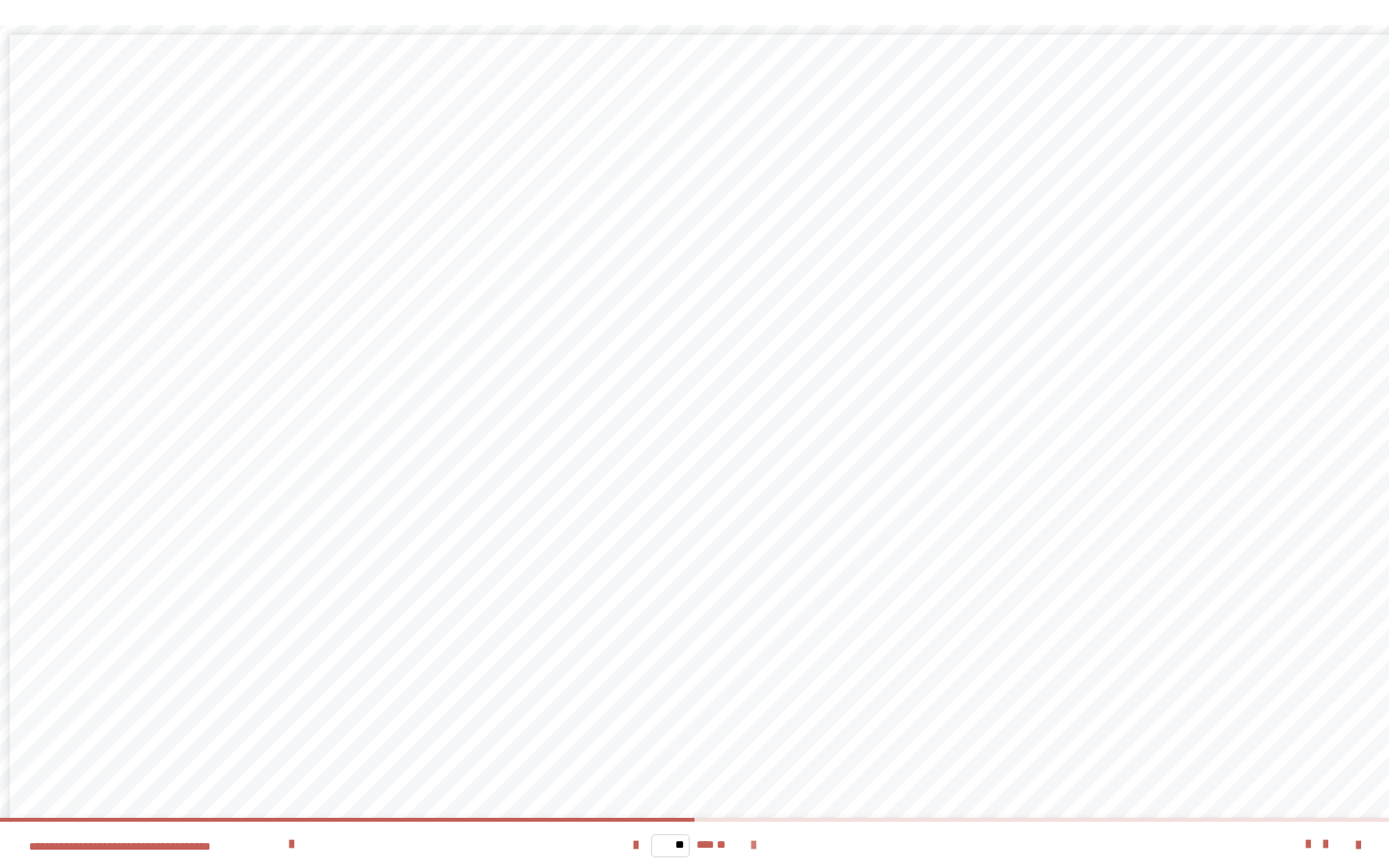 click at bounding box center [753, 846] 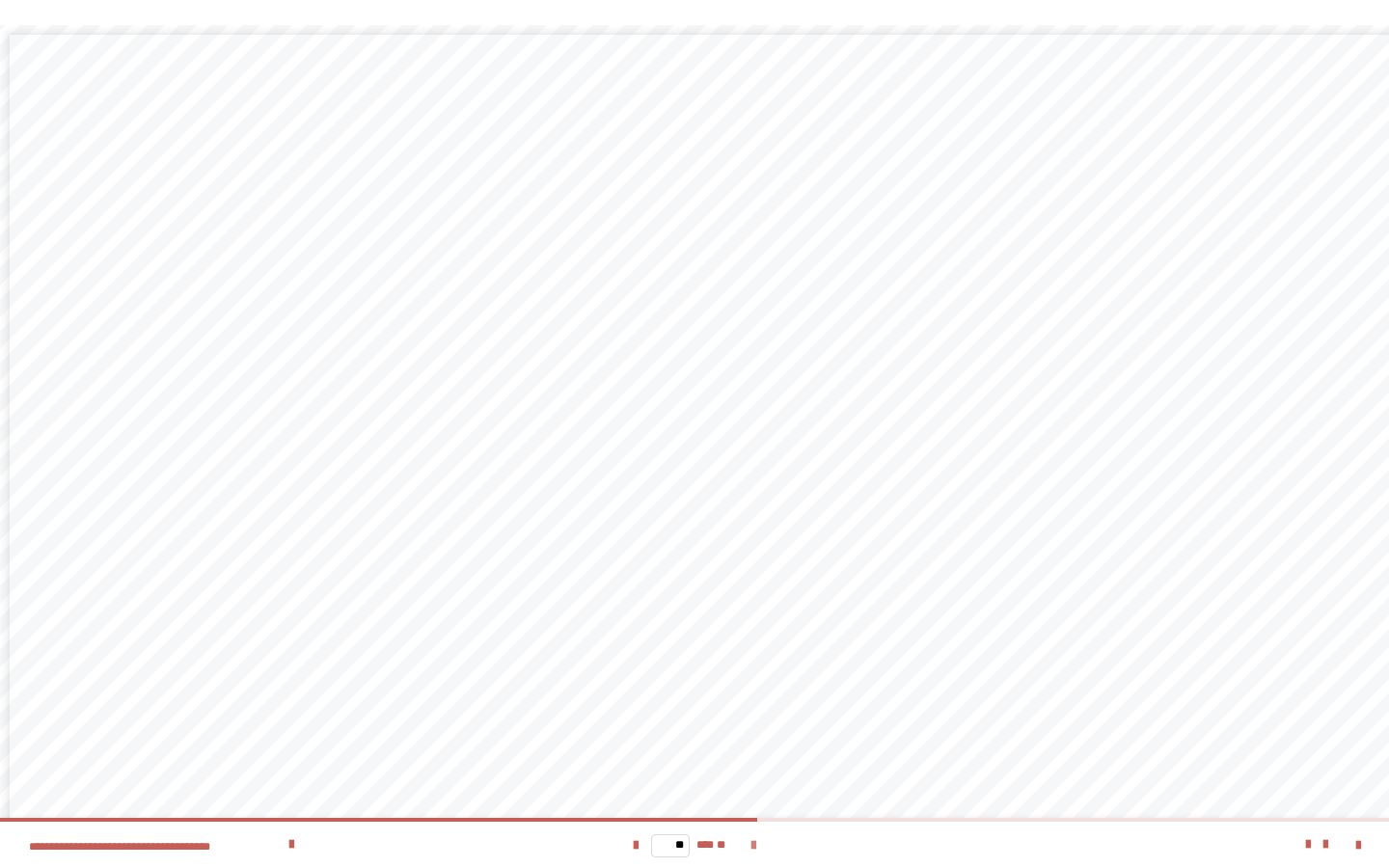 click at bounding box center [753, 846] 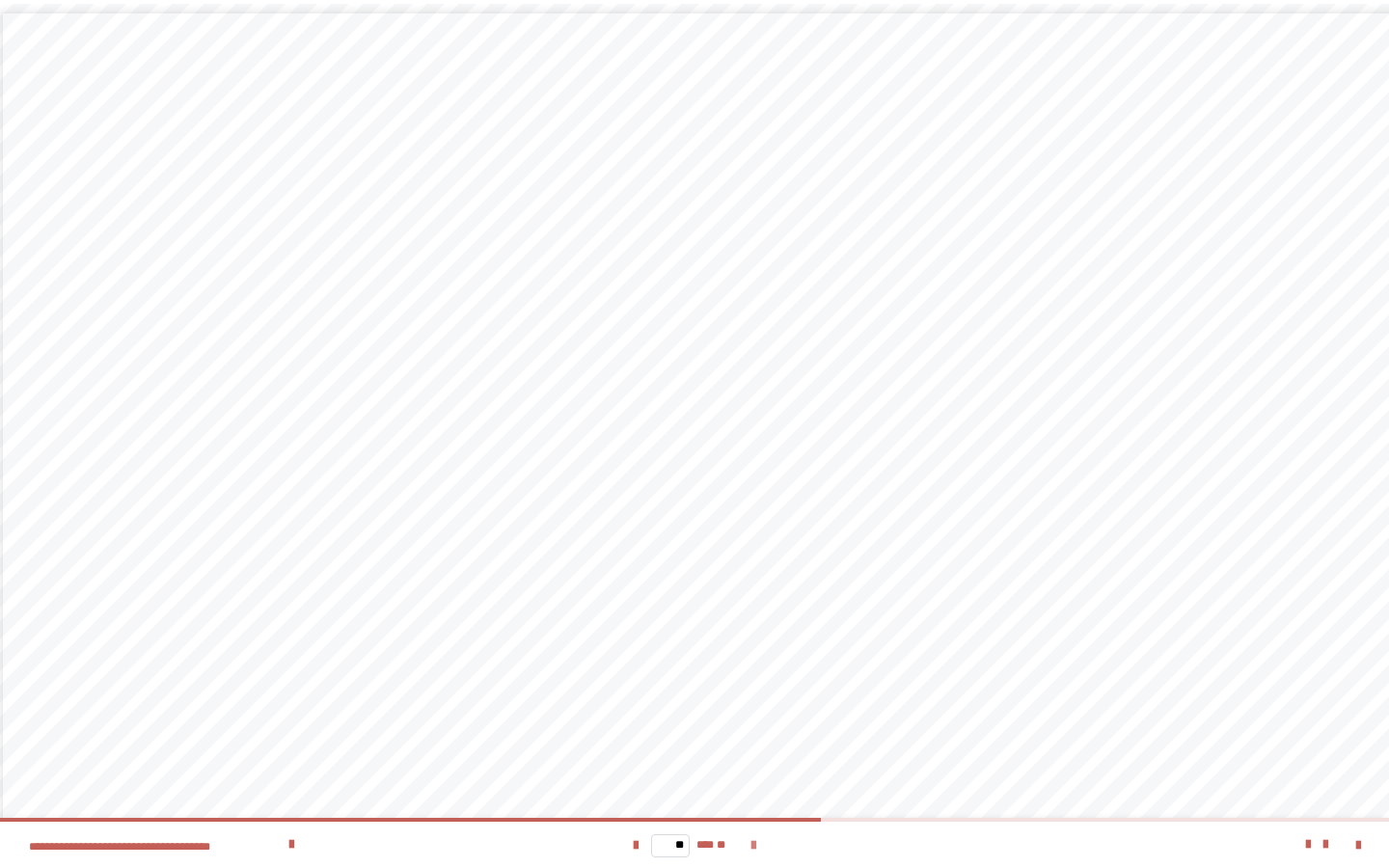 scroll, scrollTop: 21, scrollLeft: 0, axis: vertical 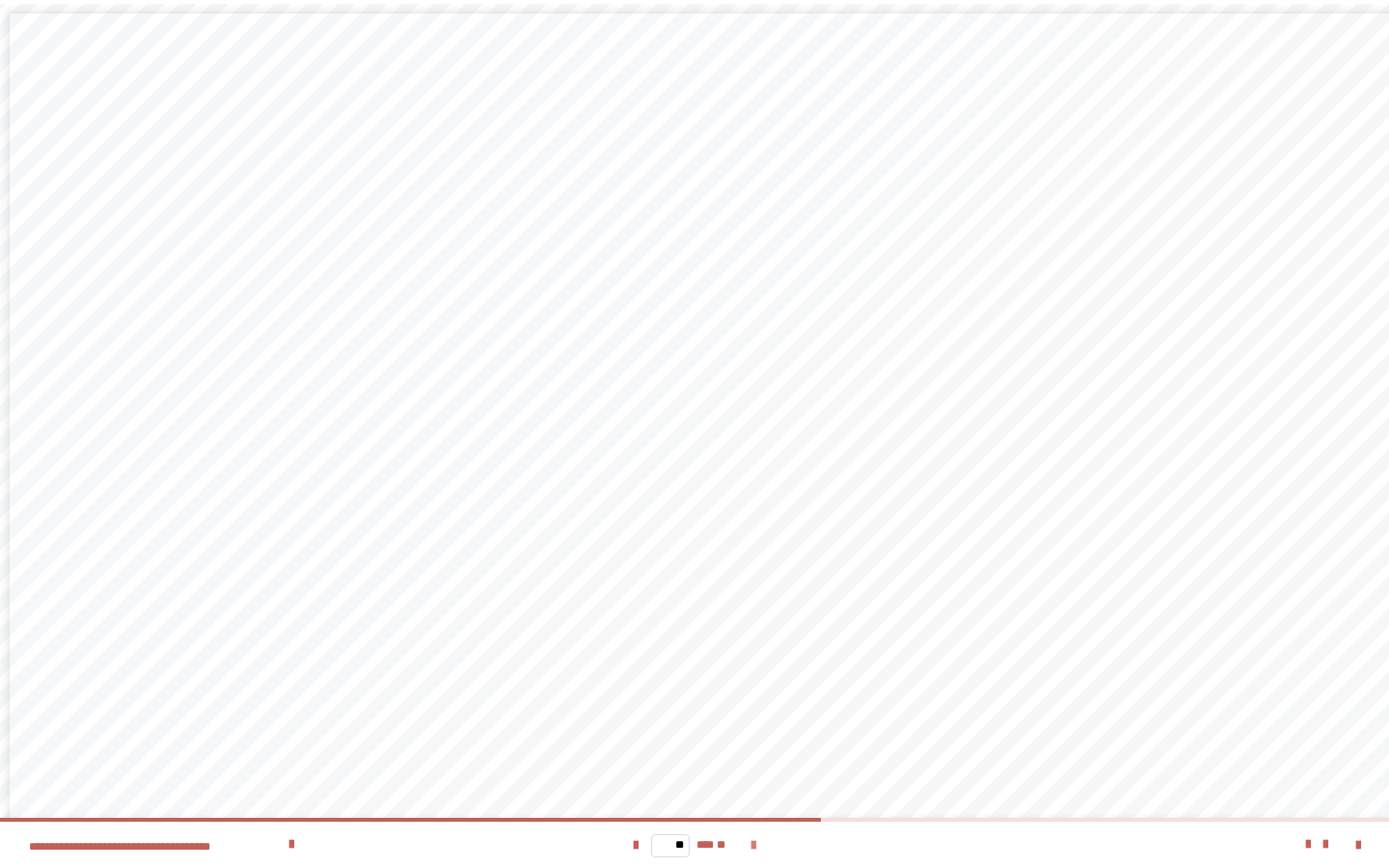 click at bounding box center [753, 846] 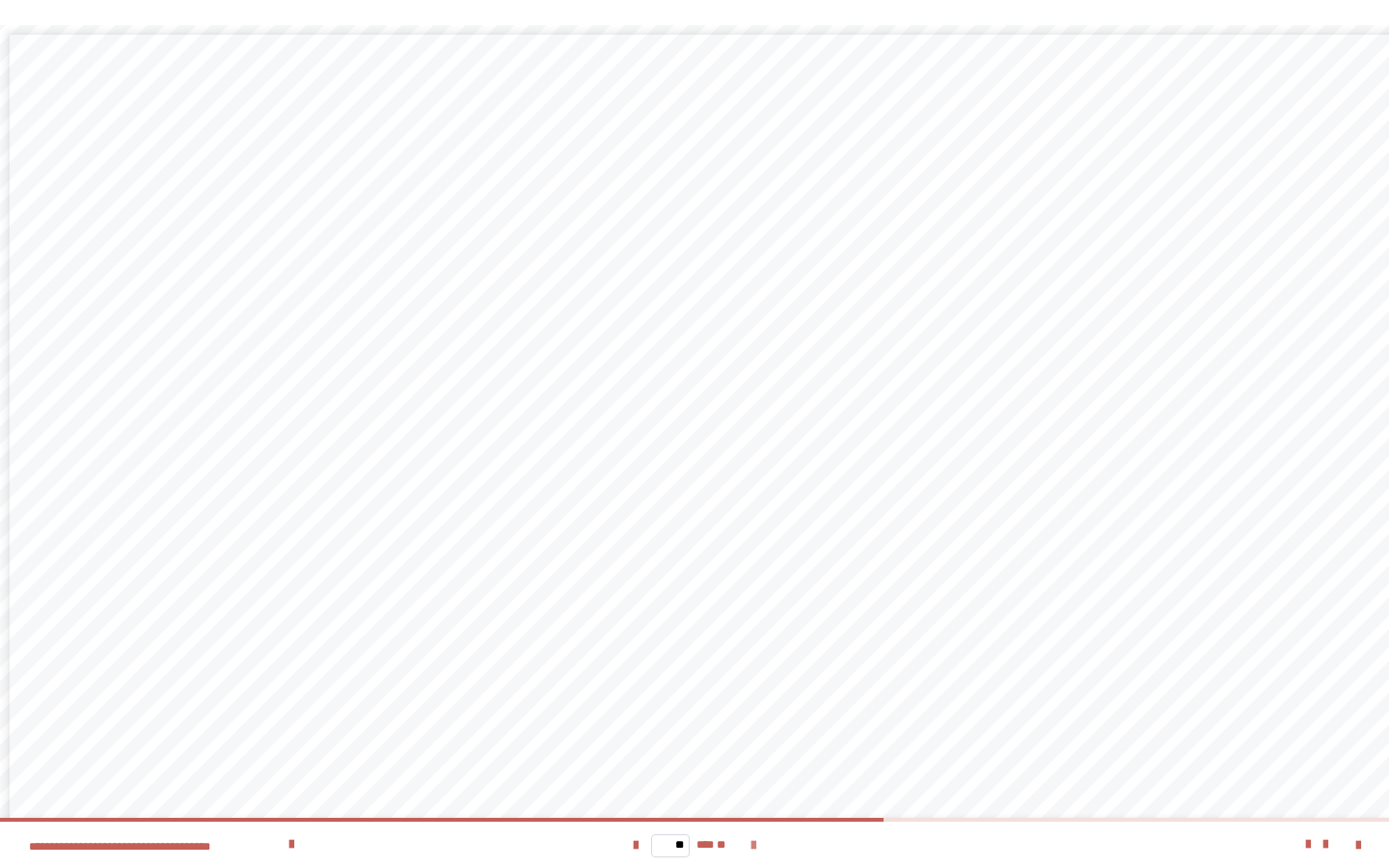 click at bounding box center (753, 846) 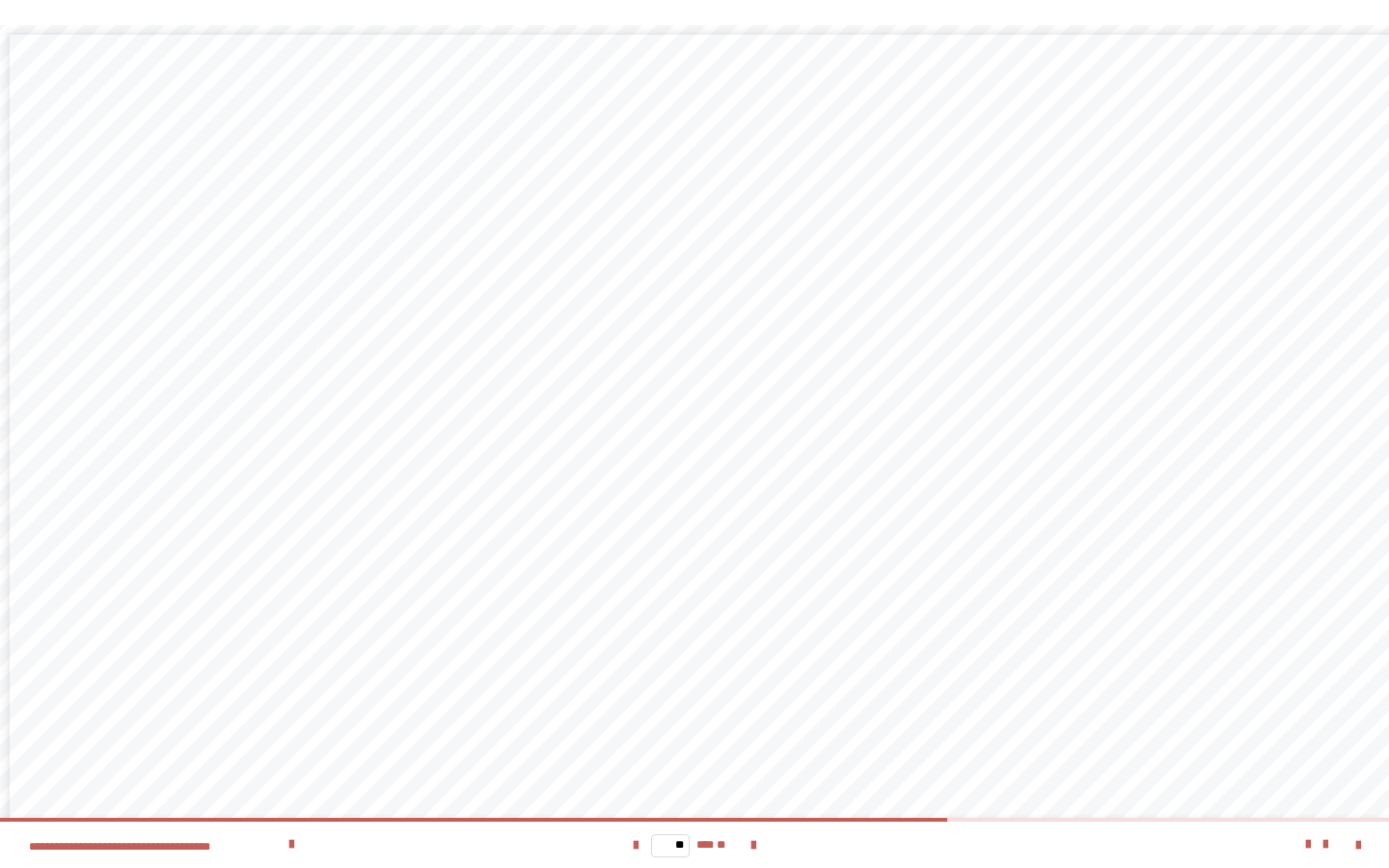scroll, scrollTop: 21, scrollLeft: 0, axis: vertical 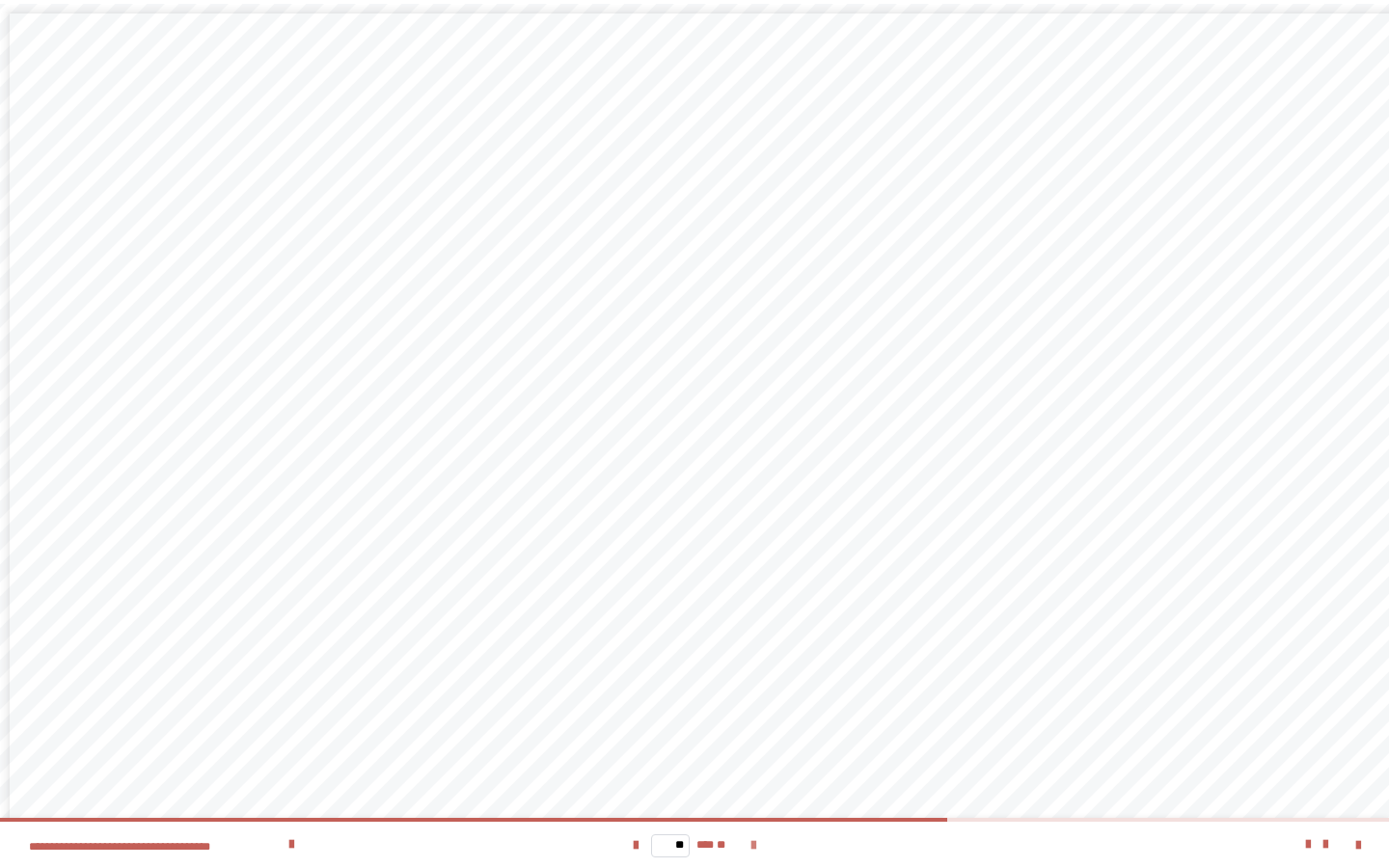 click at bounding box center (753, 846) 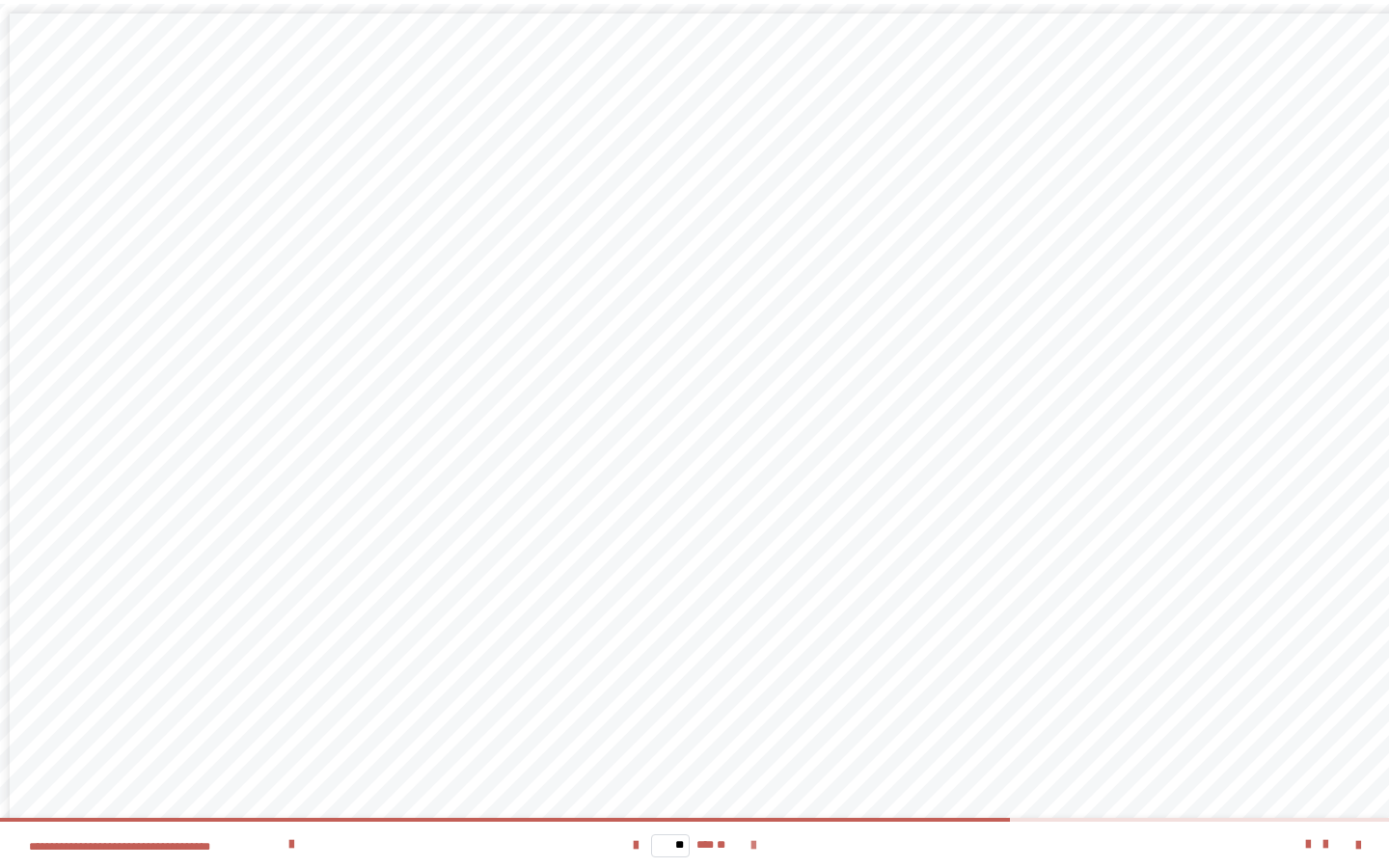 scroll, scrollTop: 0, scrollLeft: 0, axis: both 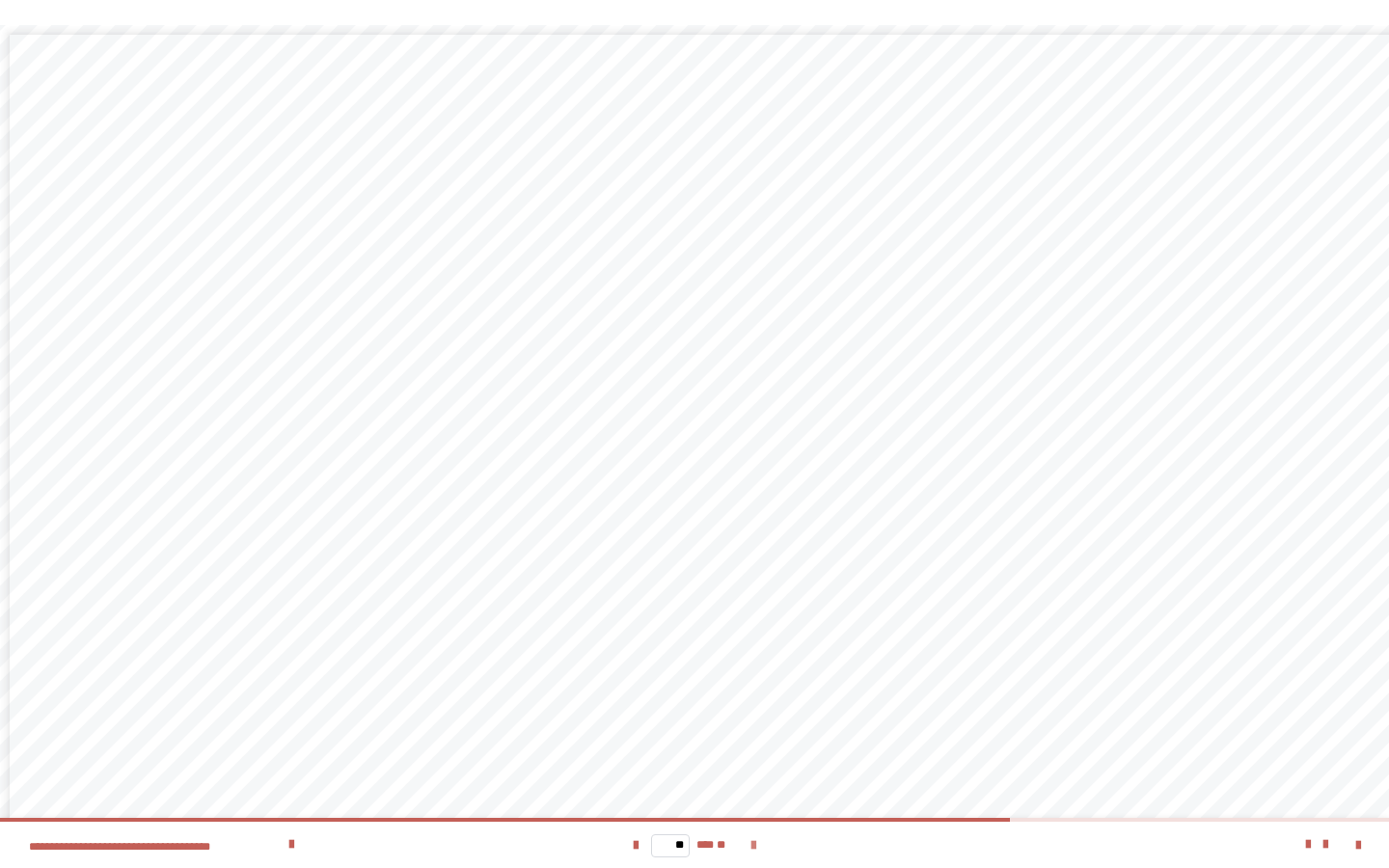 click at bounding box center [753, 846] 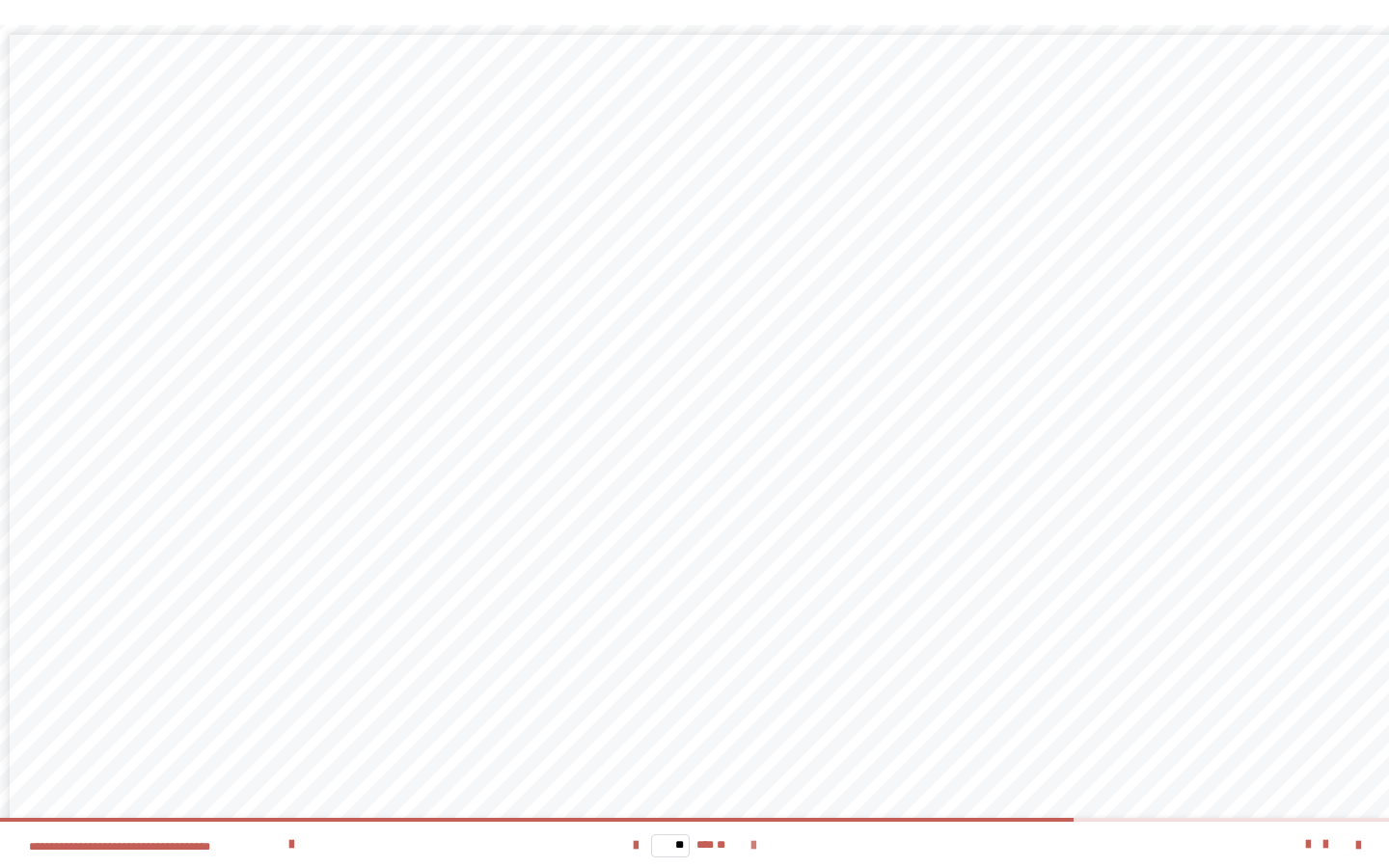 click at bounding box center [753, 846] 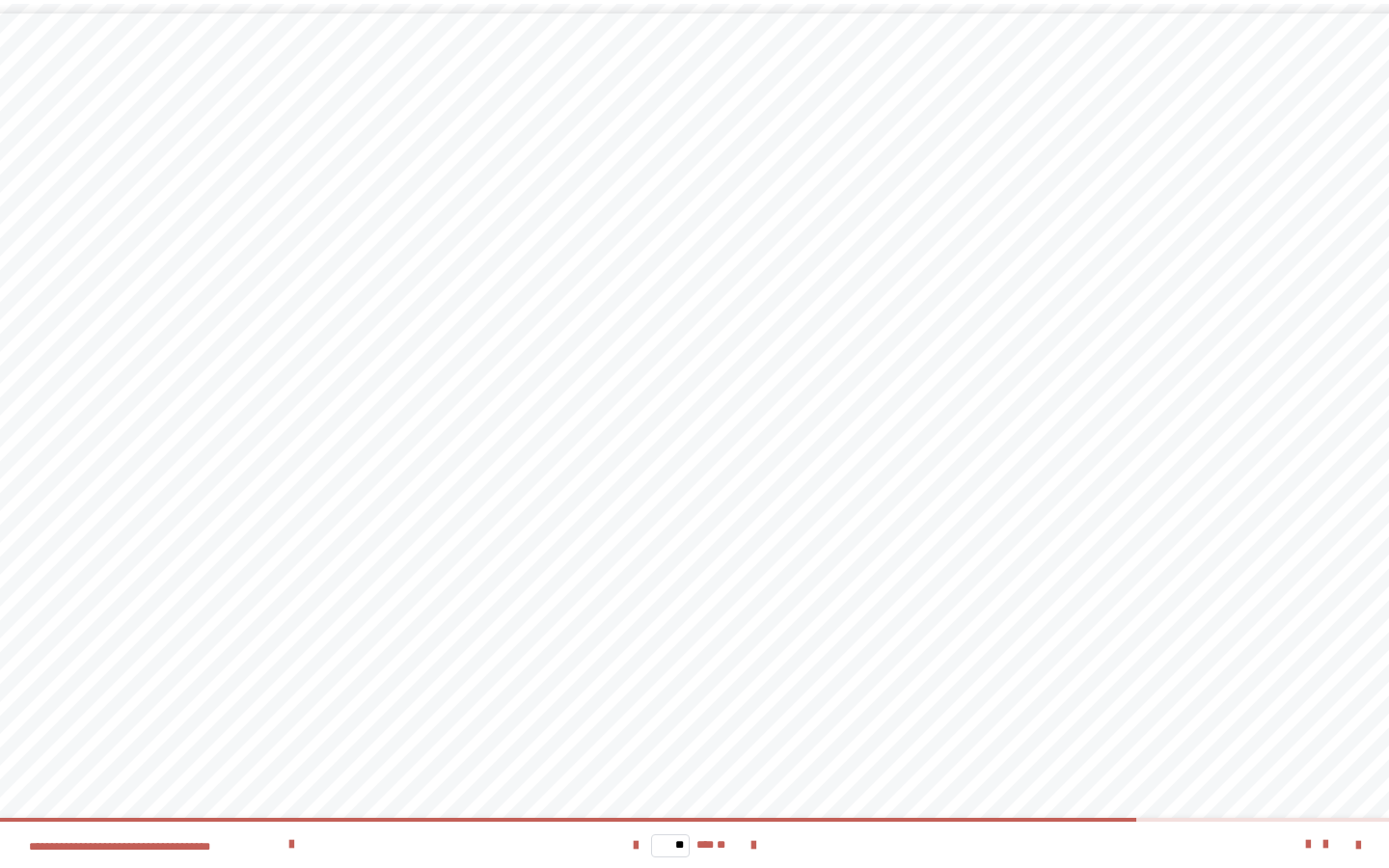 scroll, scrollTop: 21, scrollLeft: 101, axis: both 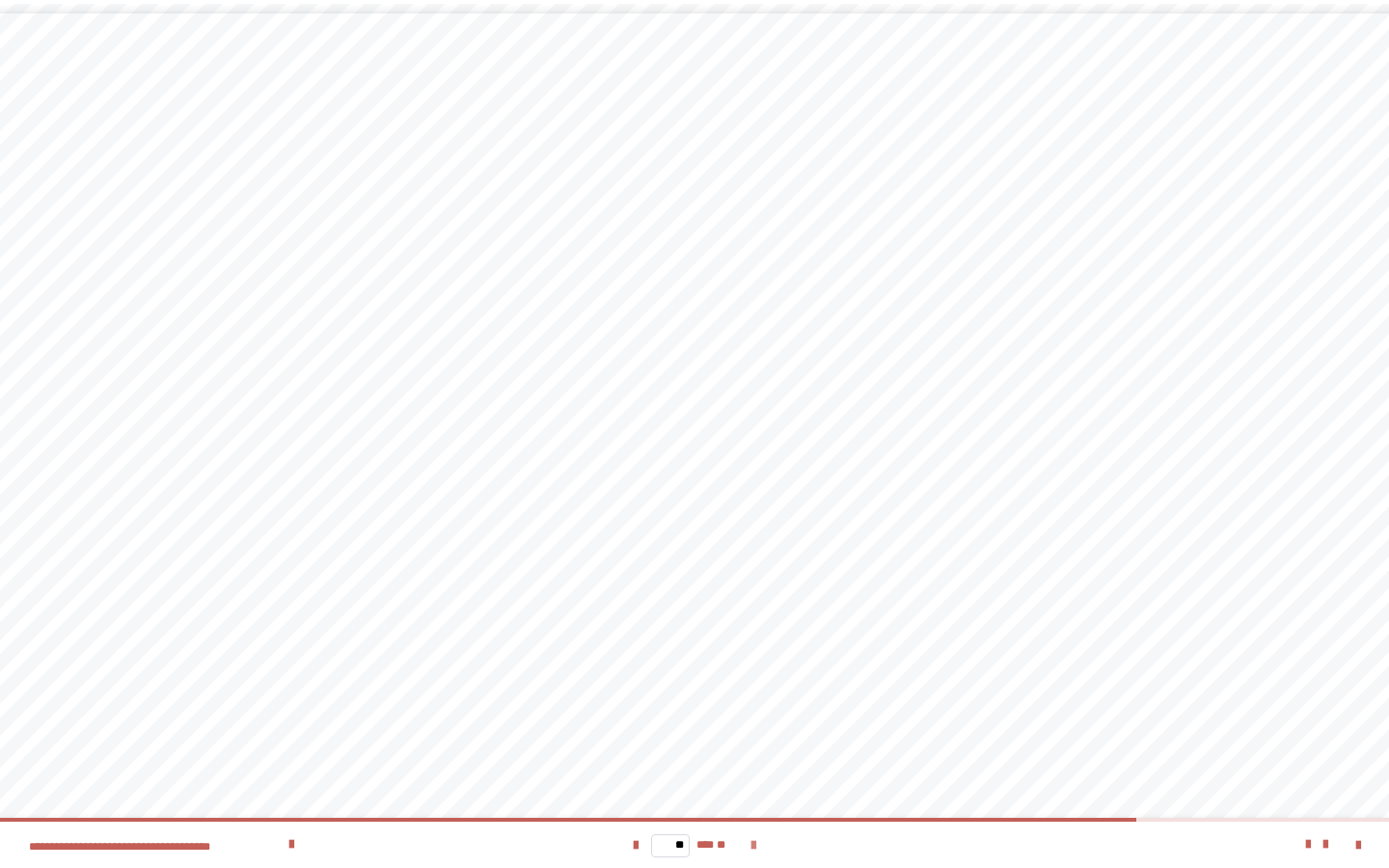 click at bounding box center [753, 846] 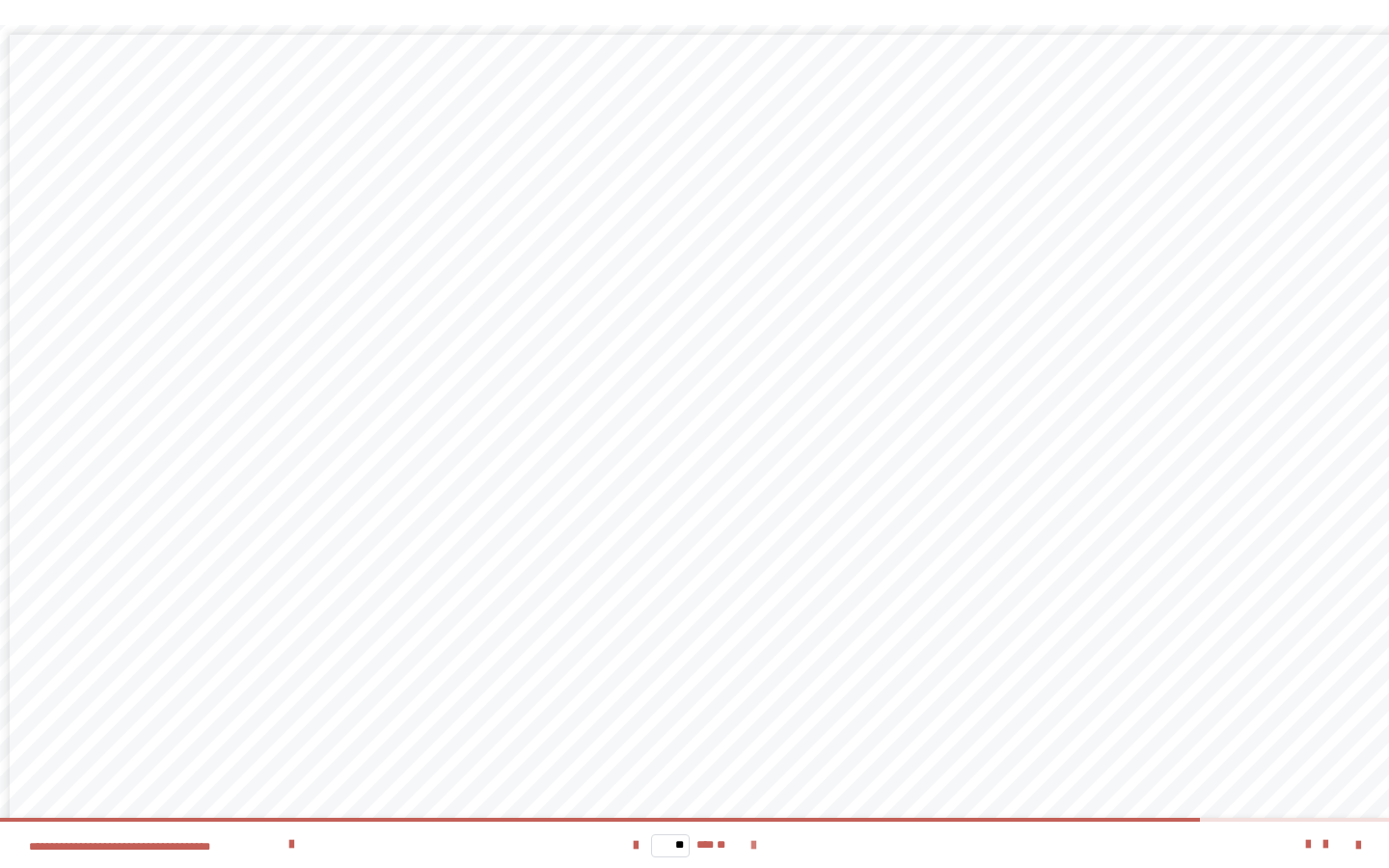 click at bounding box center (753, 846) 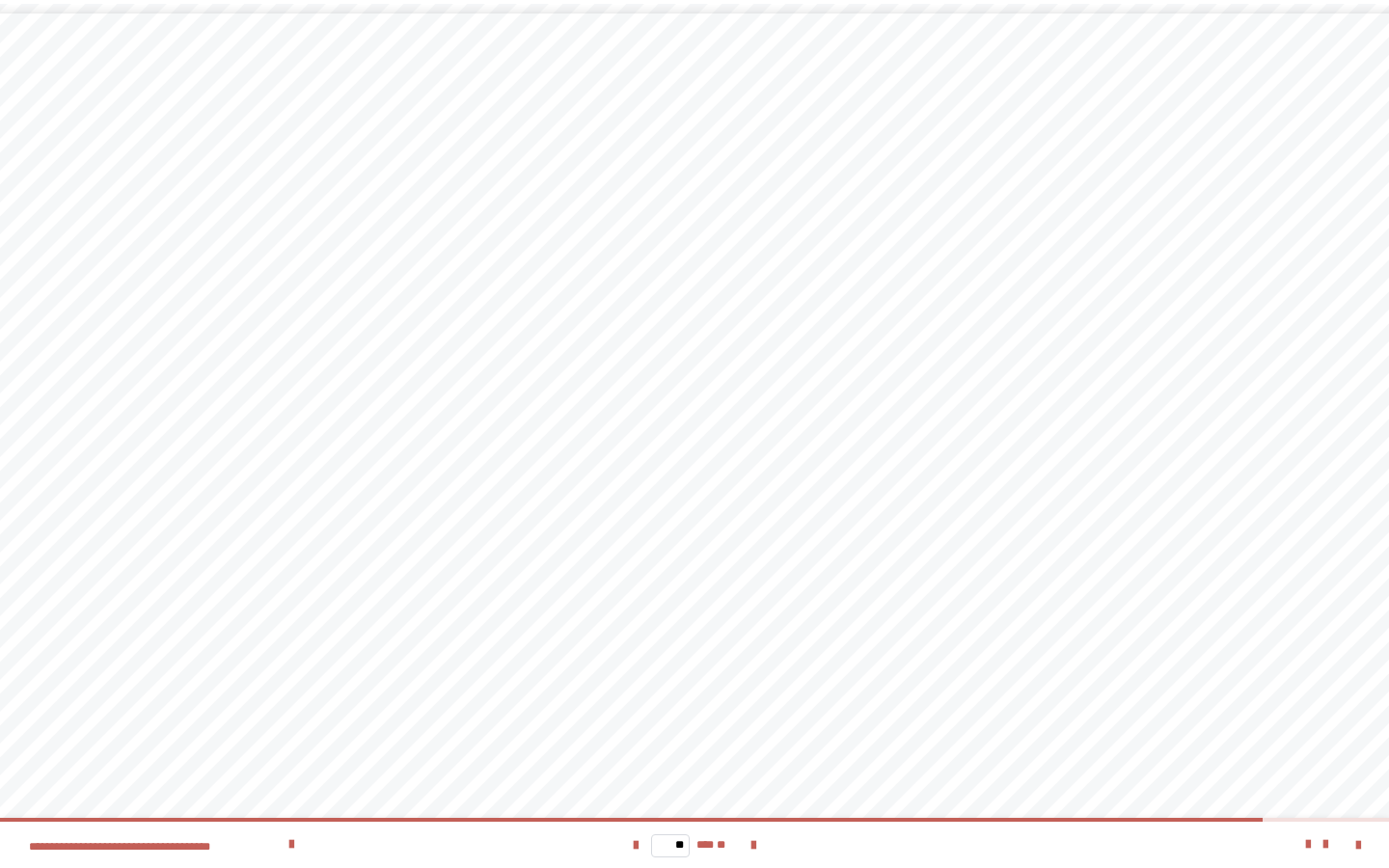 scroll, scrollTop: 21, scrollLeft: 147, axis: both 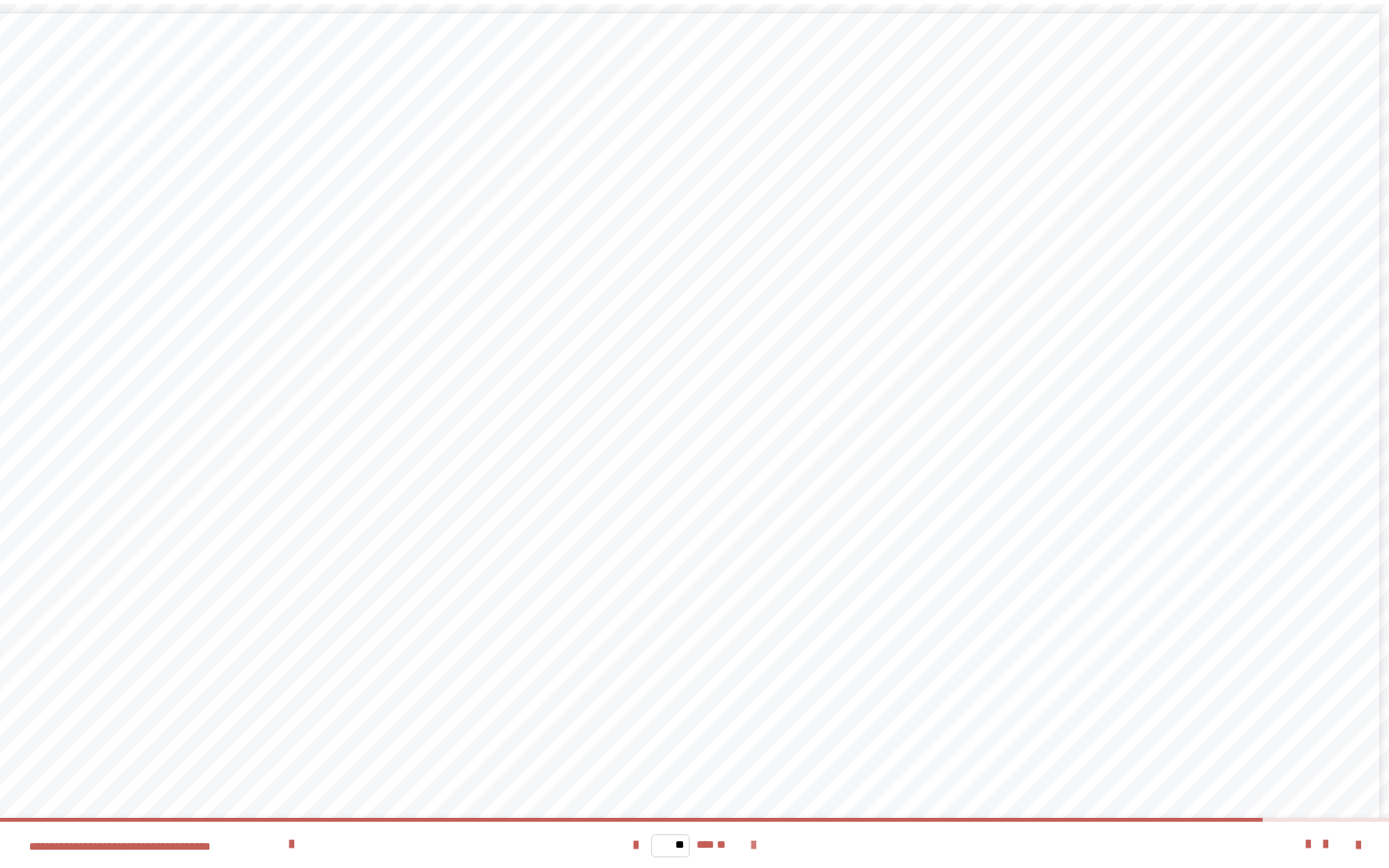 click at bounding box center [753, 846] 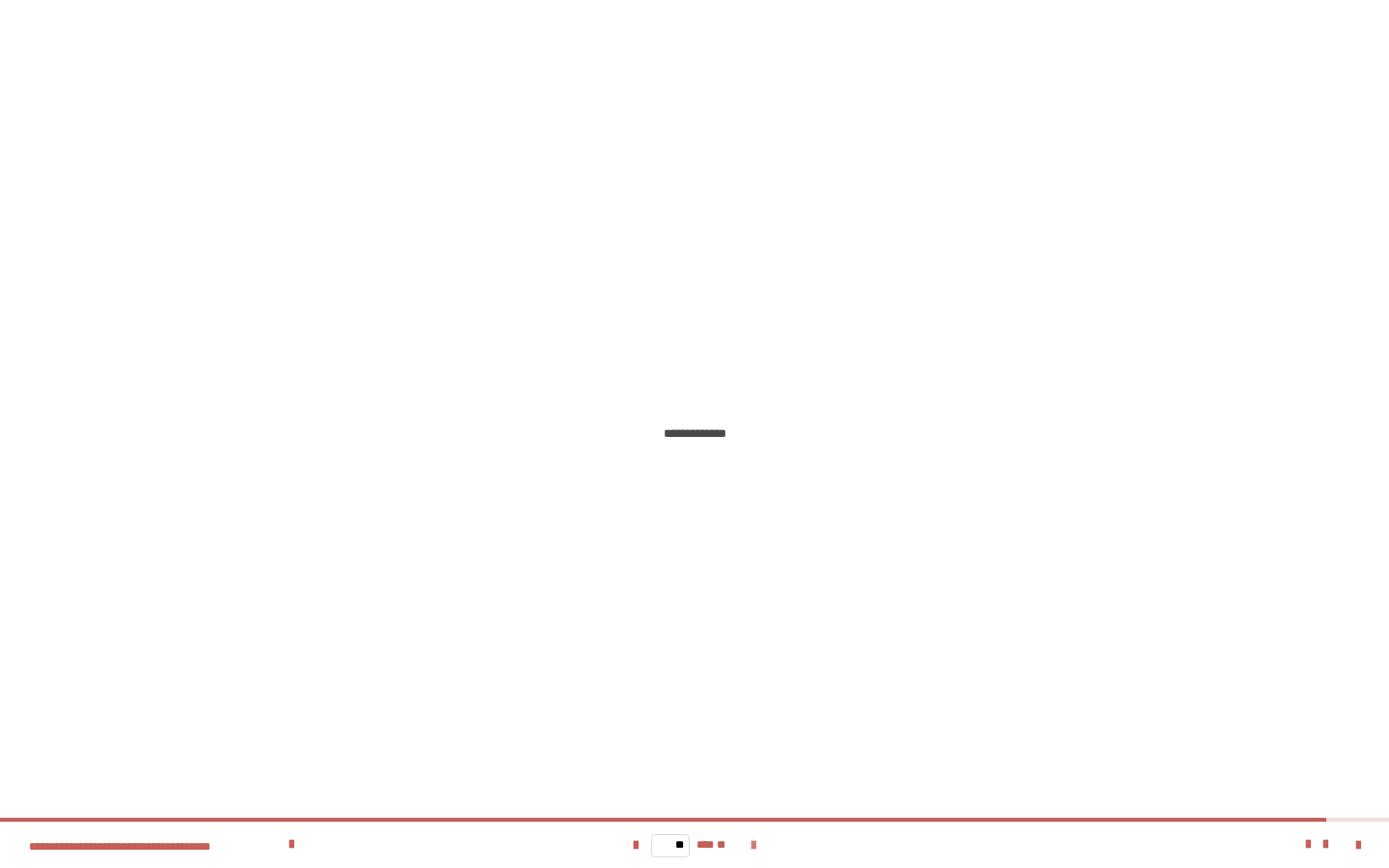 scroll, scrollTop: 0, scrollLeft: 0, axis: both 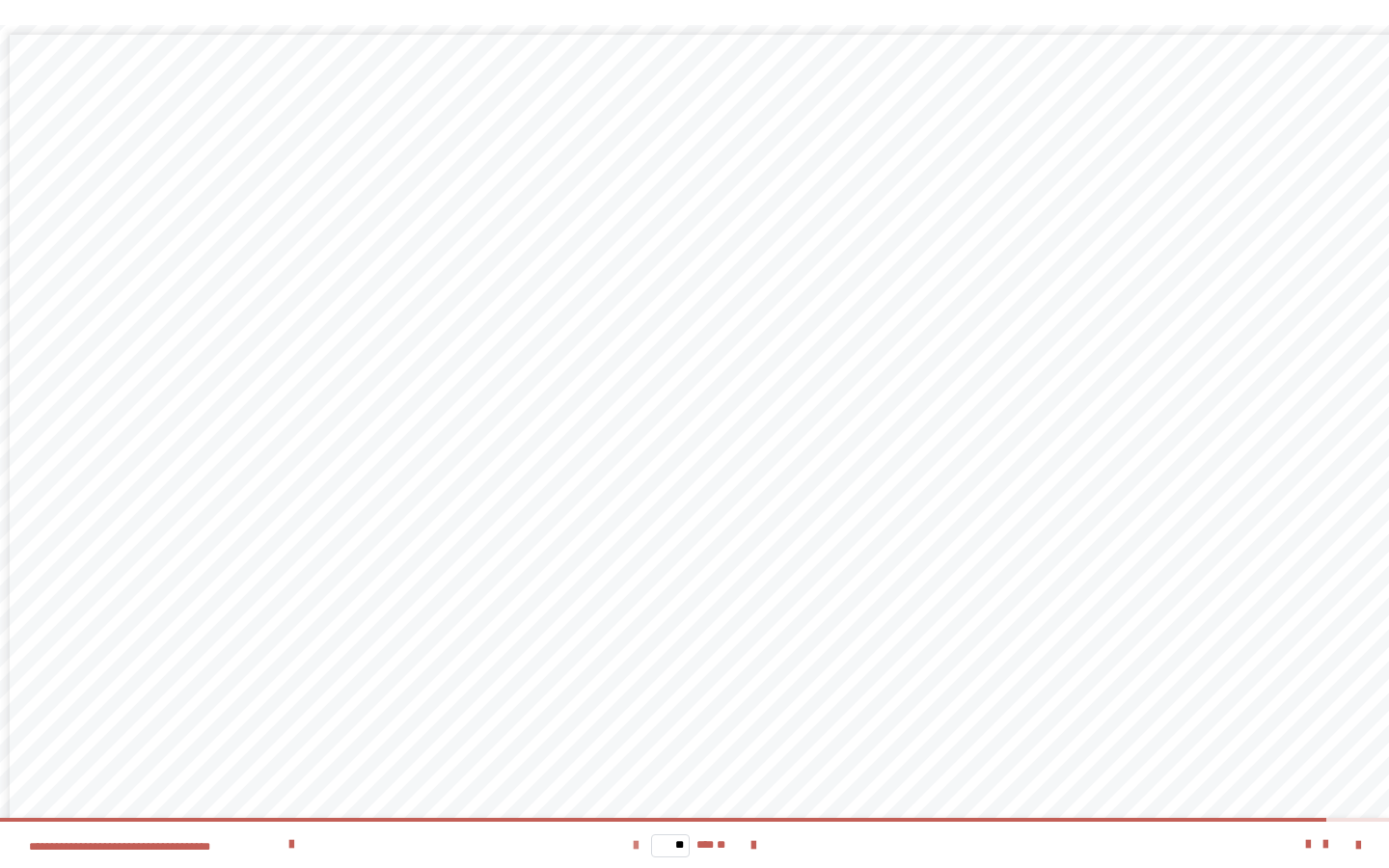 click at bounding box center [636, 846] 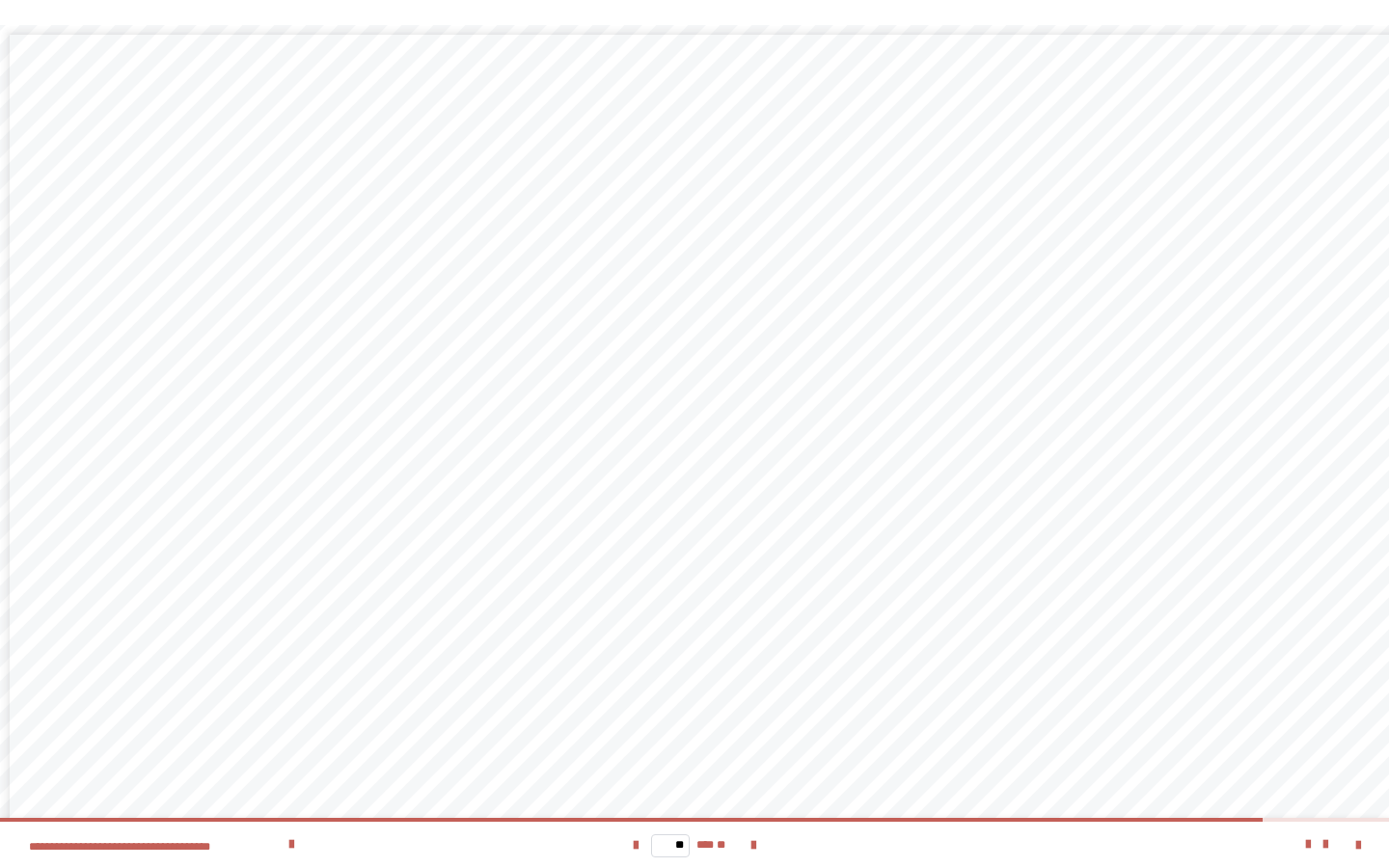 scroll, scrollTop: 21, scrollLeft: 0, axis: vertical 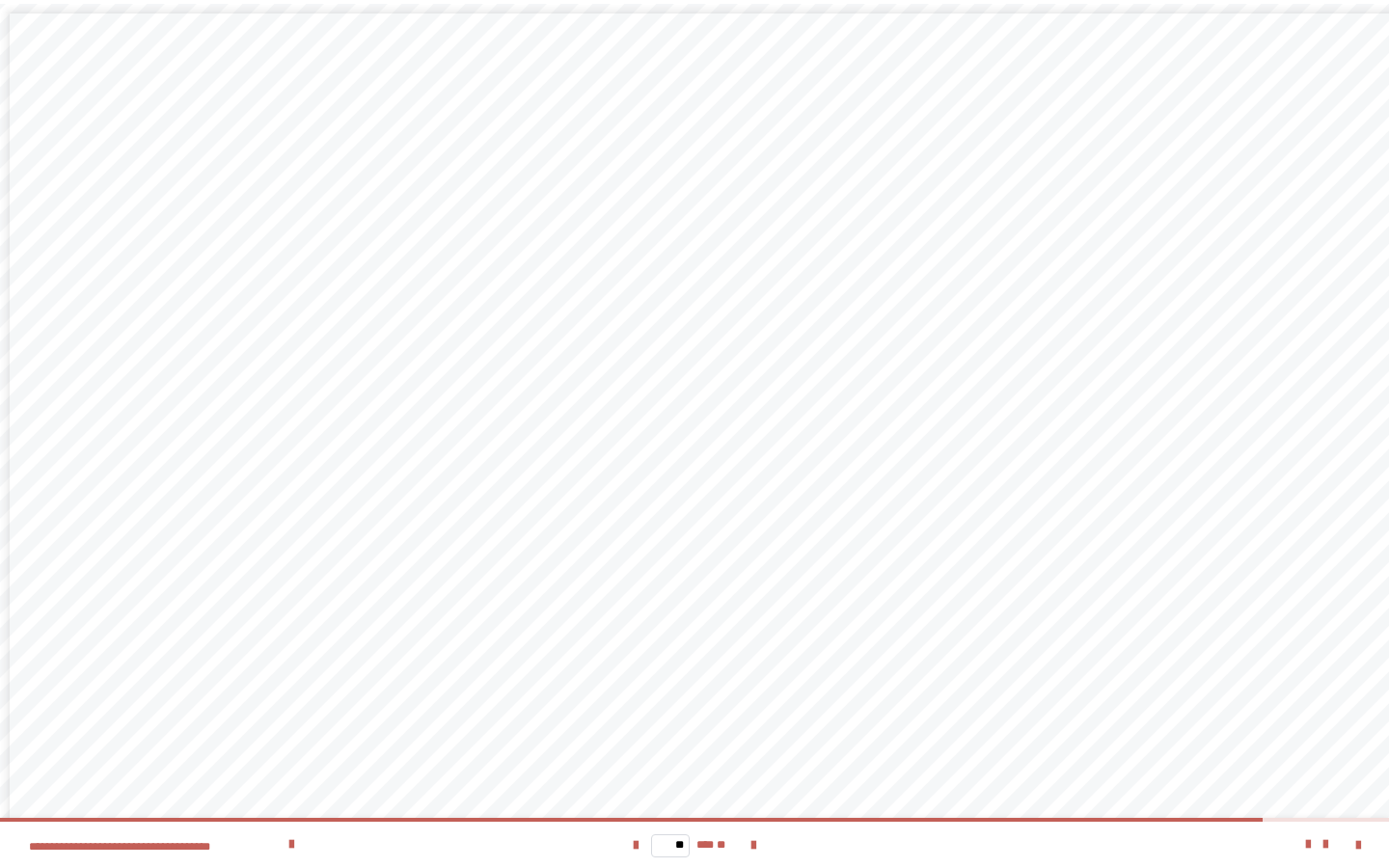 click on "**********" at bounding box center [749, 648] 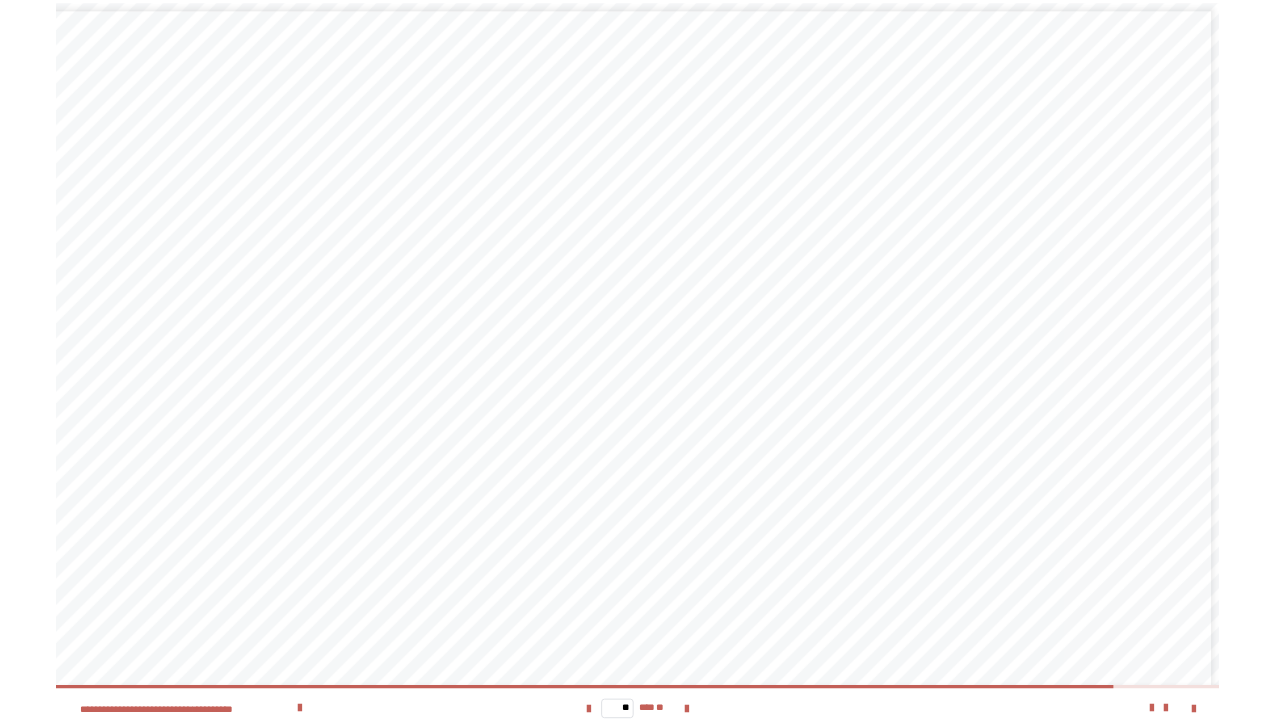 scroll, scrollTop: 0, scrollLeft: 152, axis: horizontal 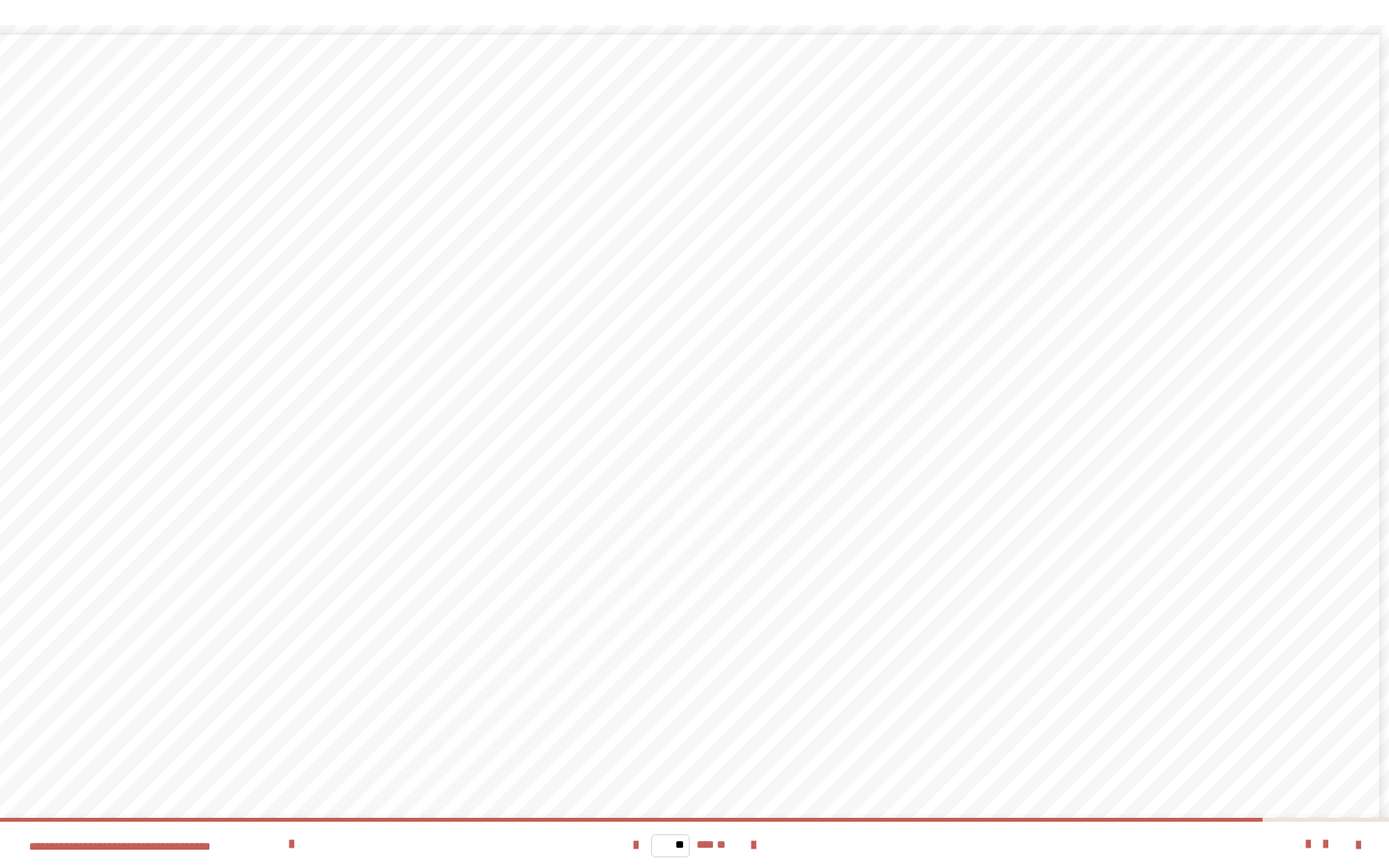 click on "**********" at bounding box center [666, 601] 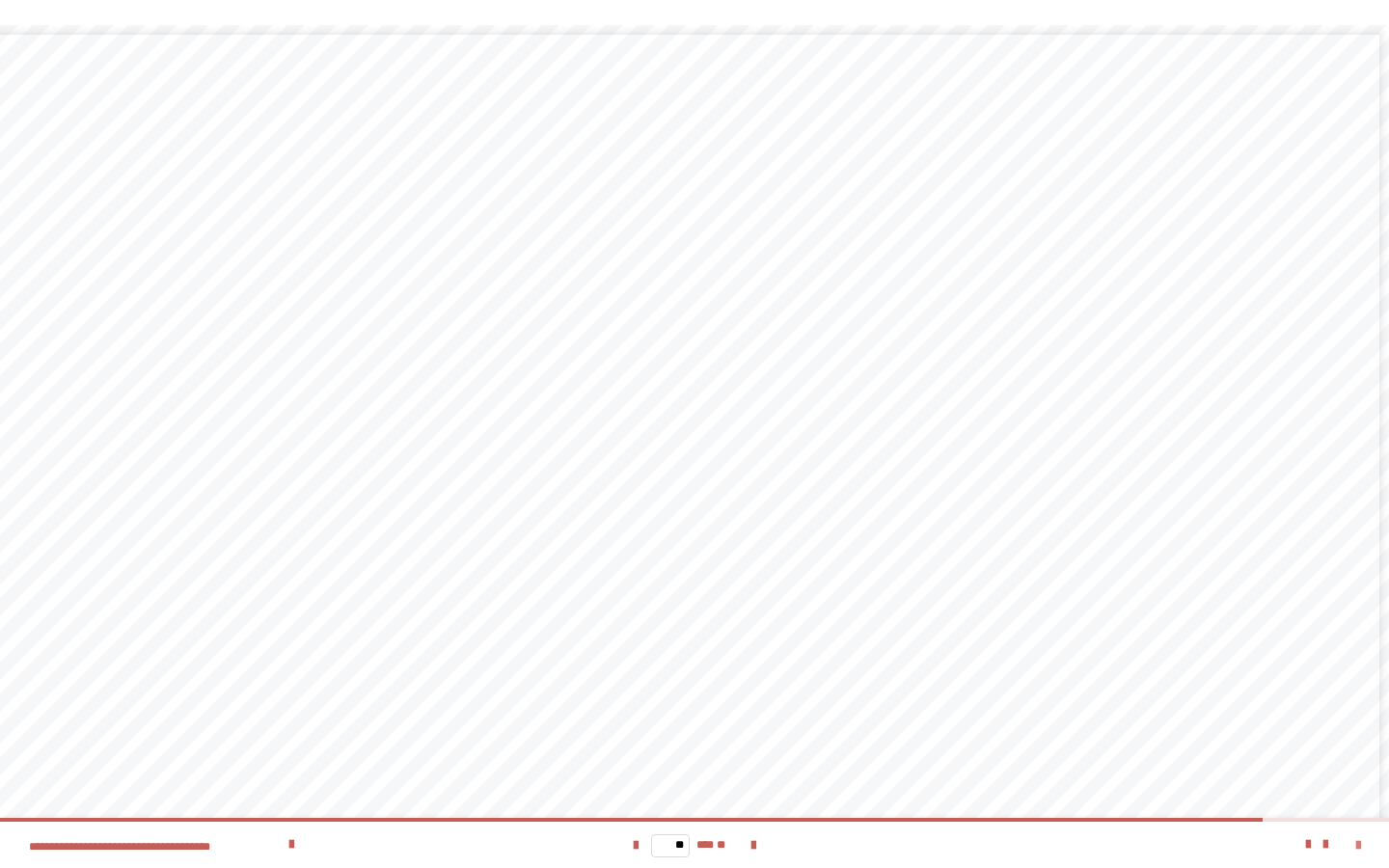 click at bounding box center (1358, 846) 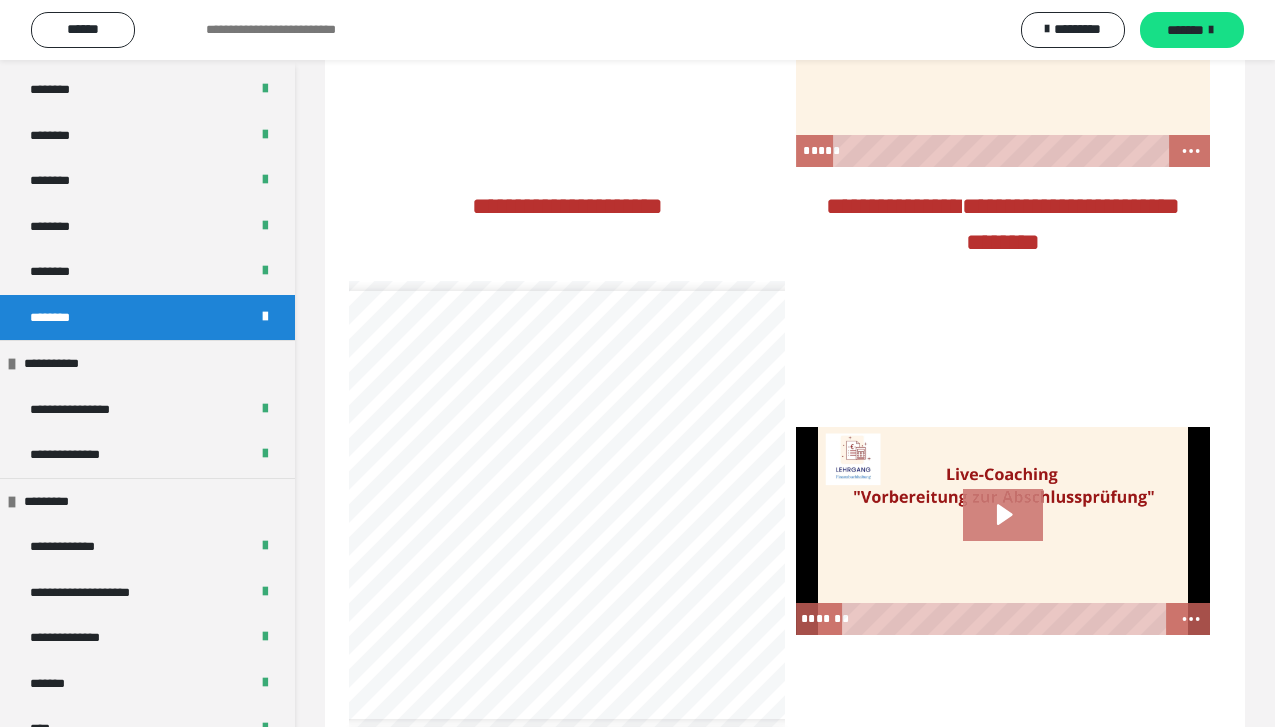 click 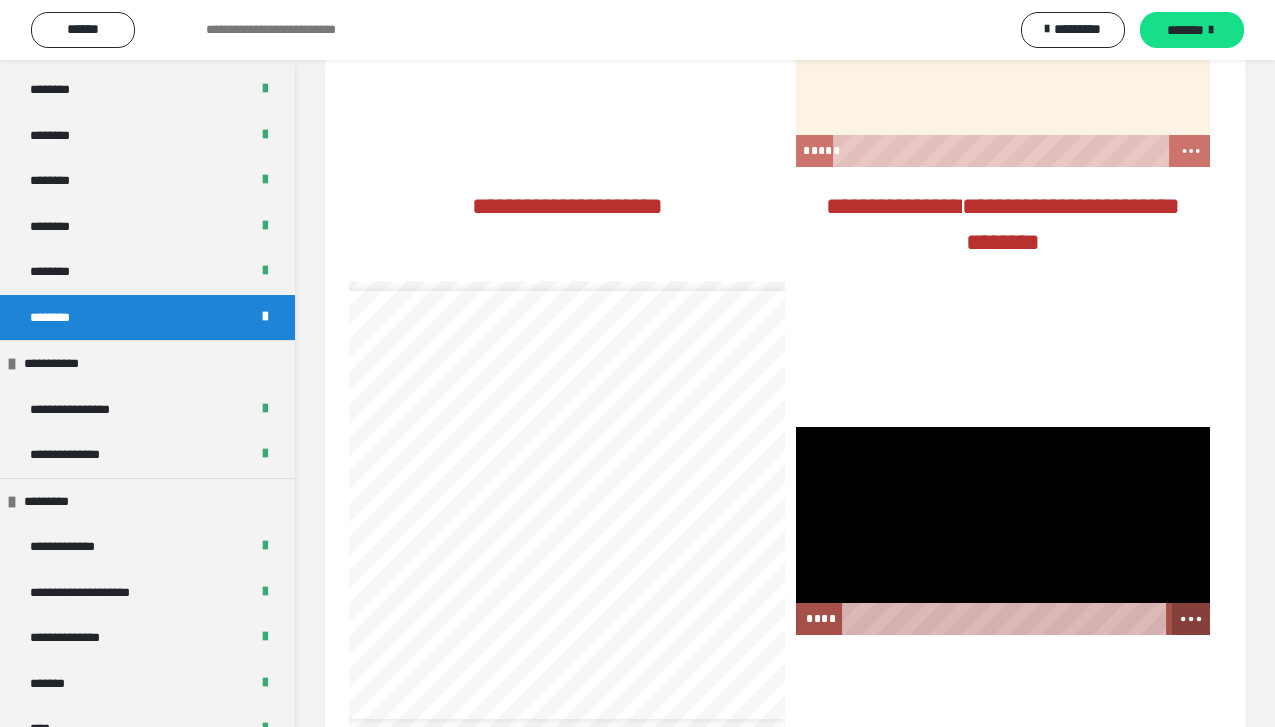 click 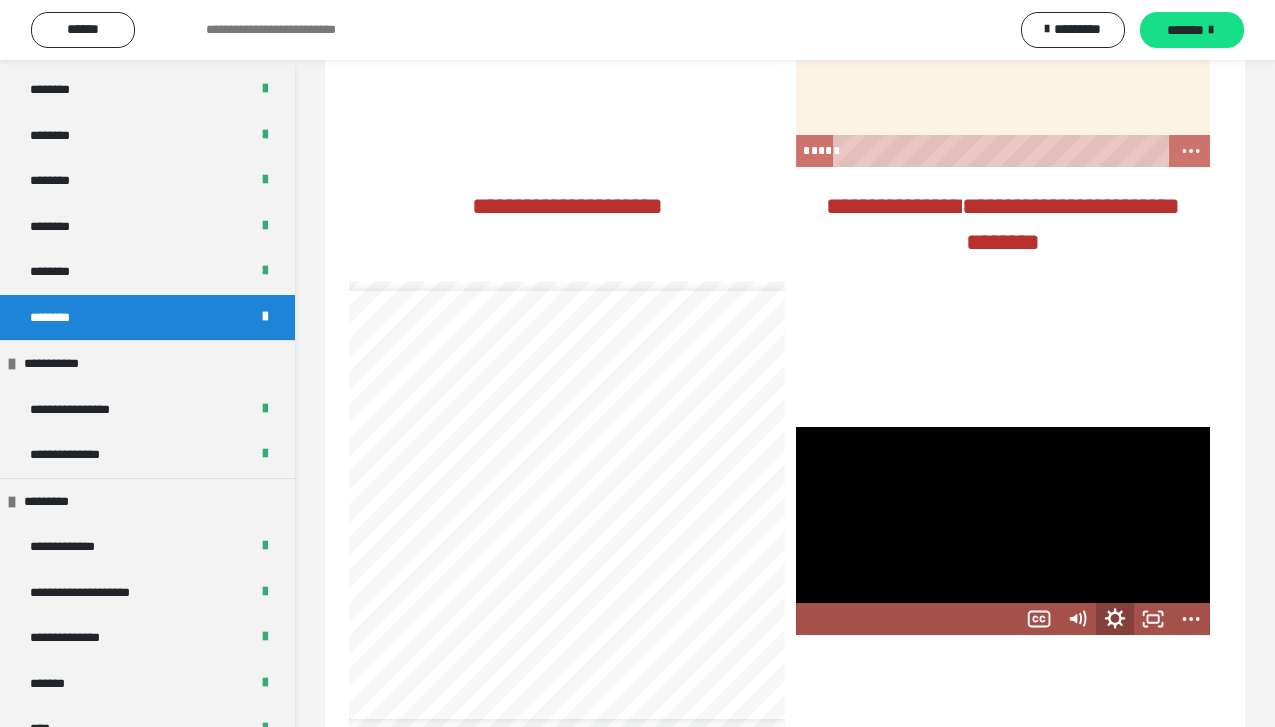 click 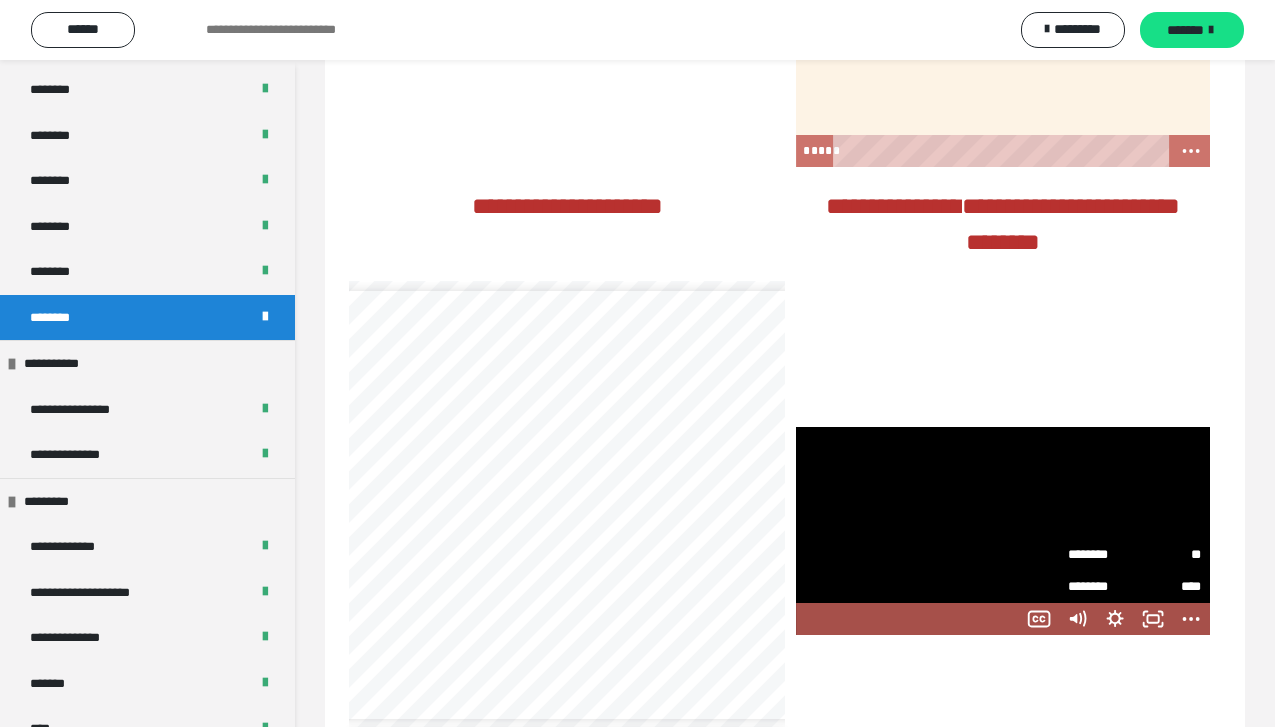 click on "********" at bounding box center (1101, 555) 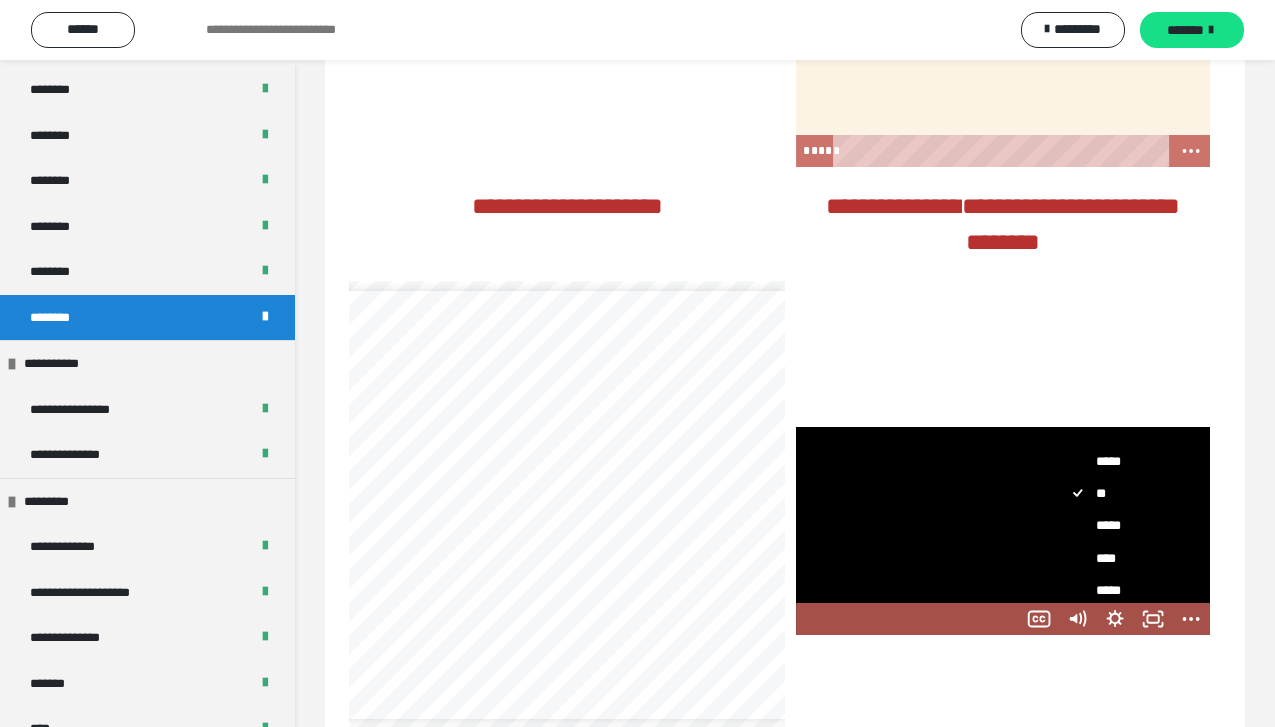 scroll, scrollTop: 86, scrollLeft: 0, axis: vertical 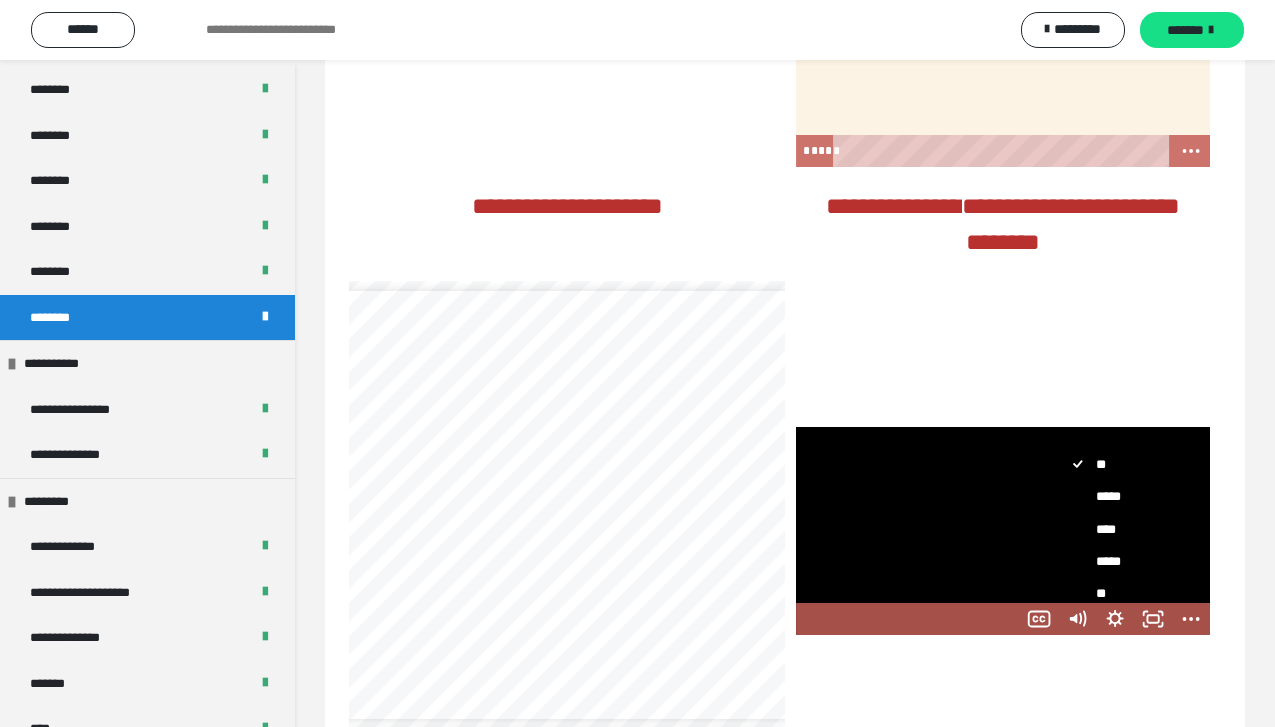 click on "****" at bounding box center (1134, 530) 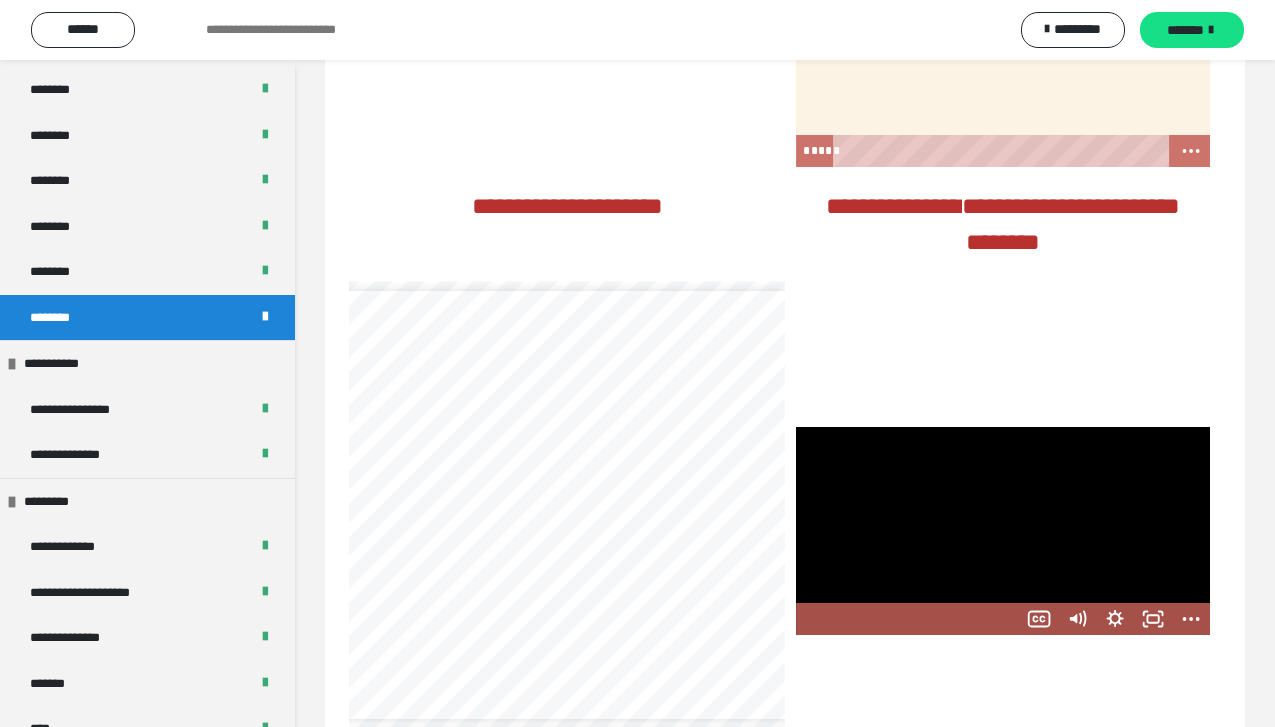scroll, scrollTop: 0, scrollLeft: 0, axis: both 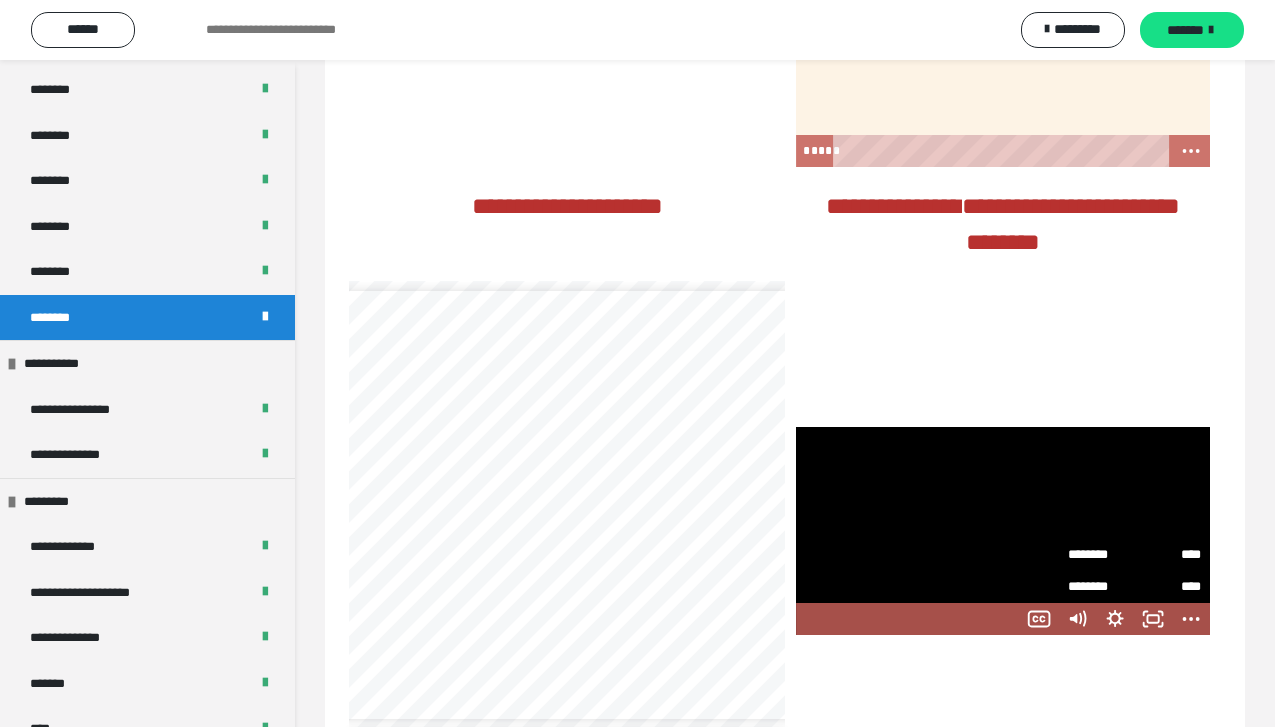 click on "****" at bounding box center [1167, 555] 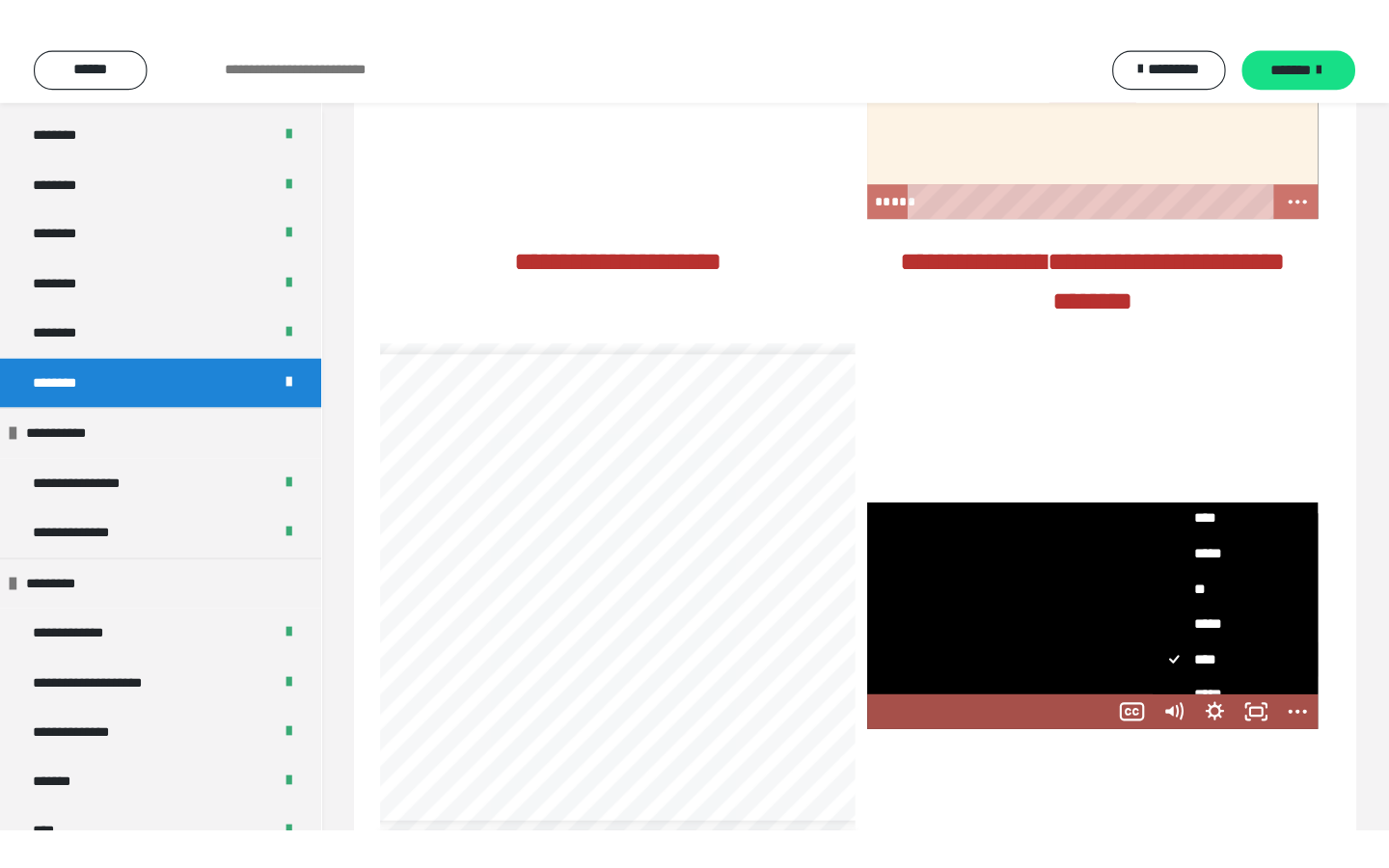 scroll, scrollTop: 51, scrollLeft: 0, axis: vertical 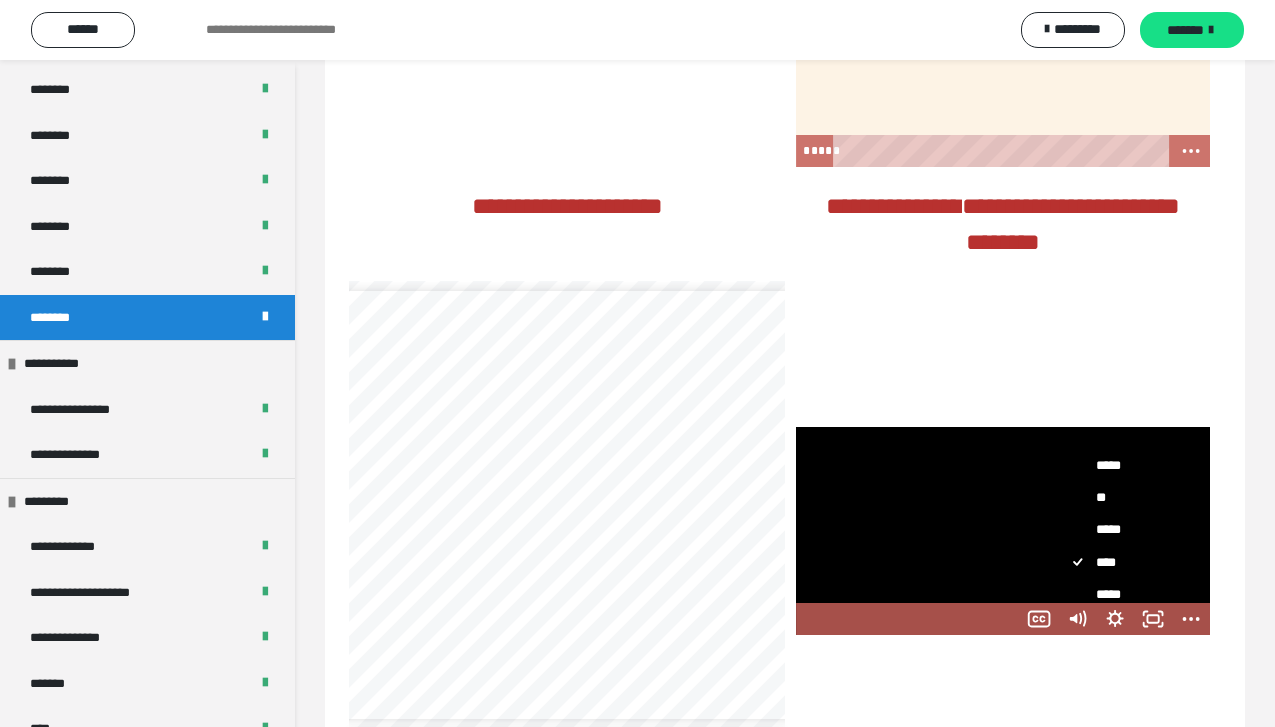 click on "*****" at bounding box center (1134, 595) 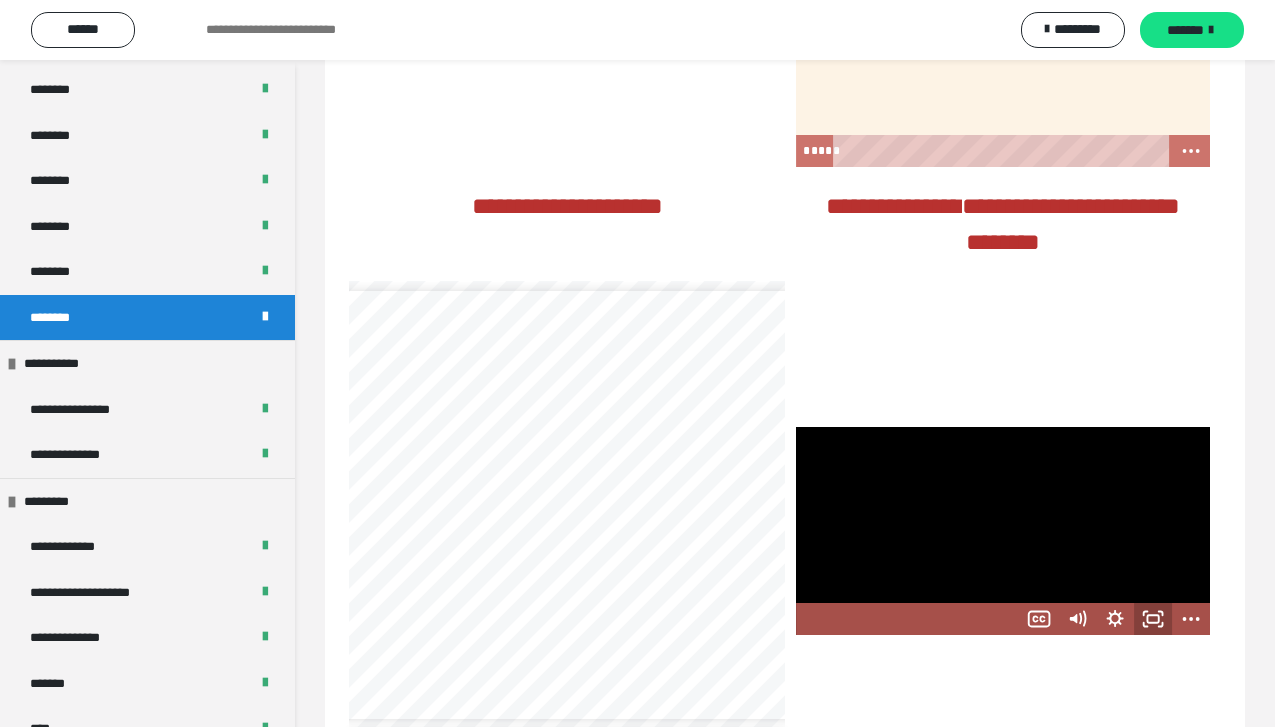 click 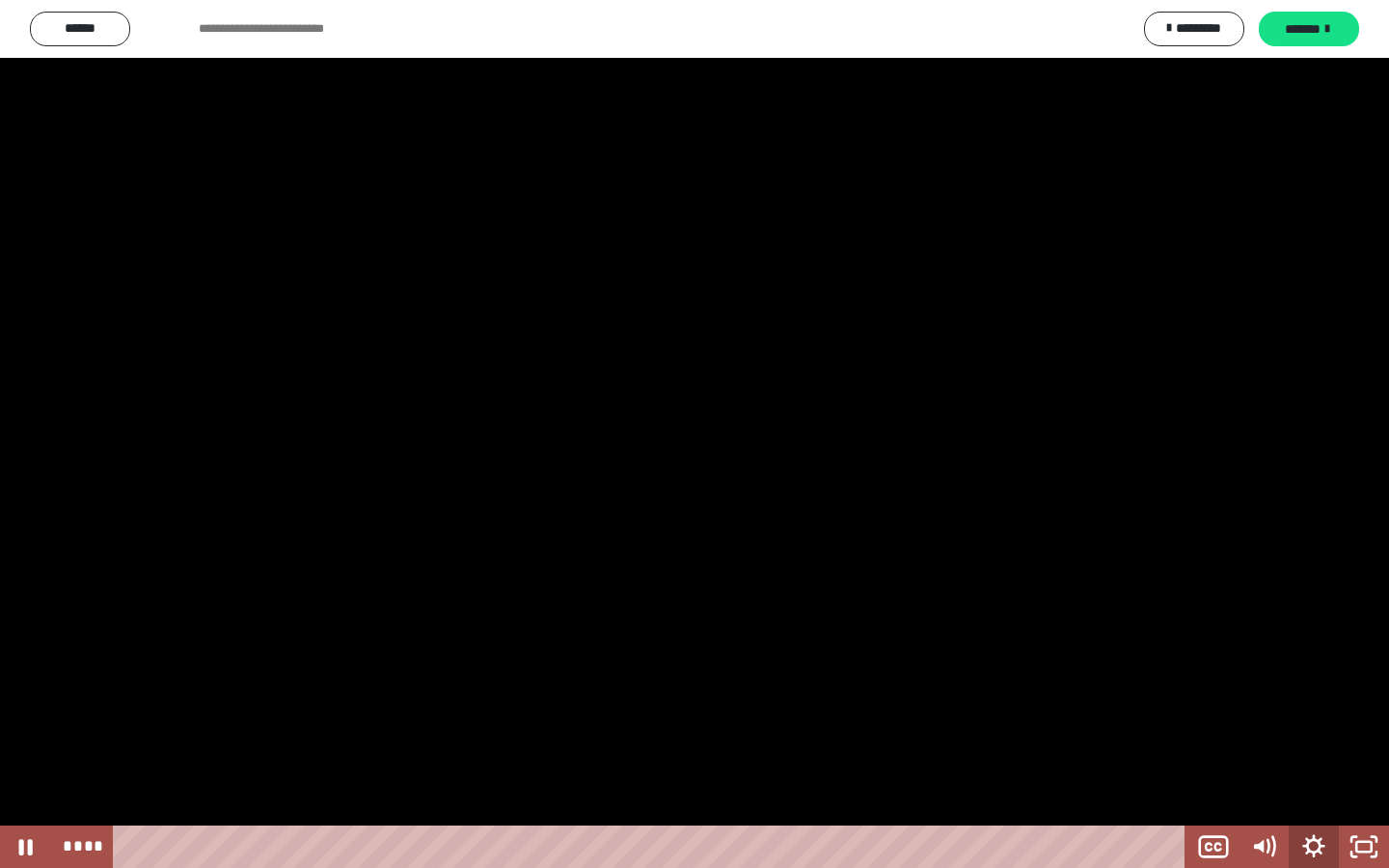 click 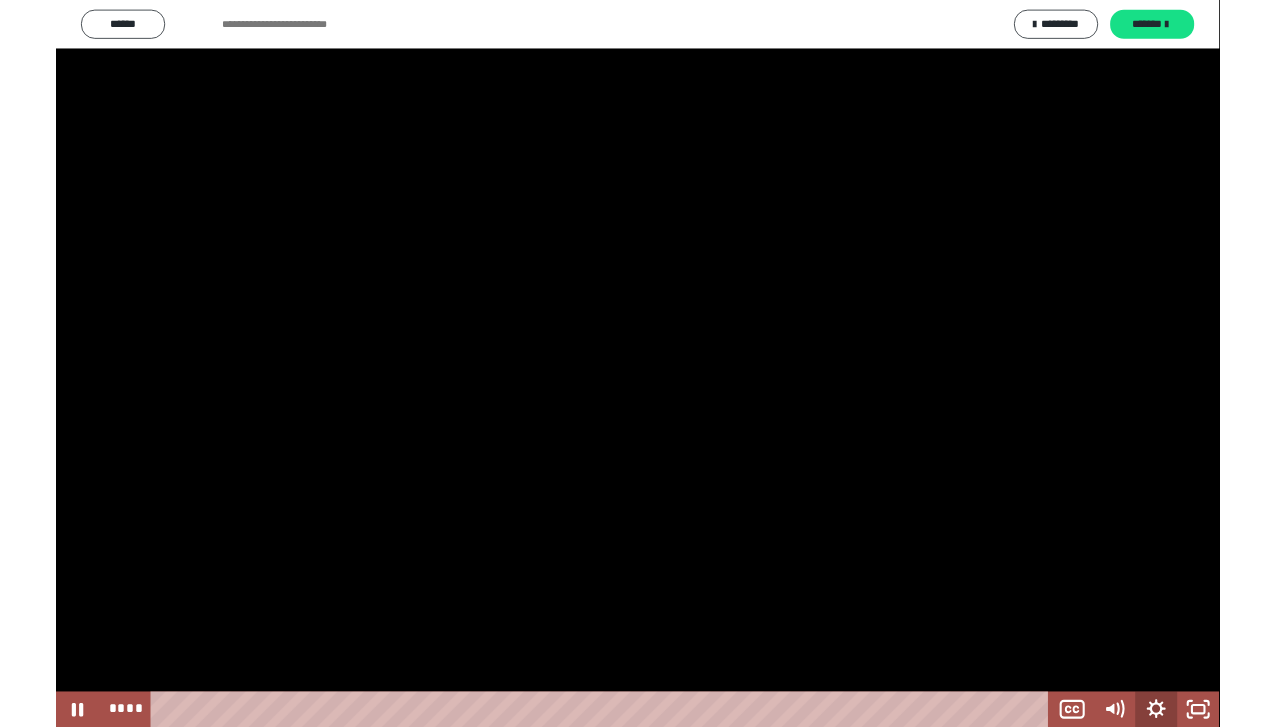 scroll, scrollTop: 0, scrollLeft: 0, axis: both 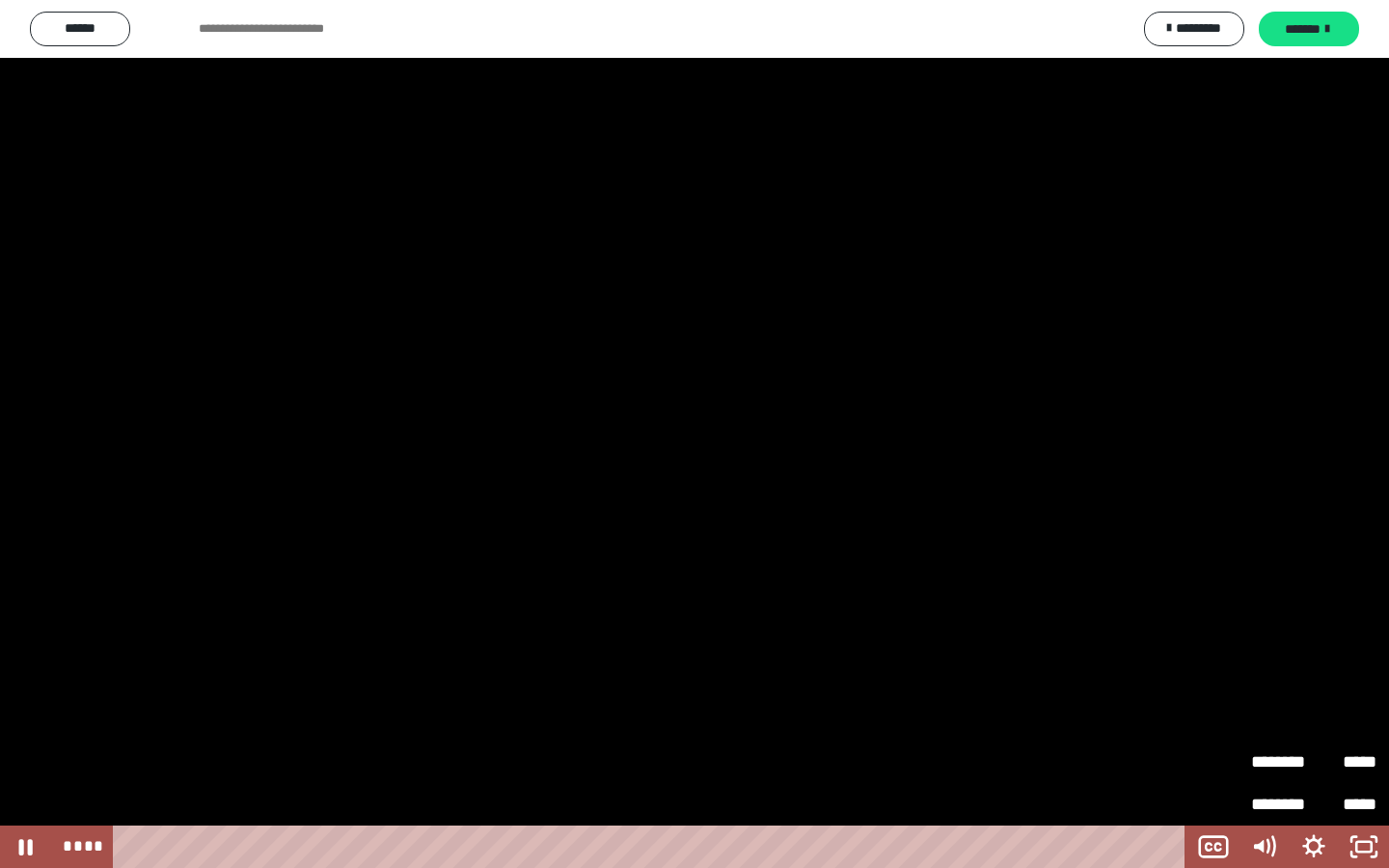 click on "*****" at bounding box center (1345, 762) 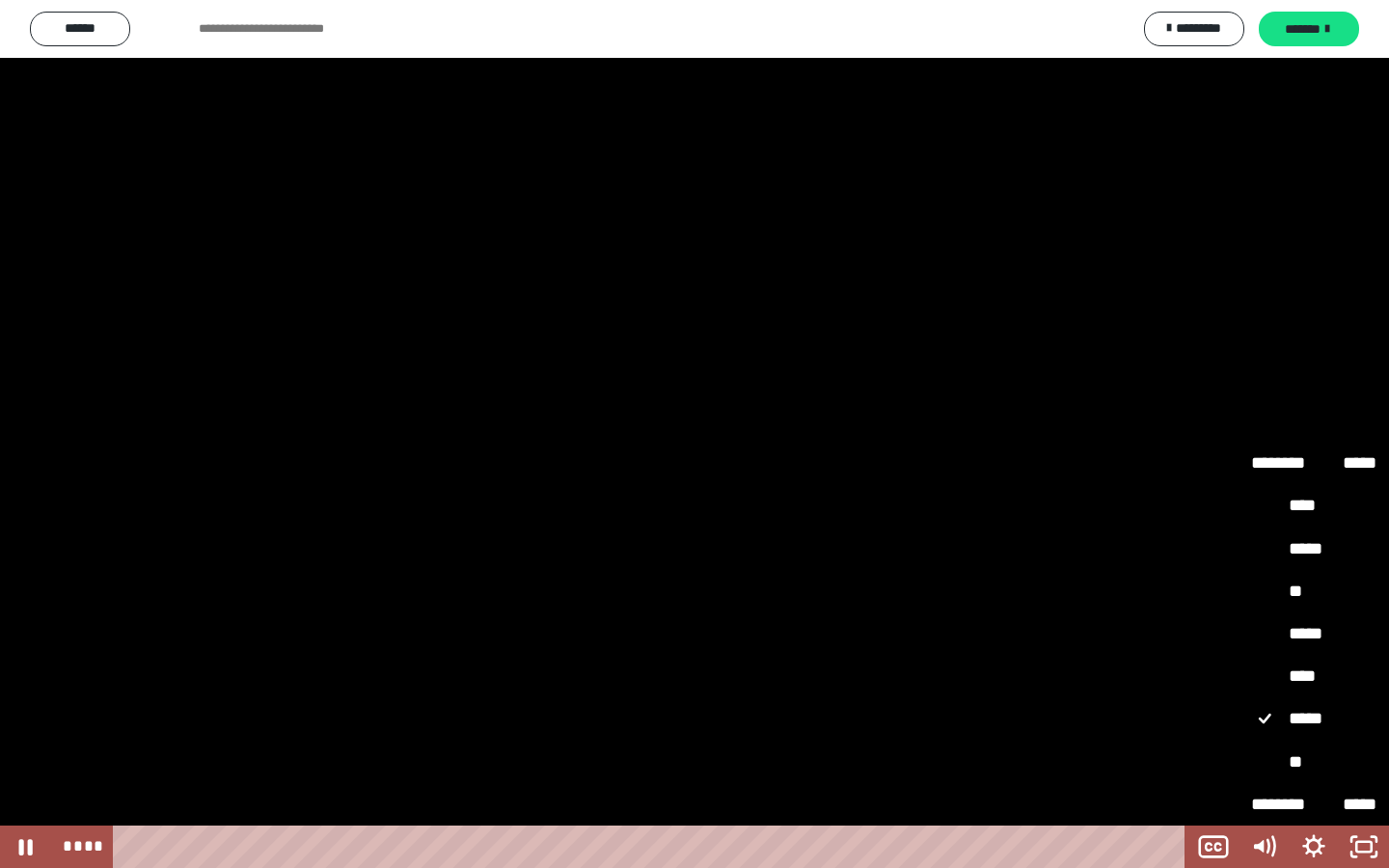 click on "****" at bounding box center [1314, 677] 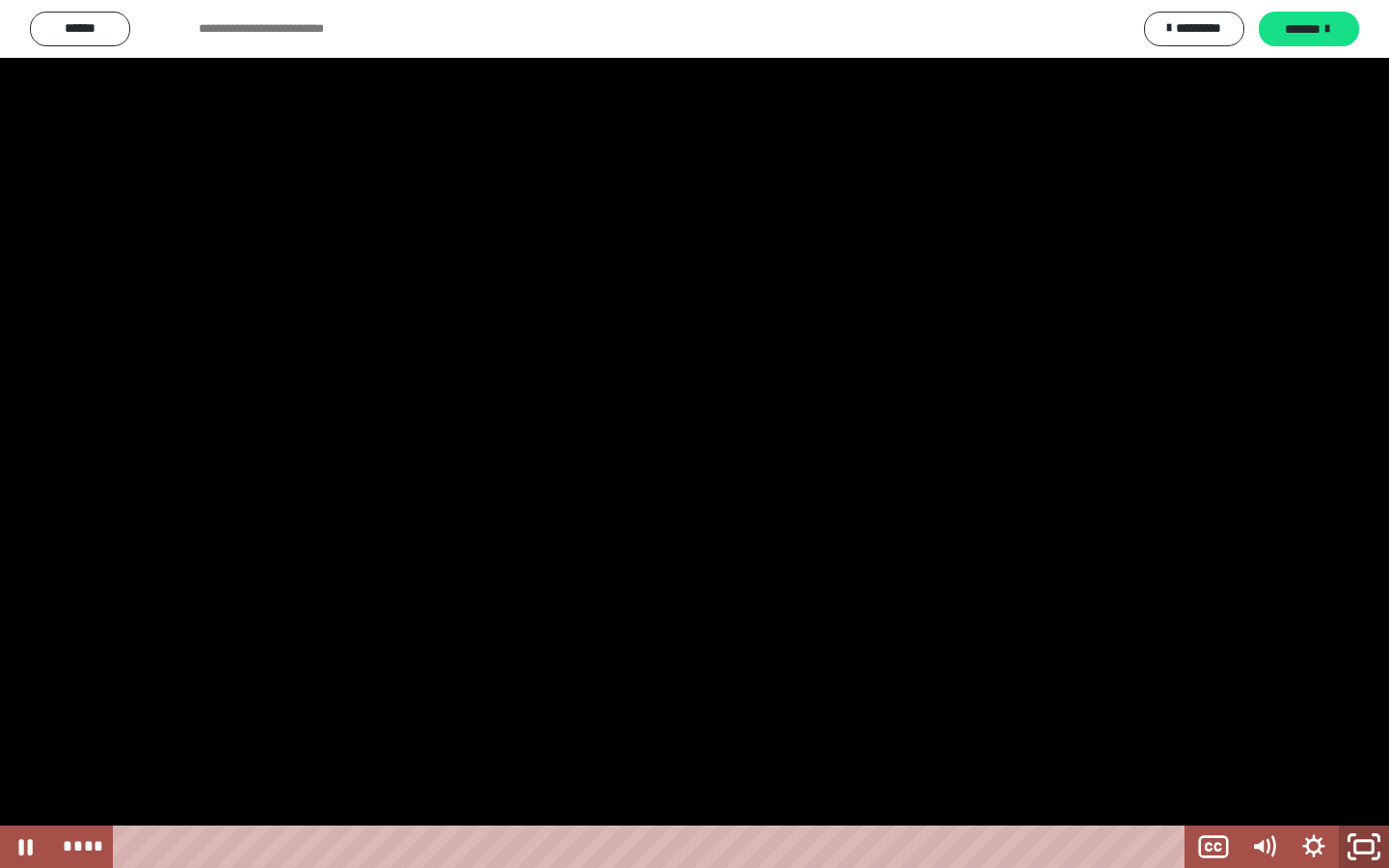 click 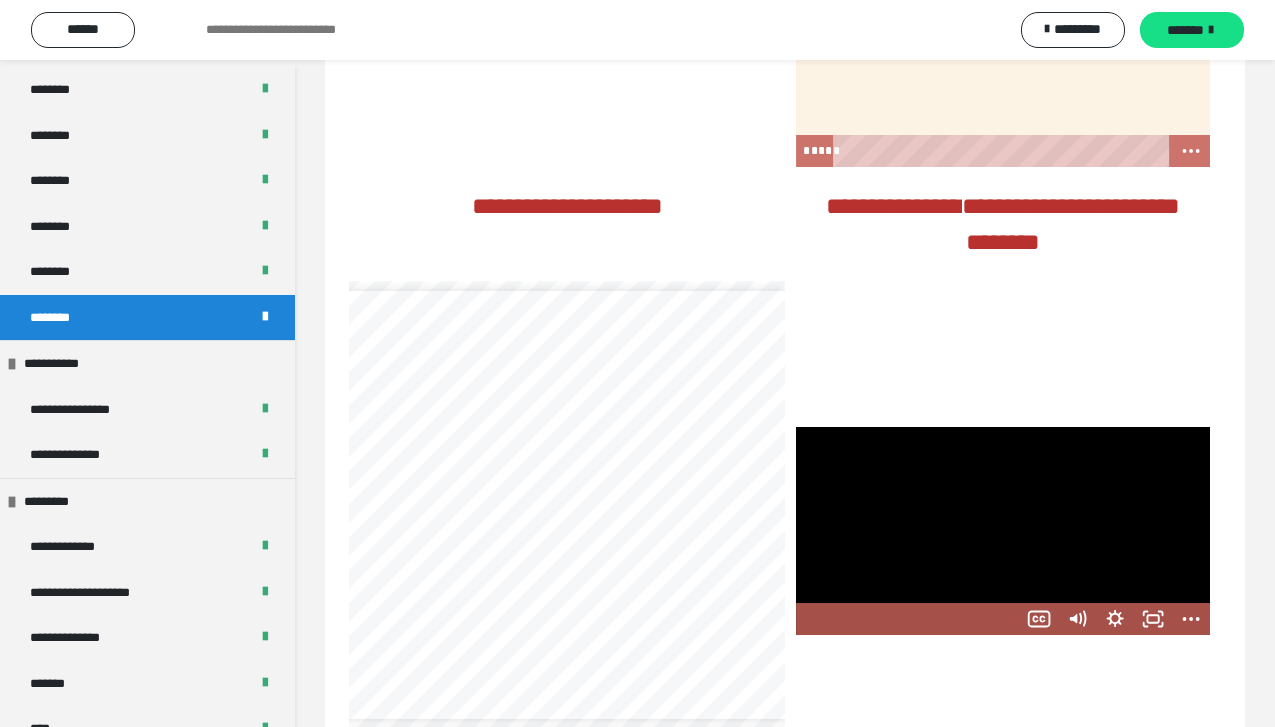 click at bounding box center [1003, 531] 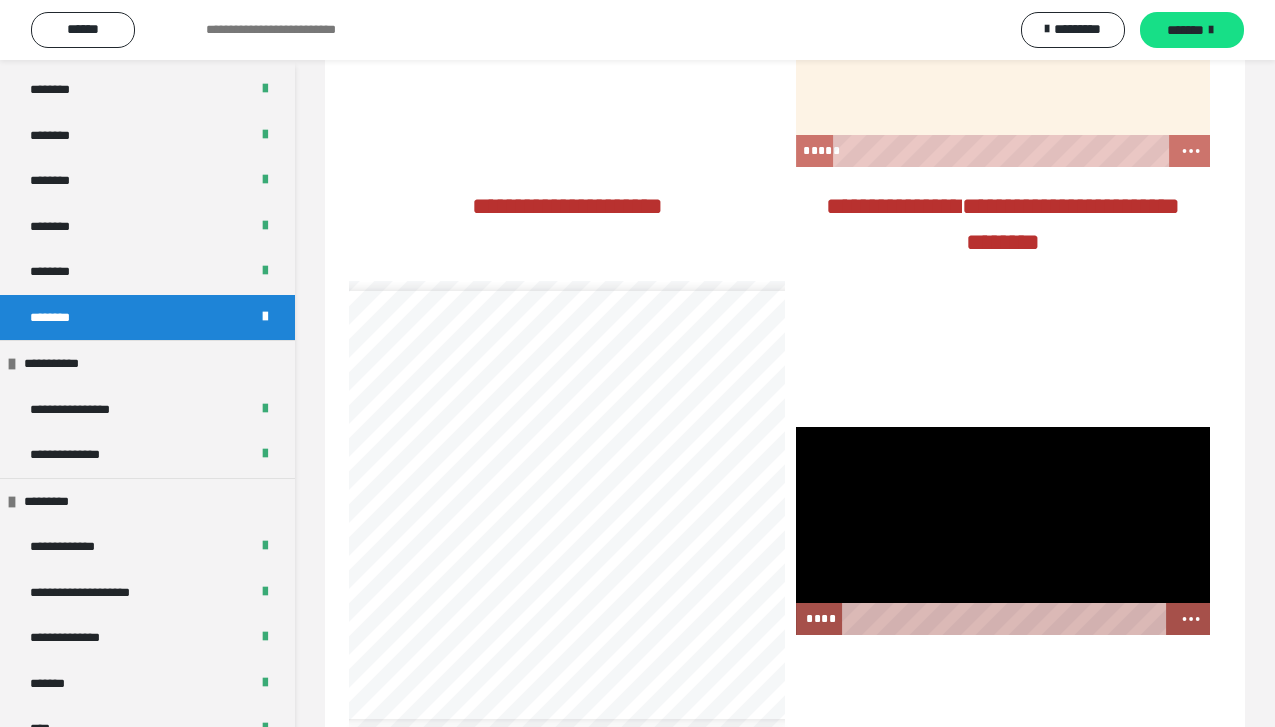 click at bounding box center [1003, 531] 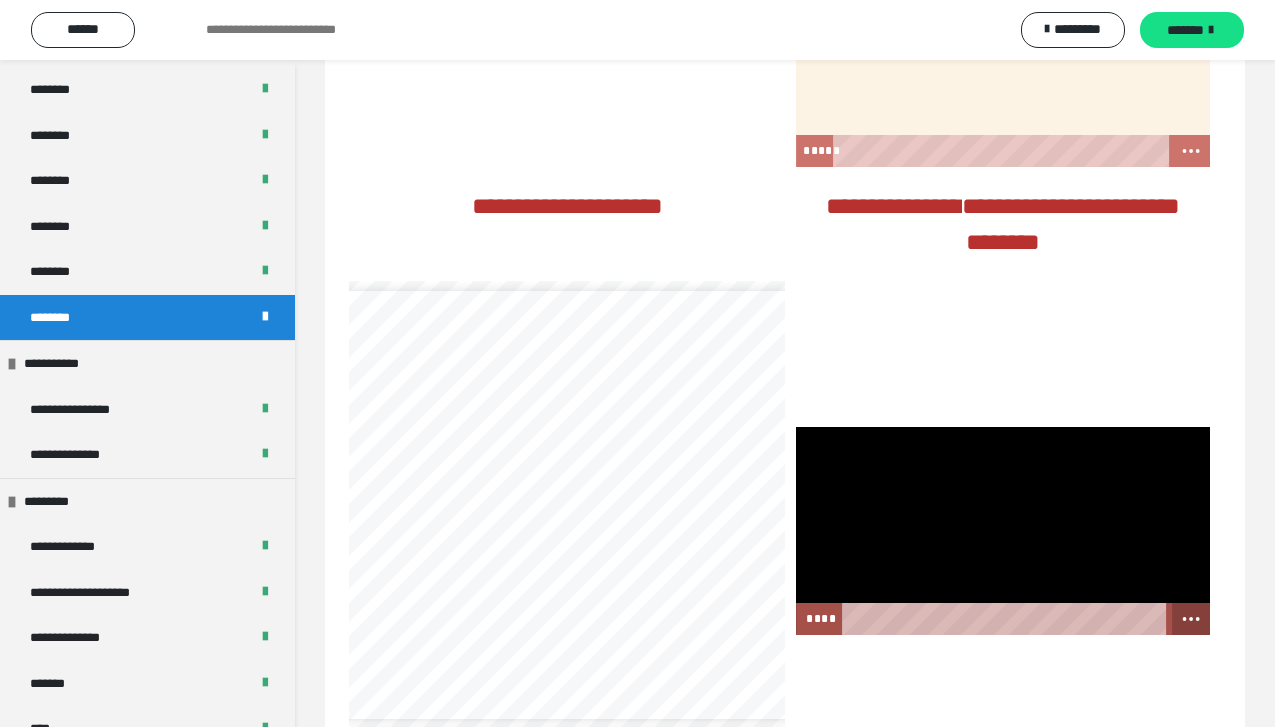 click 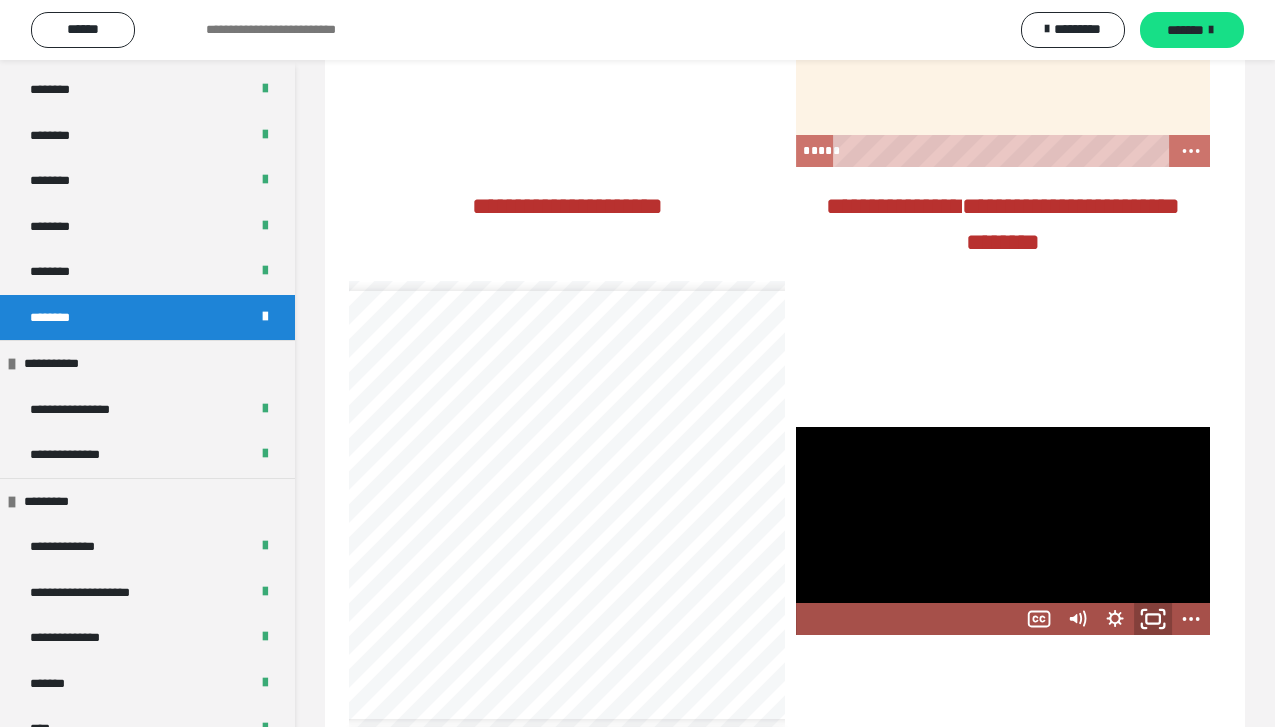 click 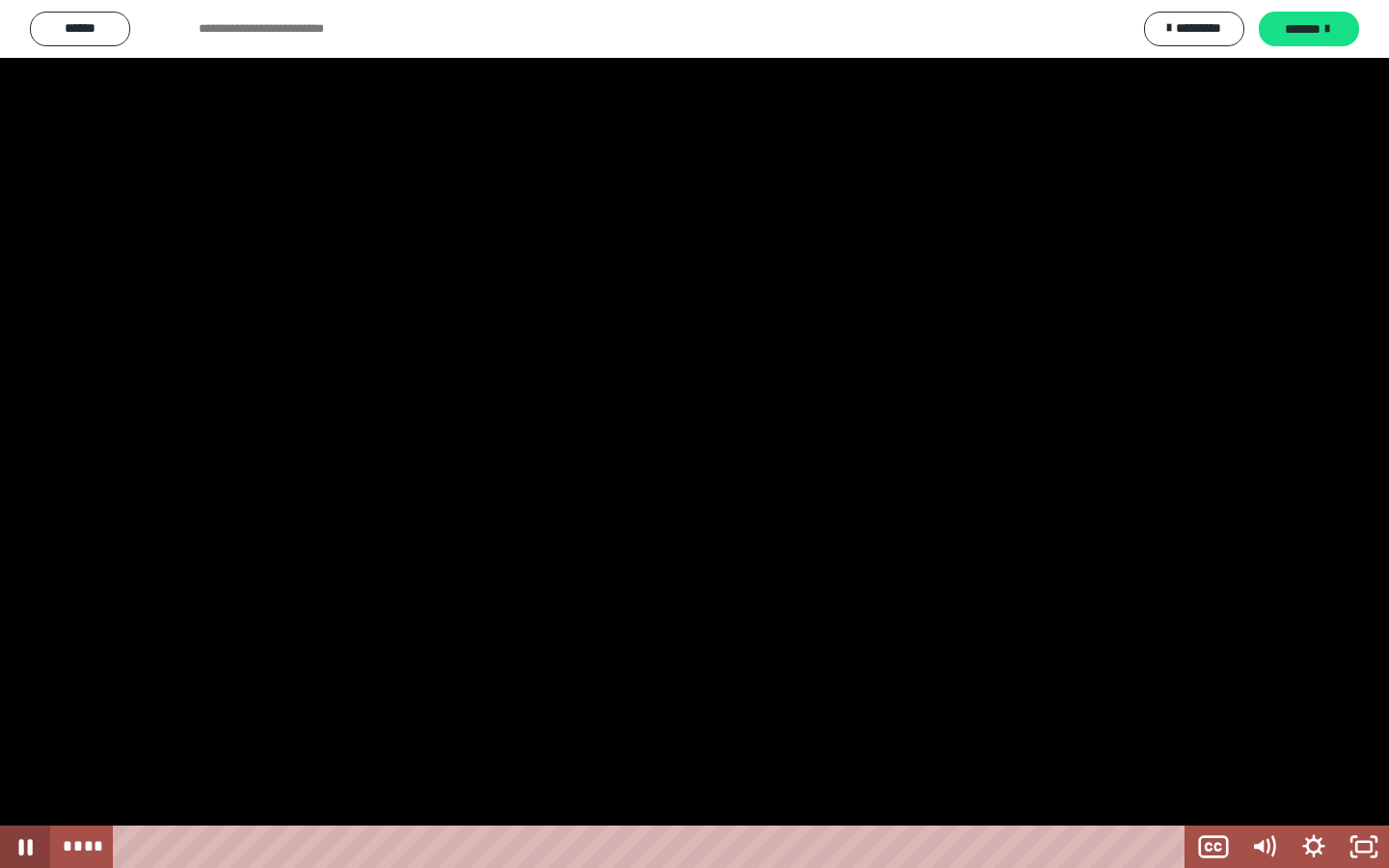 click 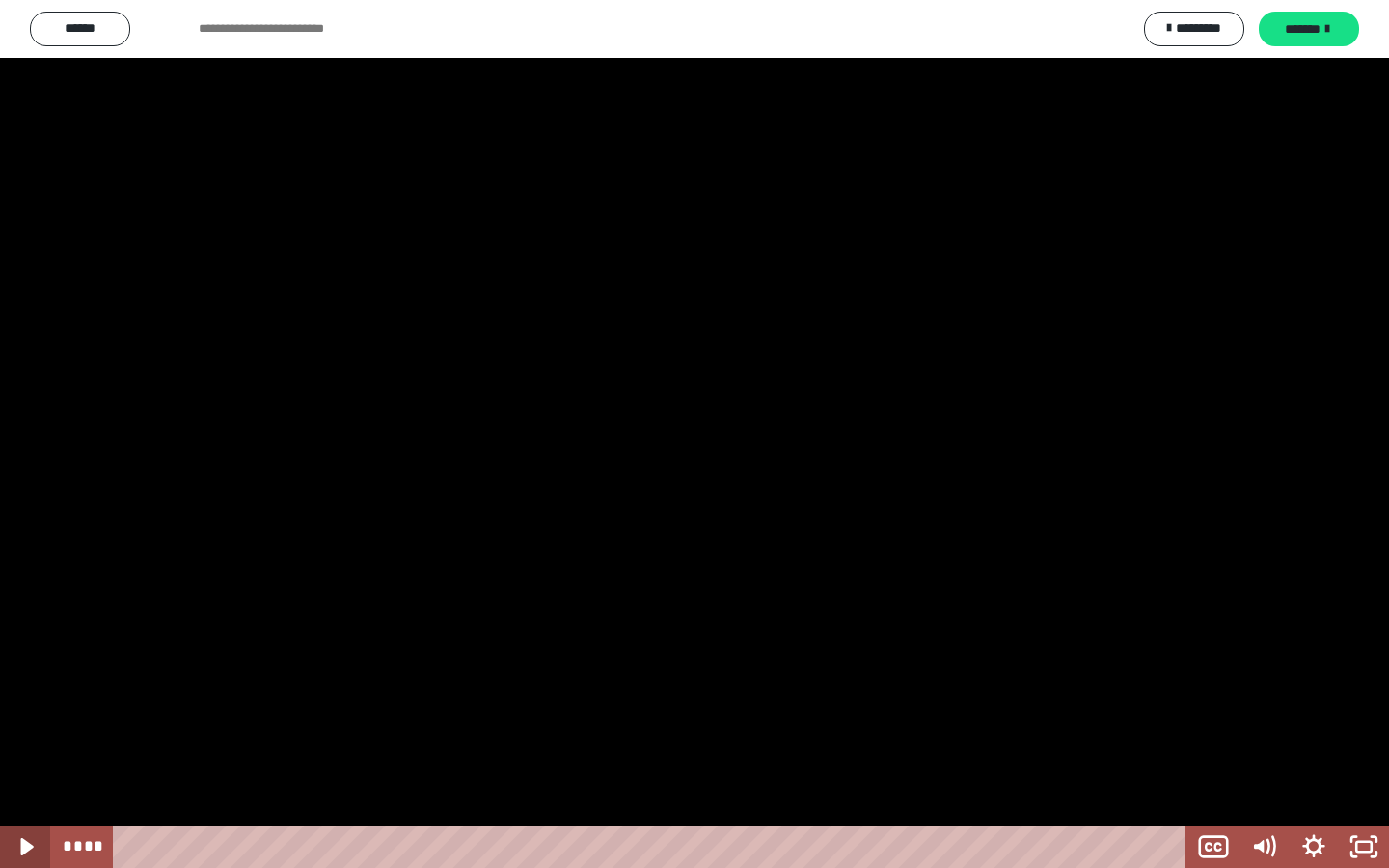 click 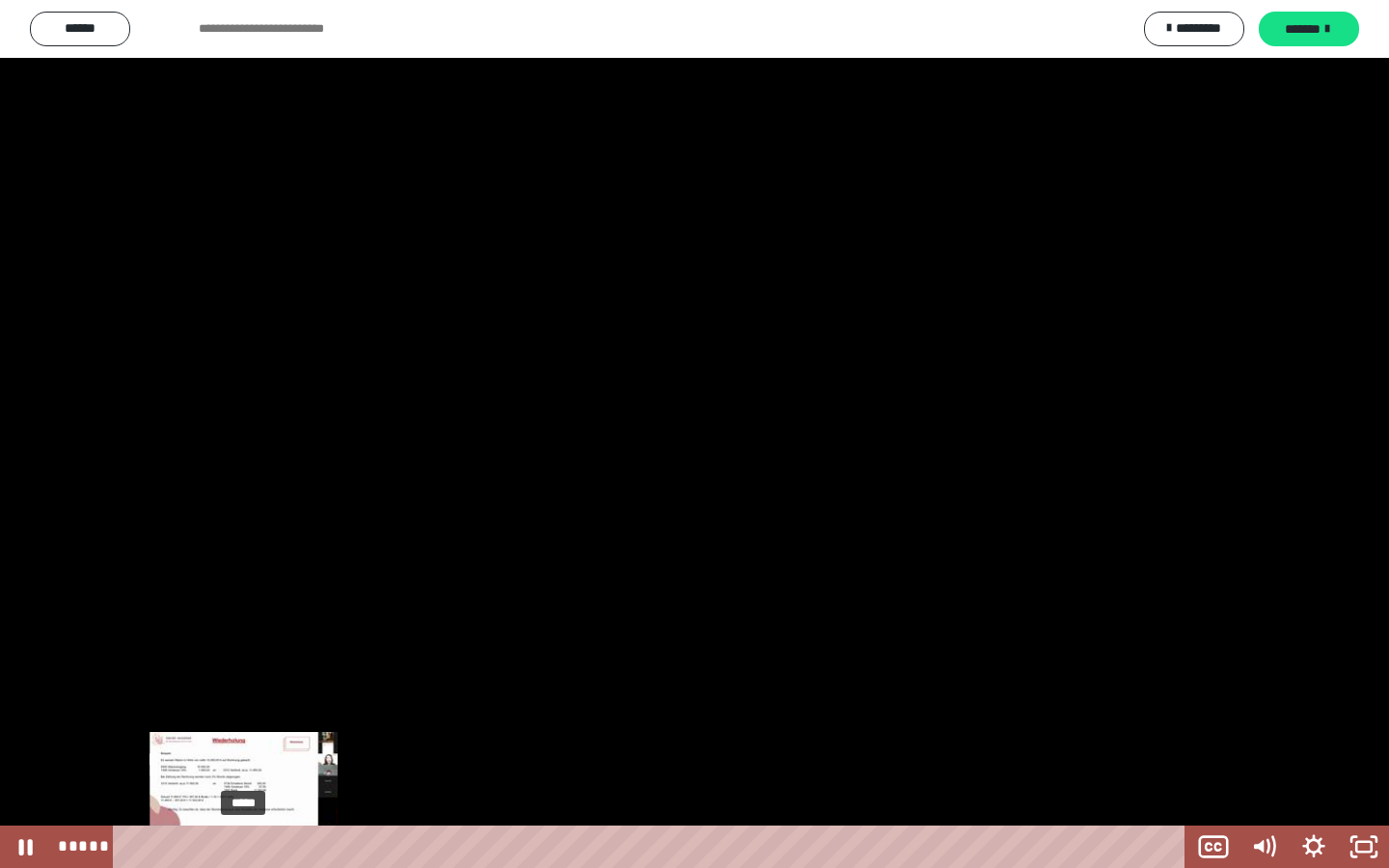 click on "*****" at bounding box center (653, 847) 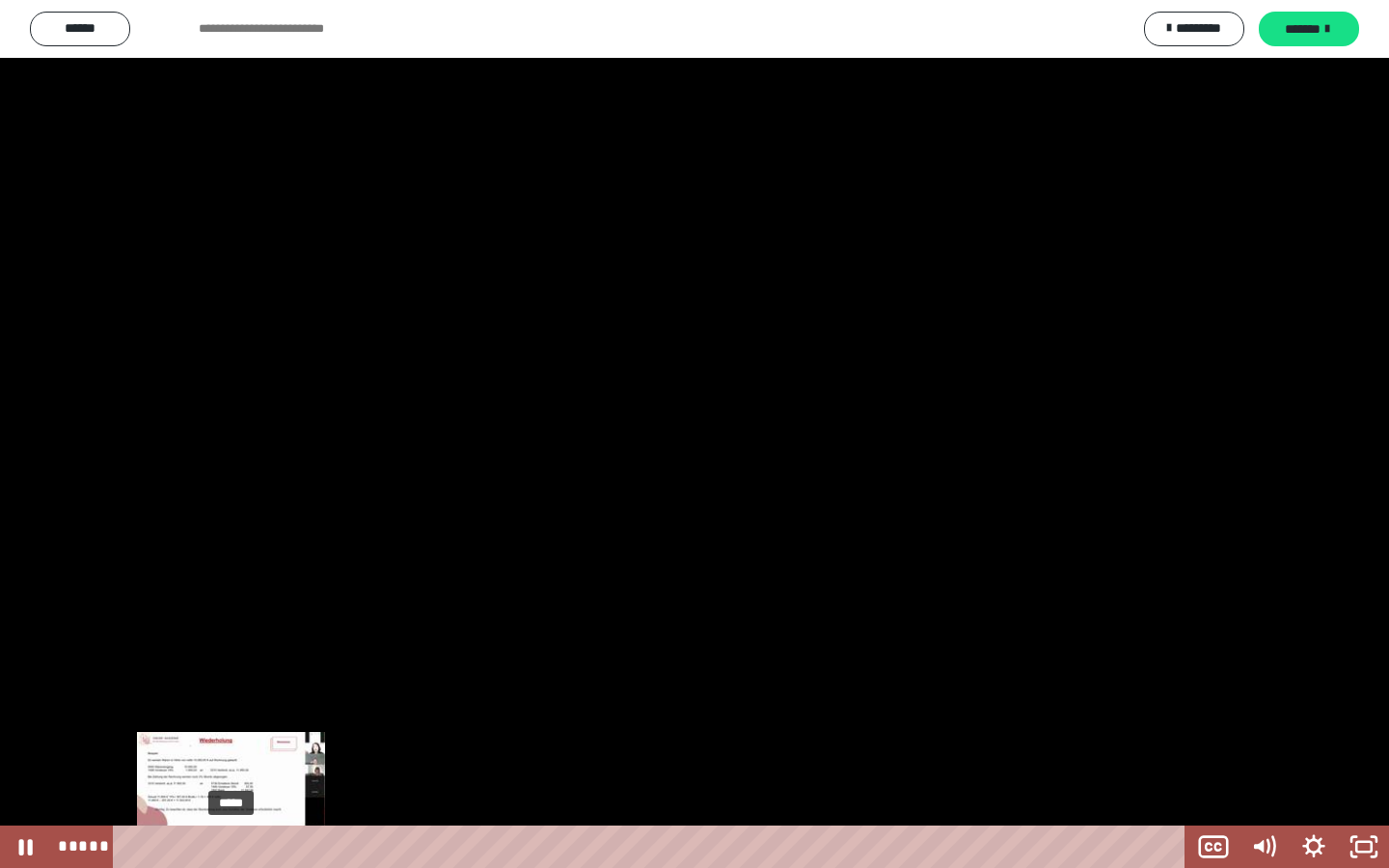 click on "*****" at bounding box center [653, 847] 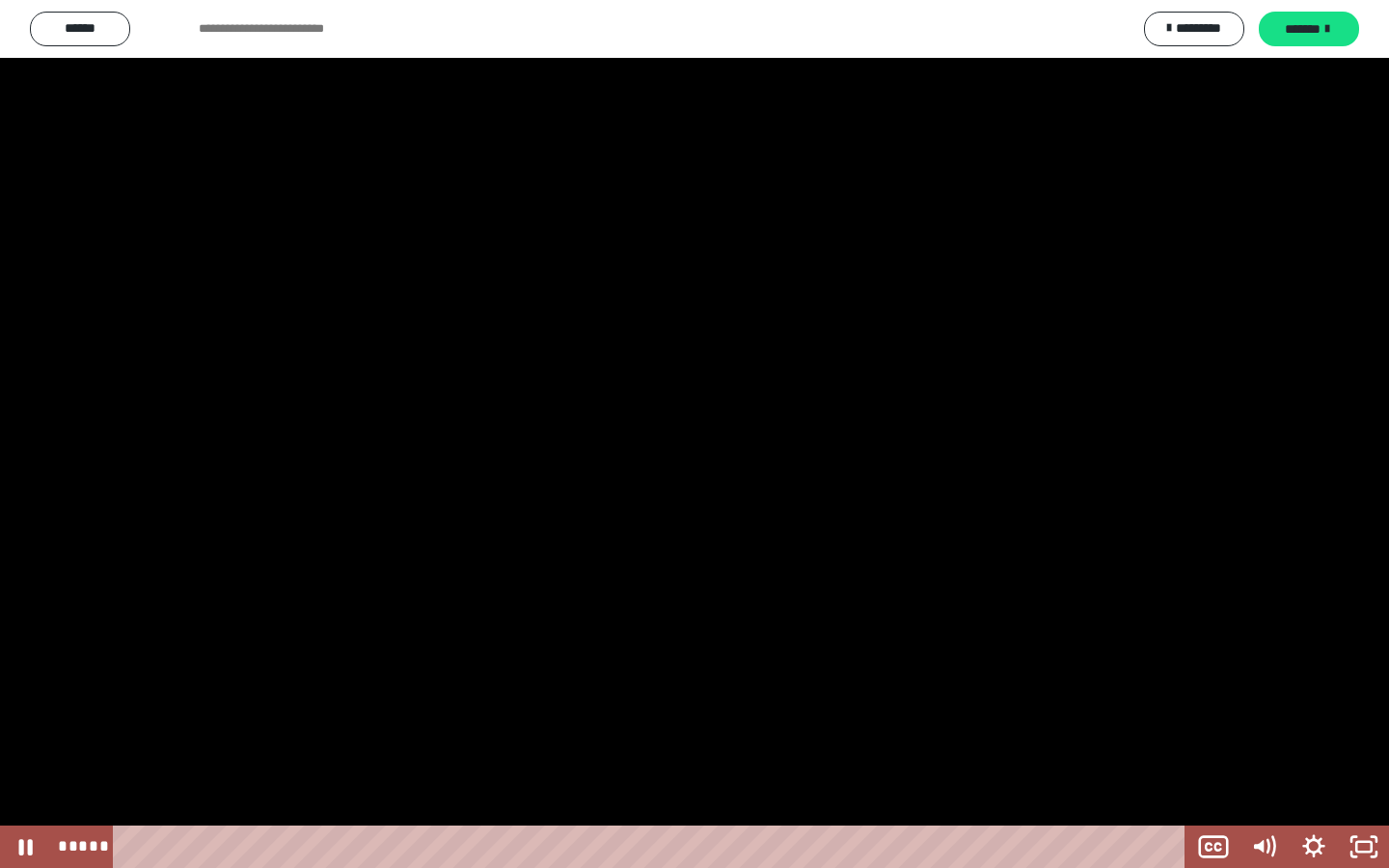 click on "***** *****" at bounding box center [619, 847] 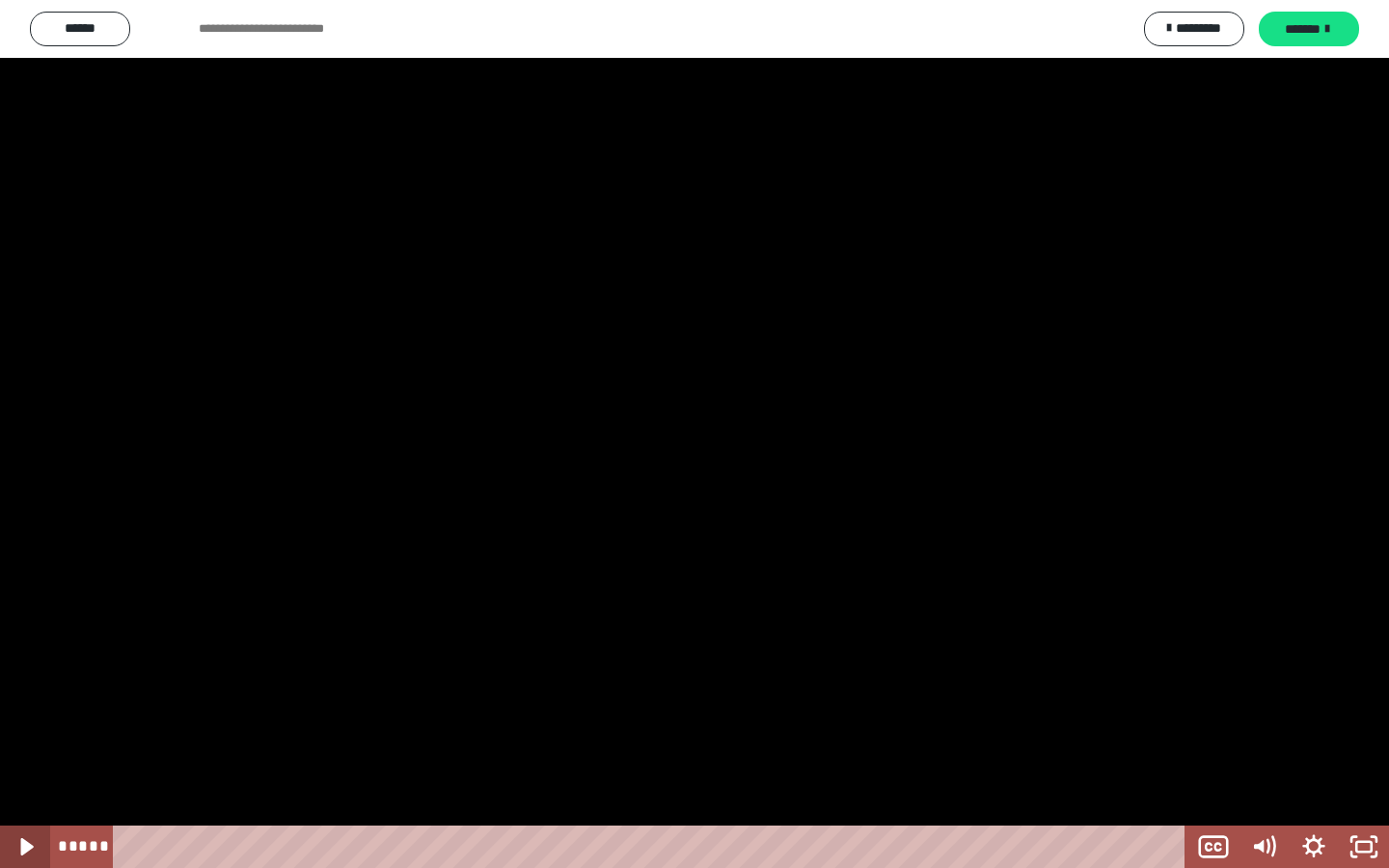 click 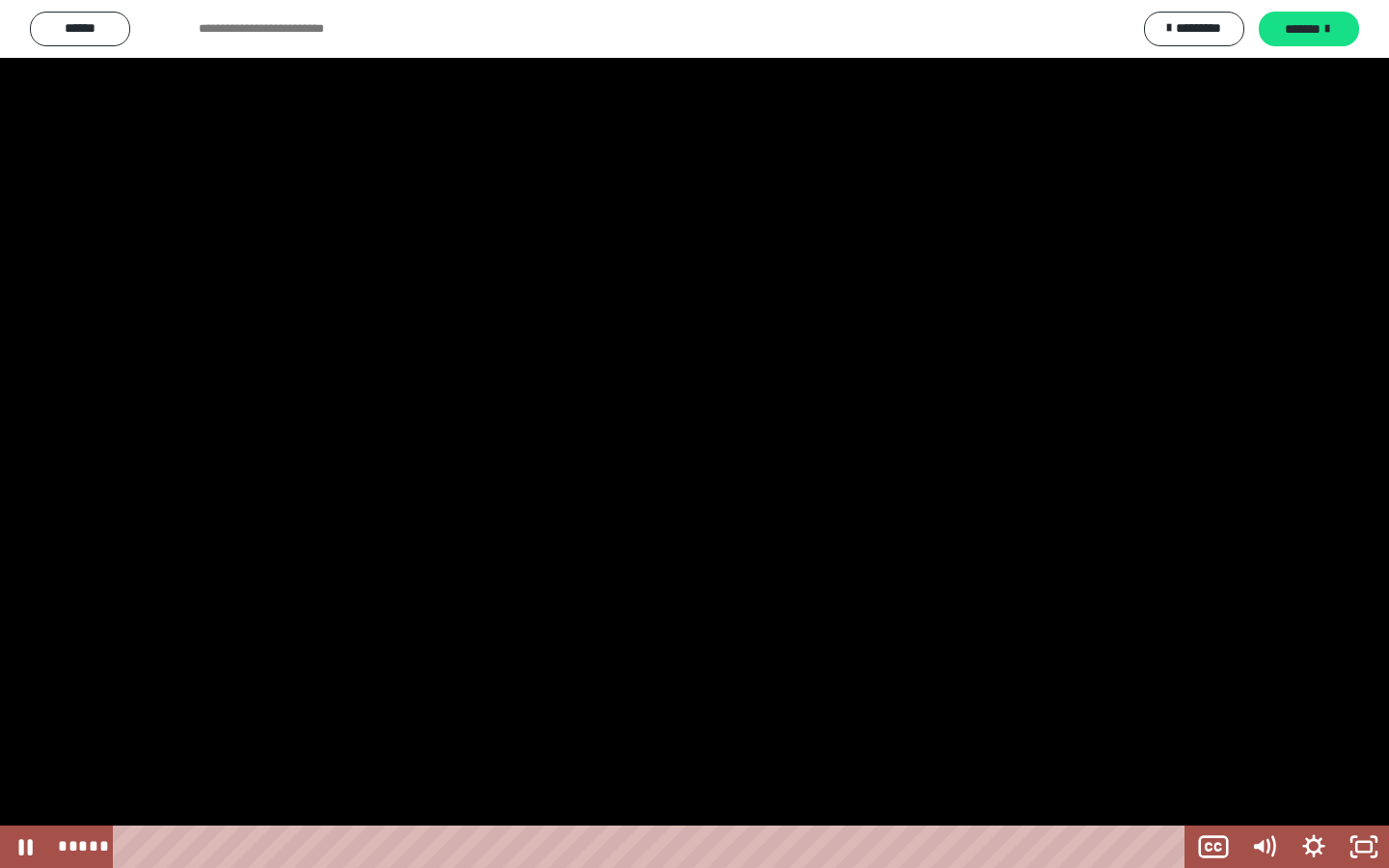 click at bounding box center (694, 434) 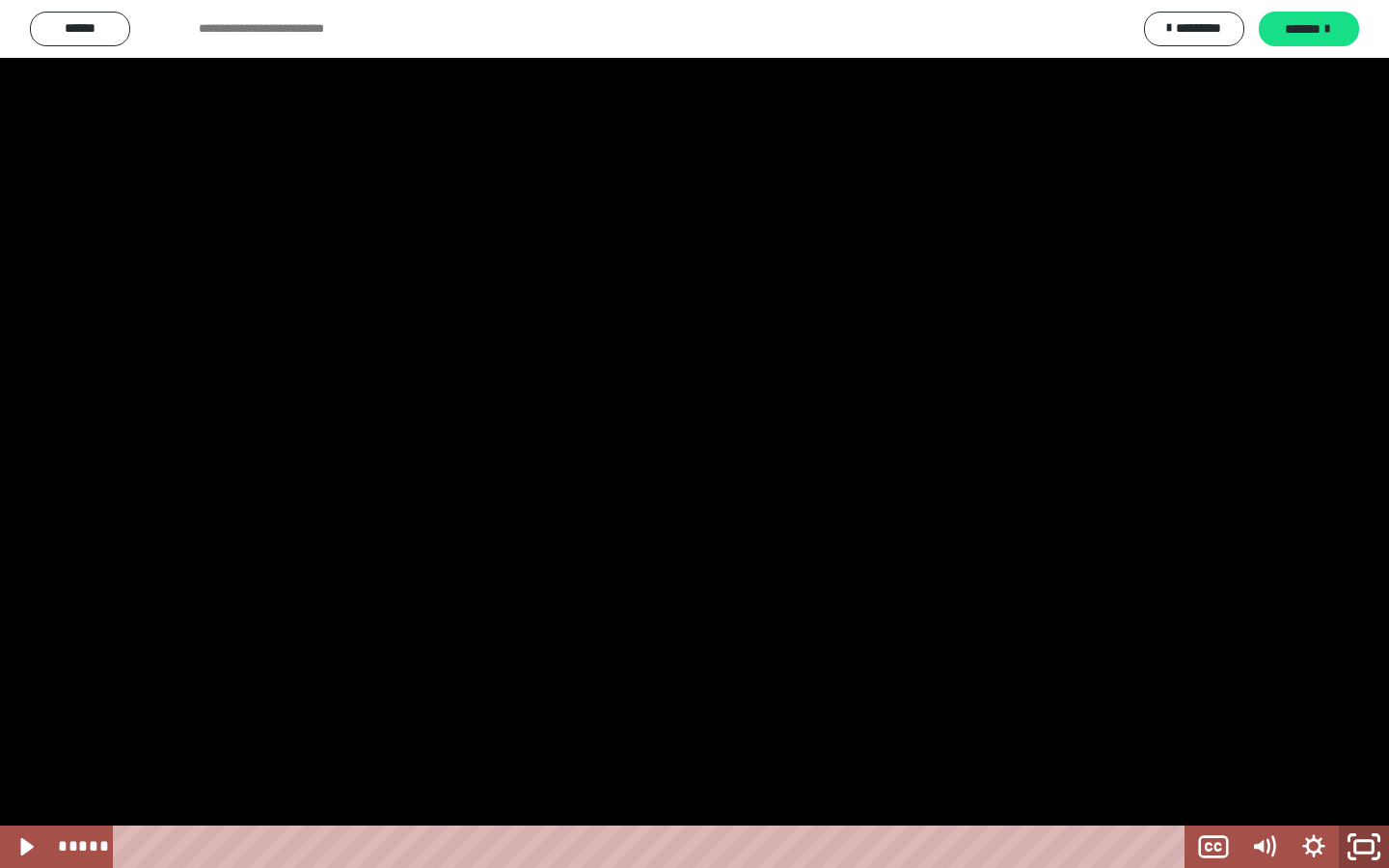 click 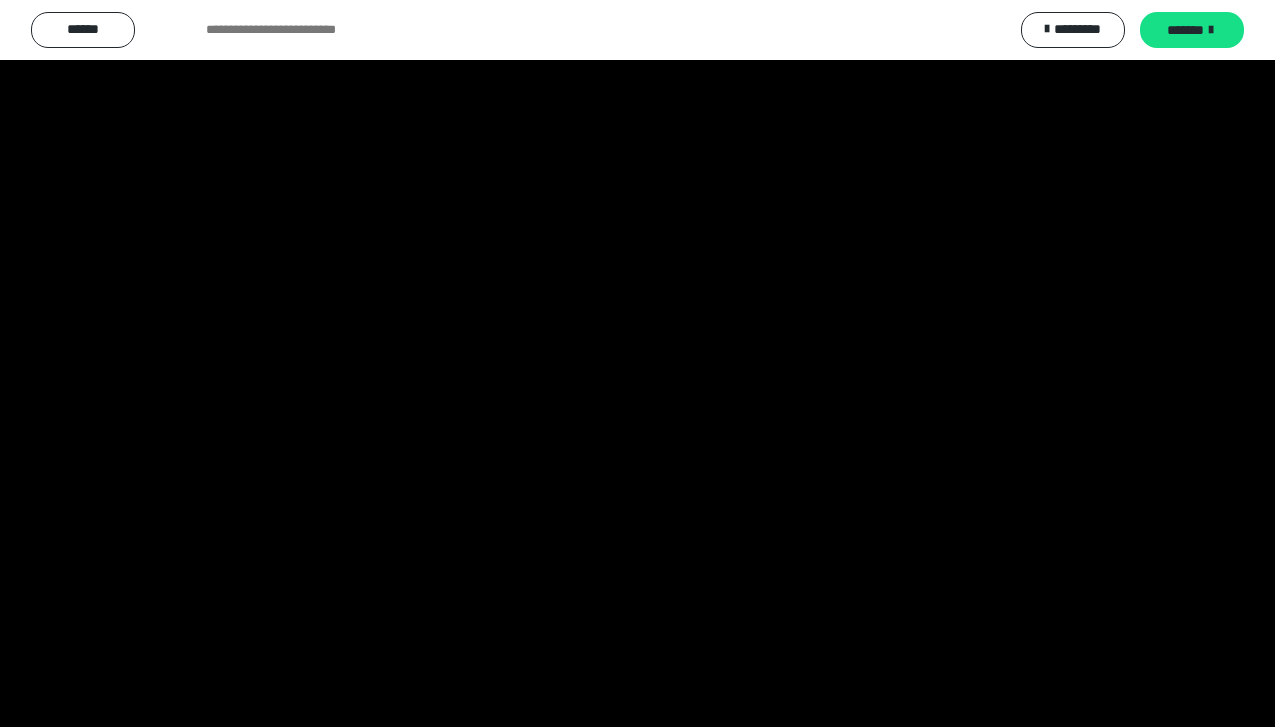scroll, scrollTop: 1317, scrollLeft: 0, axis: vertical 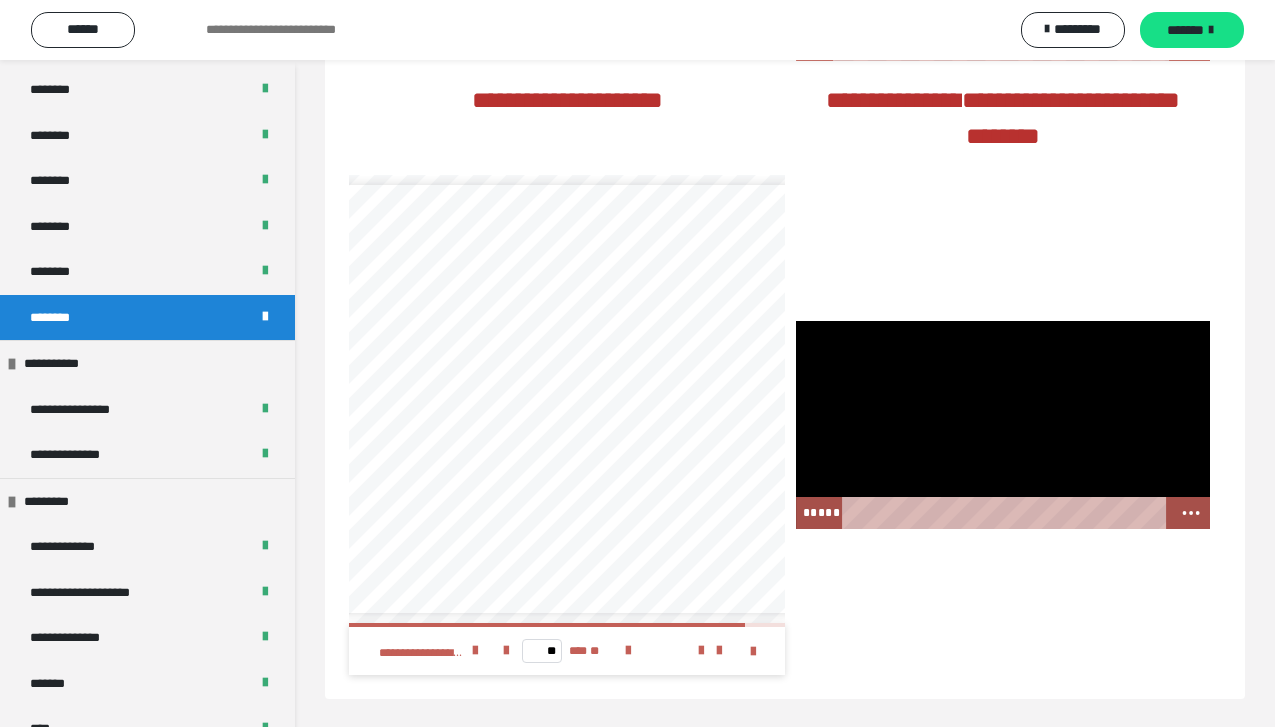 click at bounding box center [1003, 425] 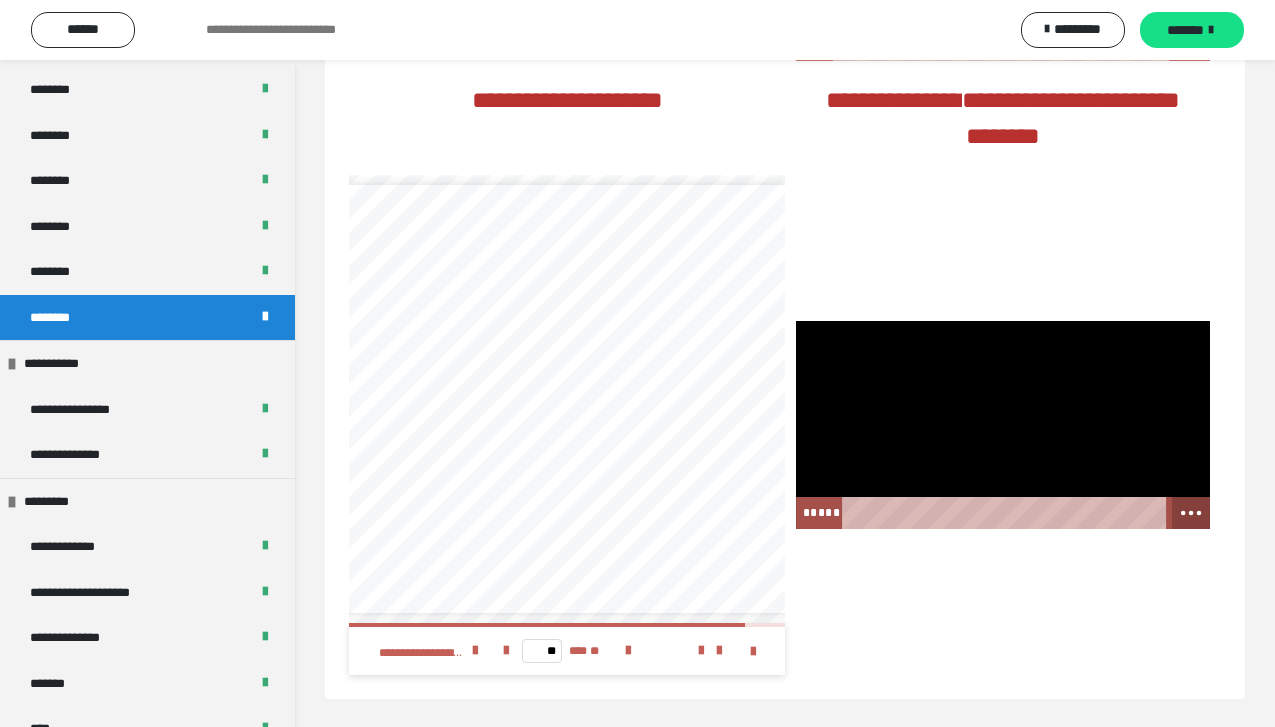 click 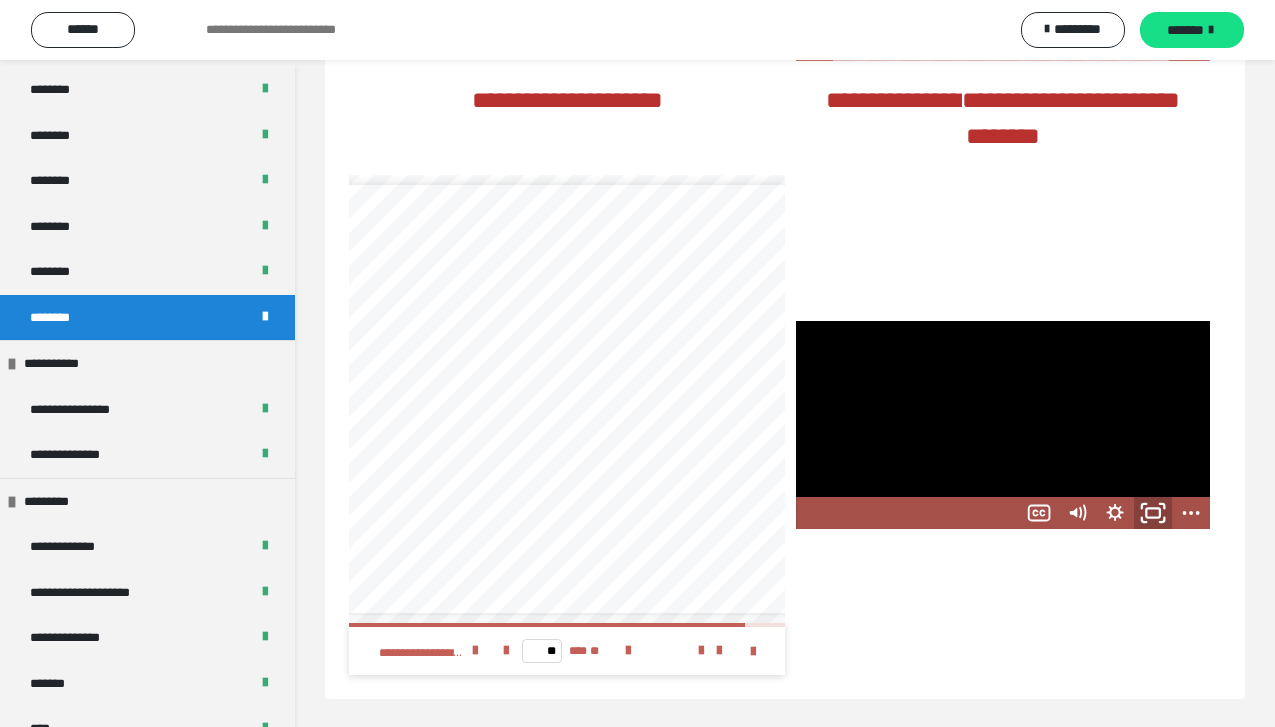 click 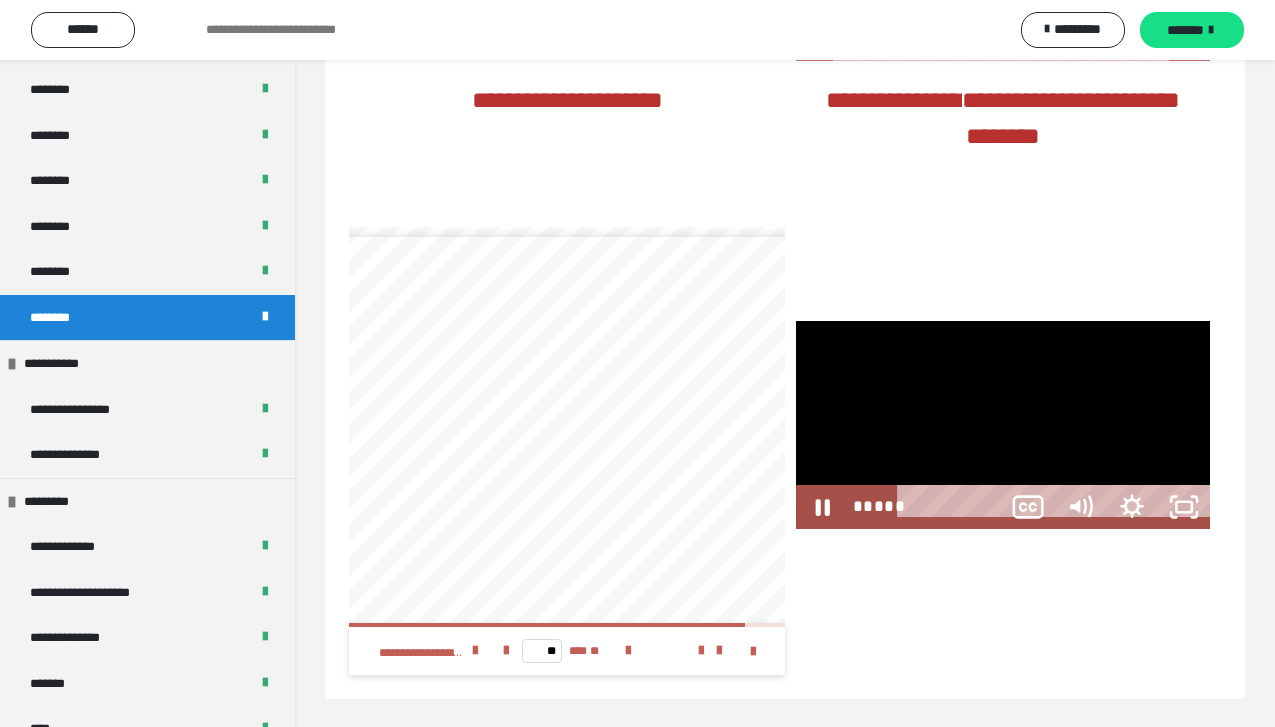 scroll, scrollTop: 1211, scrollLeft: 0, axis: vertical 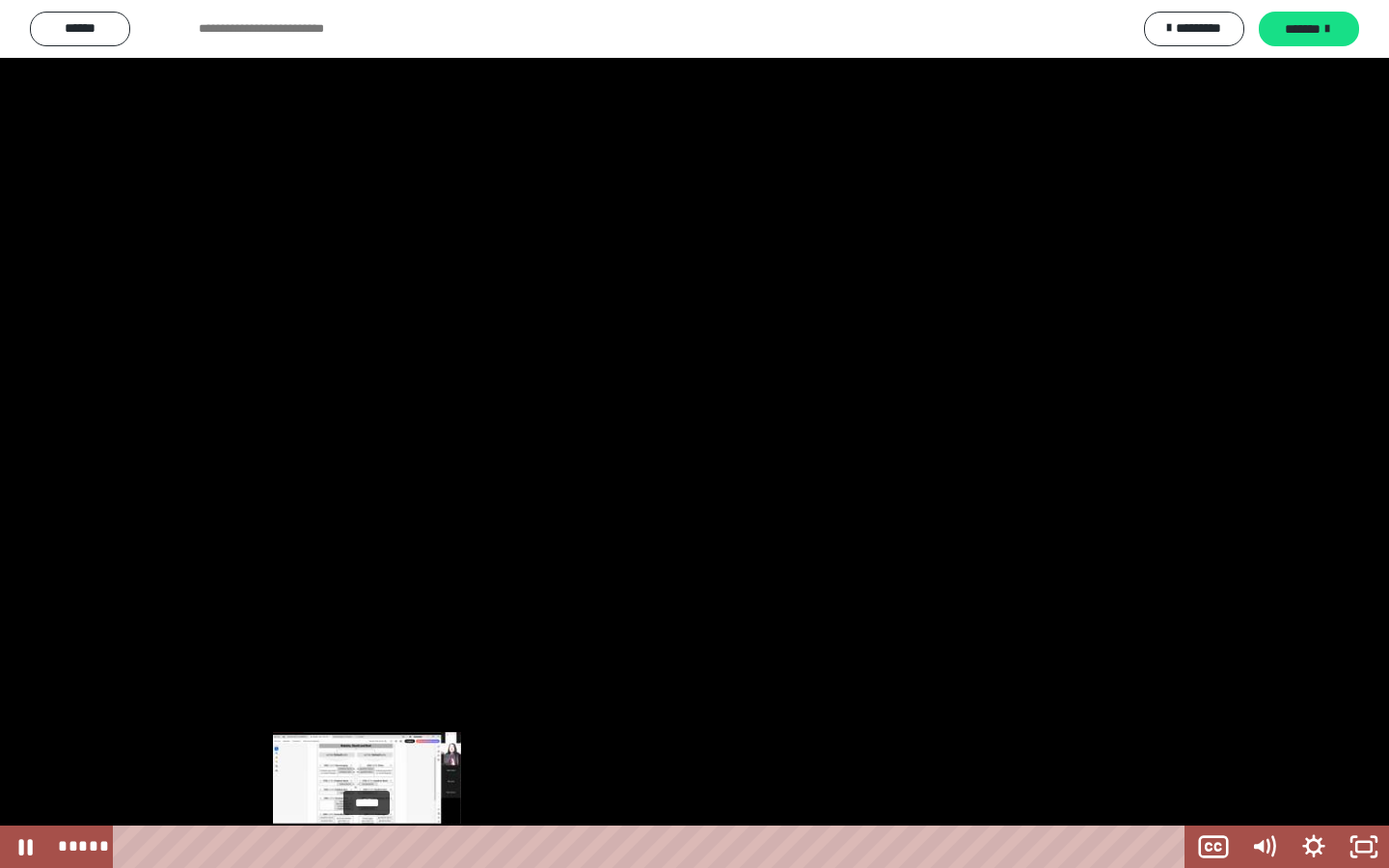 click on "*****" at bounding box center [653, 847] 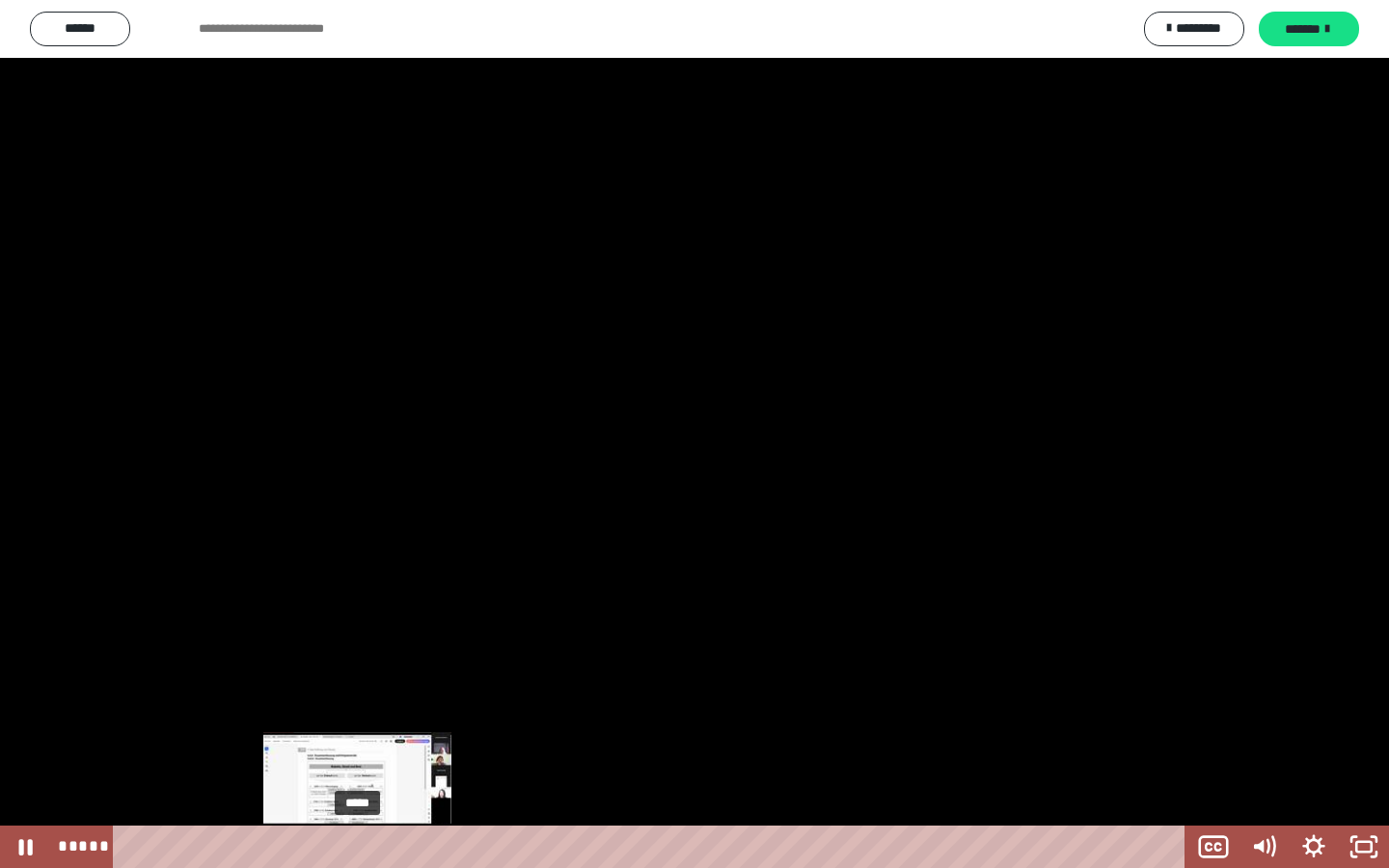 click on "*****" at bounding box center [653, 847] 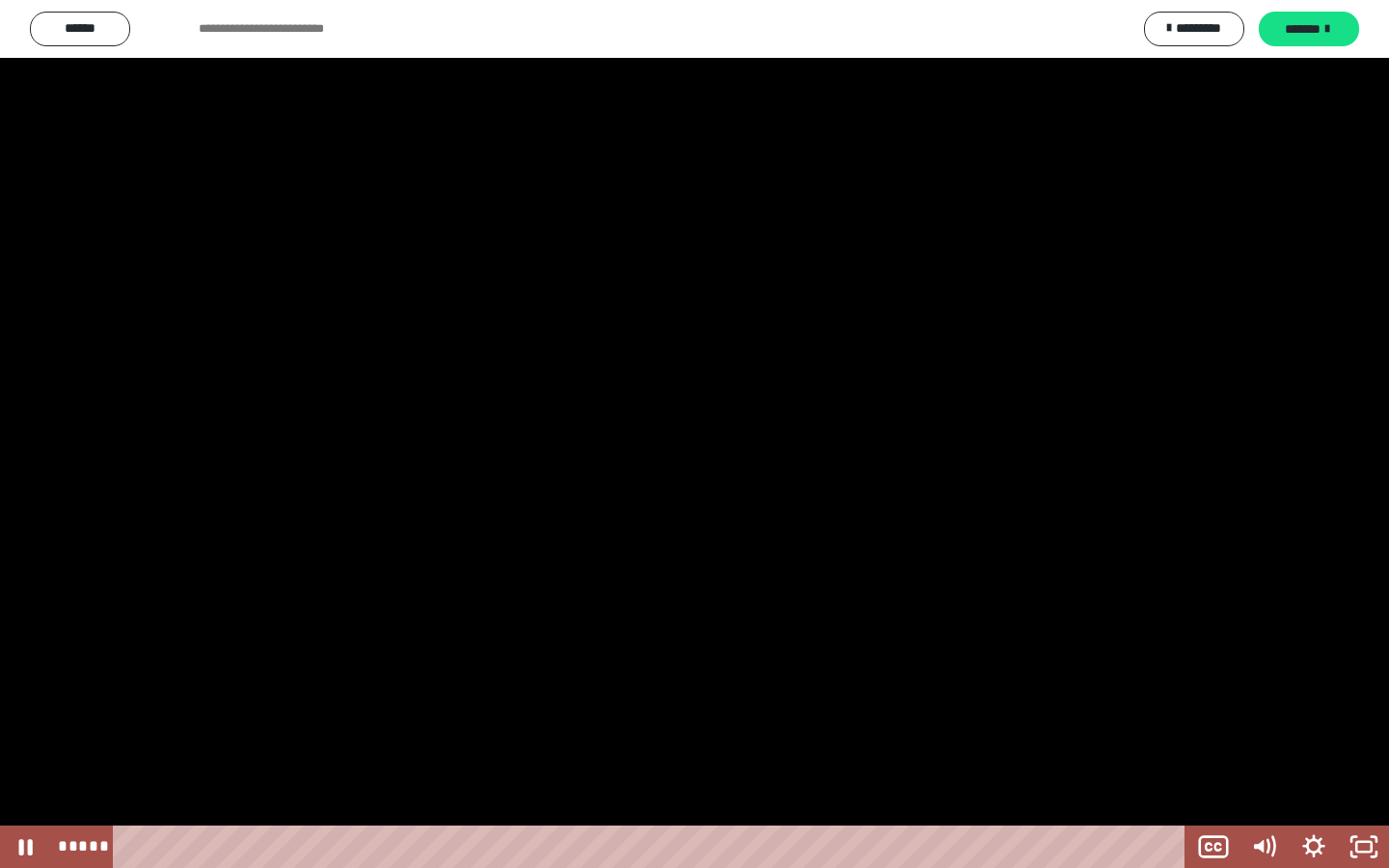 click at bounding box center (694, 434) 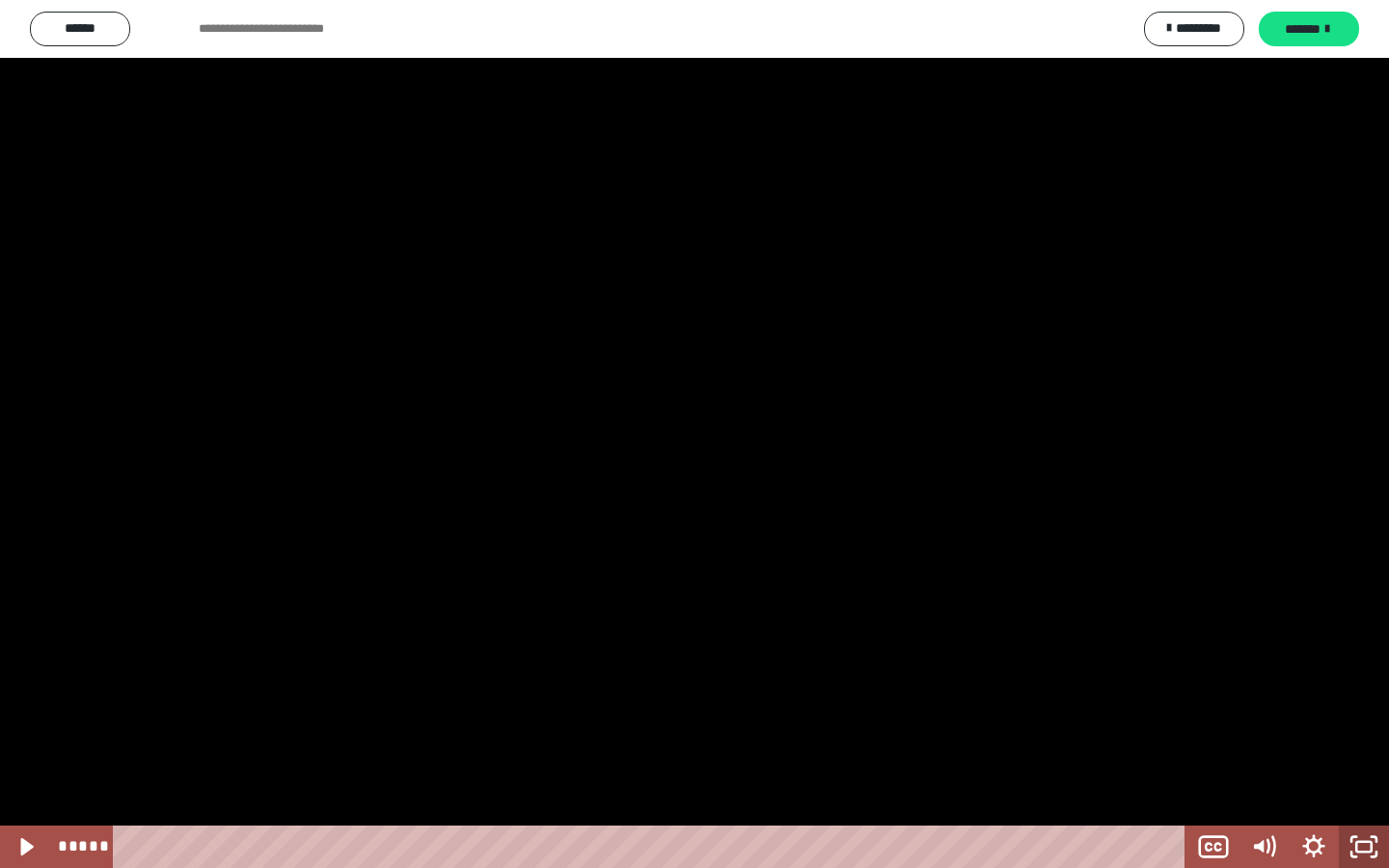 click 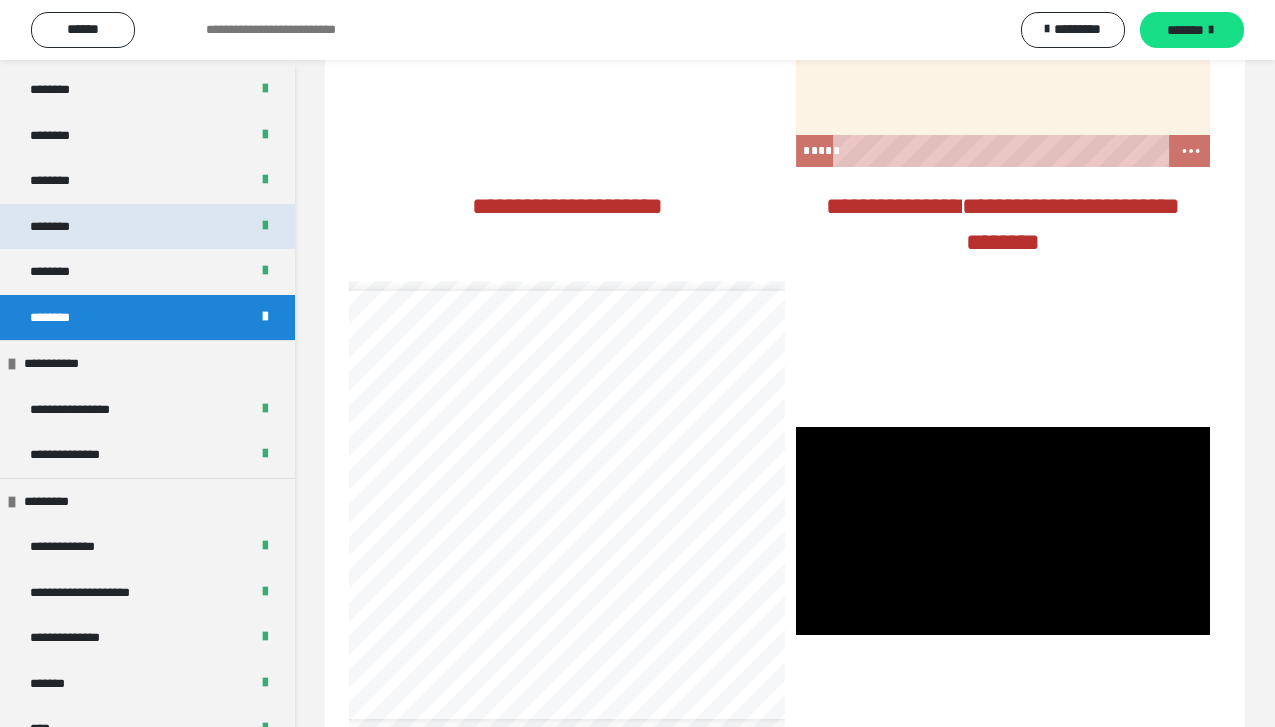 click on "********" at bounding box center (147, 227) 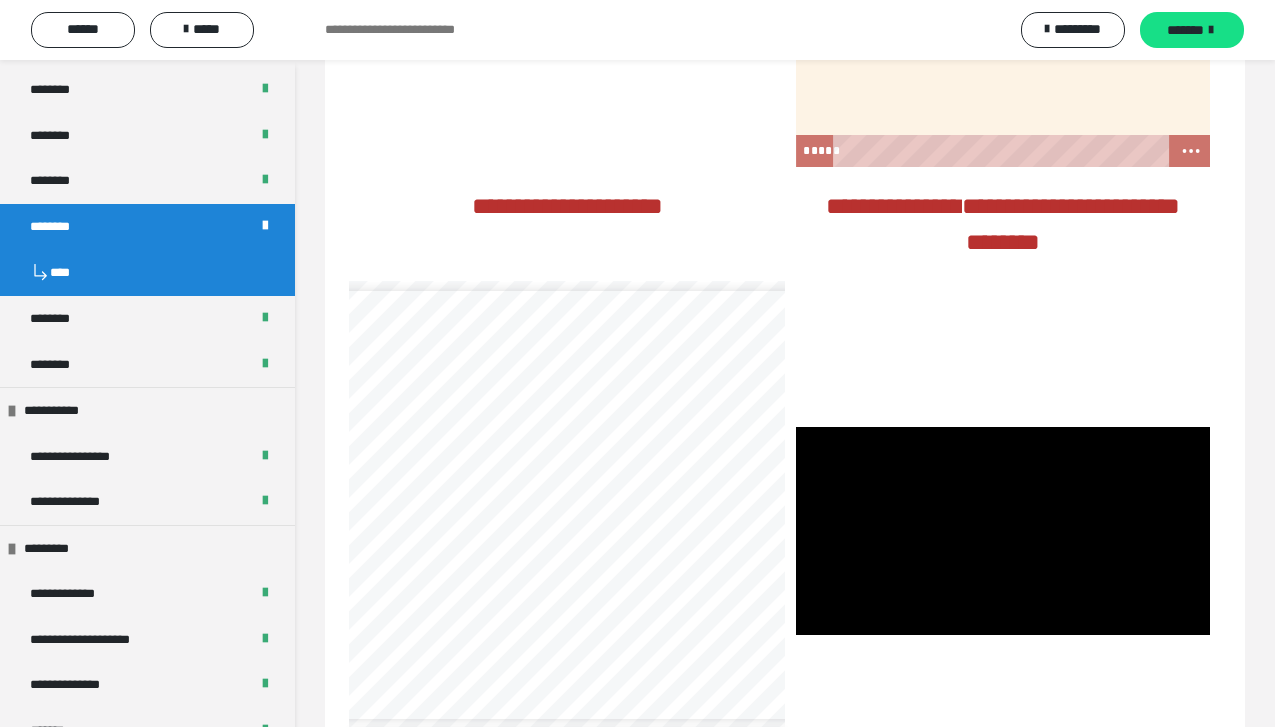scroll, scrollTop: 1609, scrollLeft: 0, axis: vertical 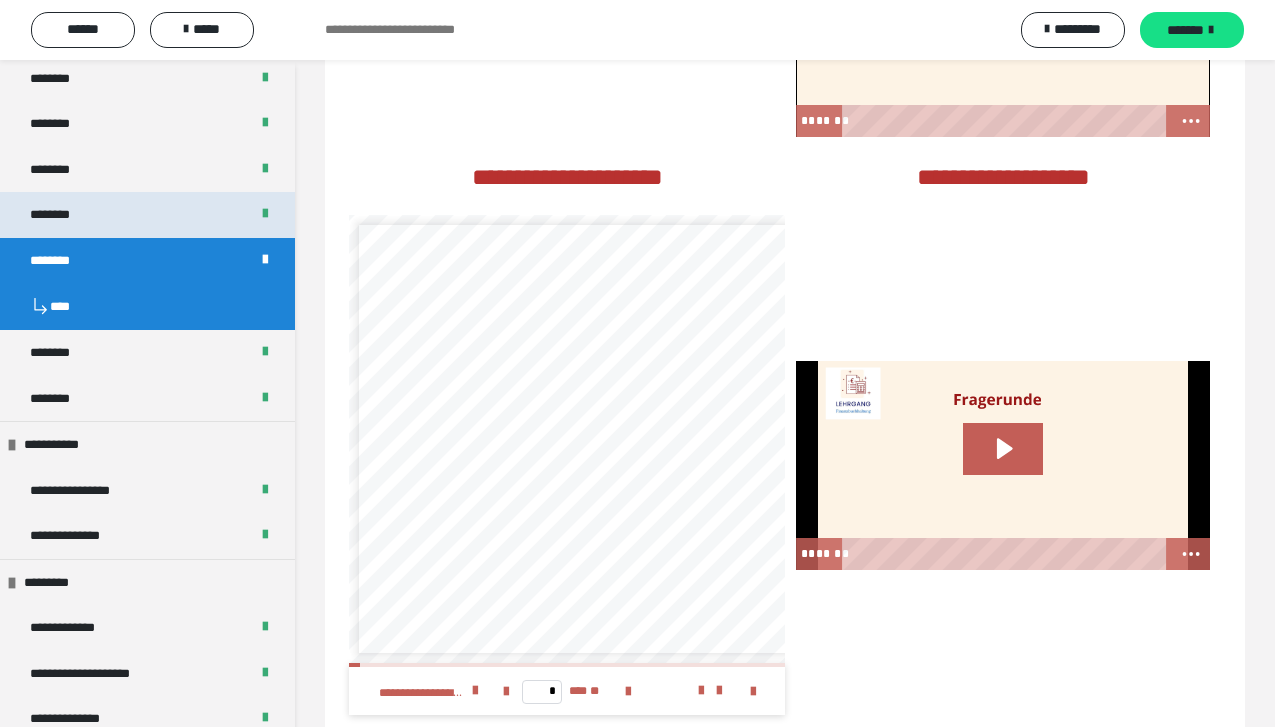 click on "********" at bounding box center (147, 215) 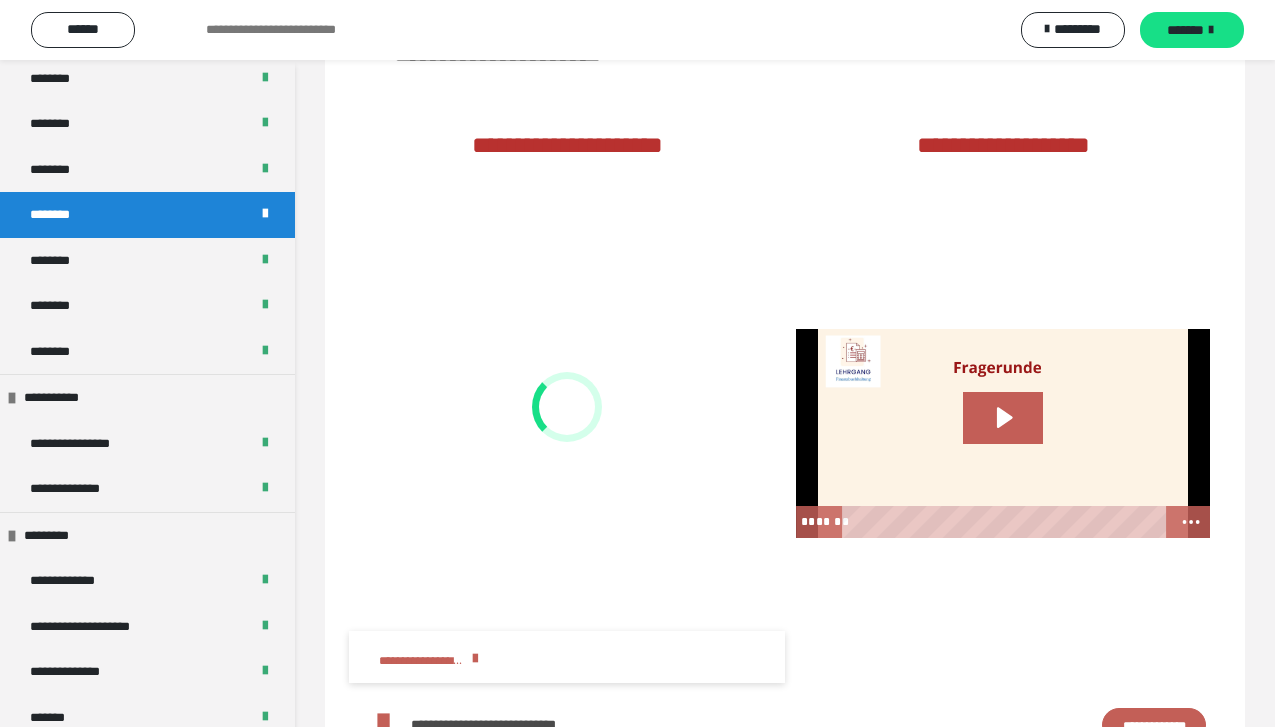 scroll, scrollTop: 2689, scrollLeft: 0, axis: vertical 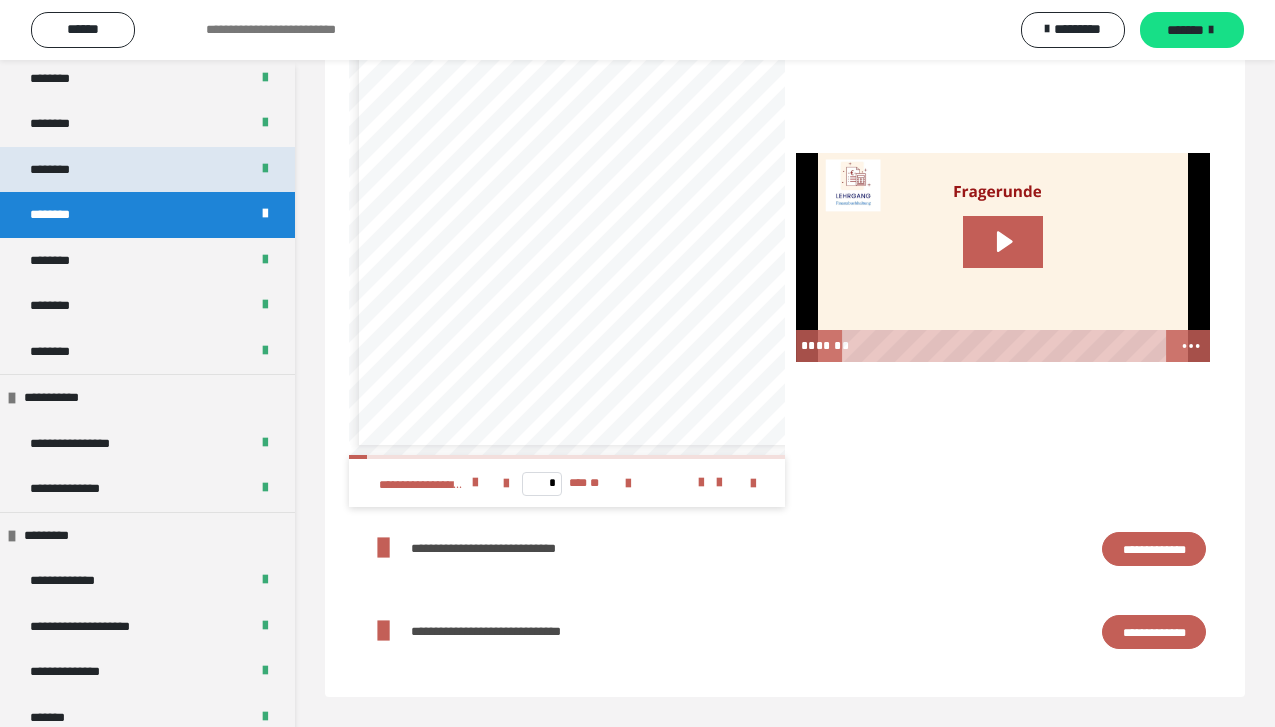 click on "********" at bounding box center (60, 170) 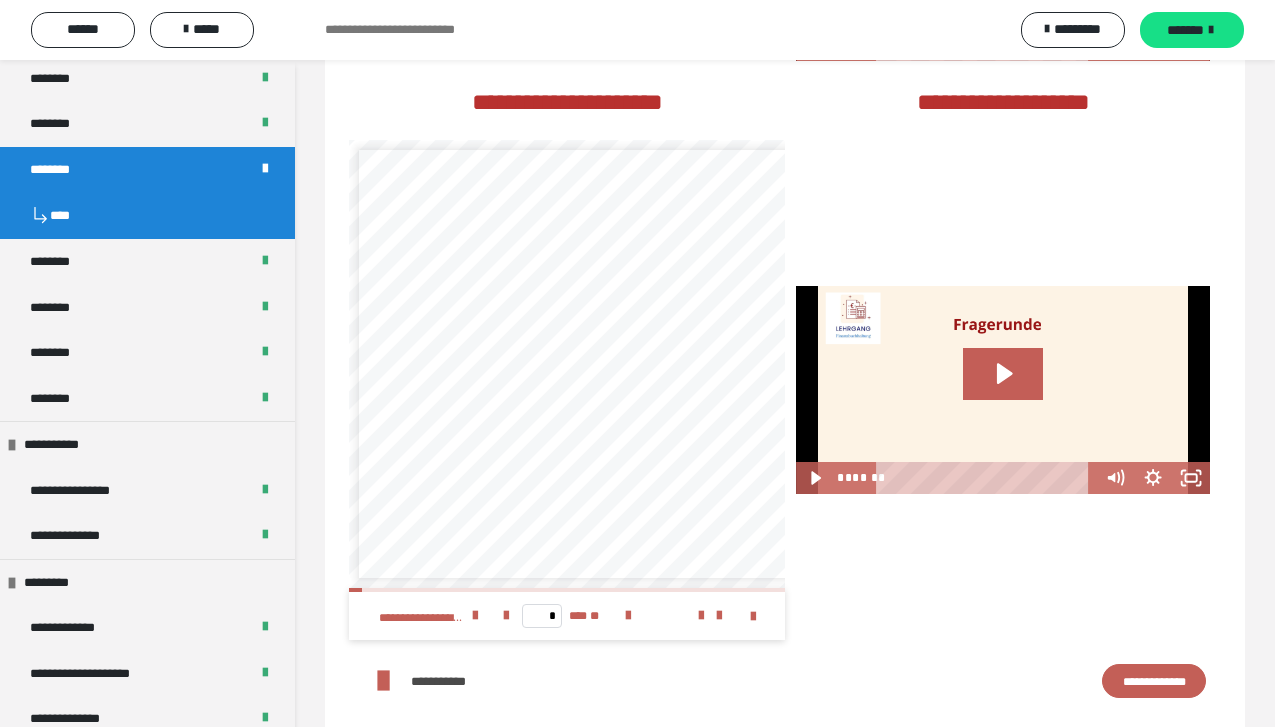 scroll, scrollTop: 2902, scrollLeft: 0, axis: vertical 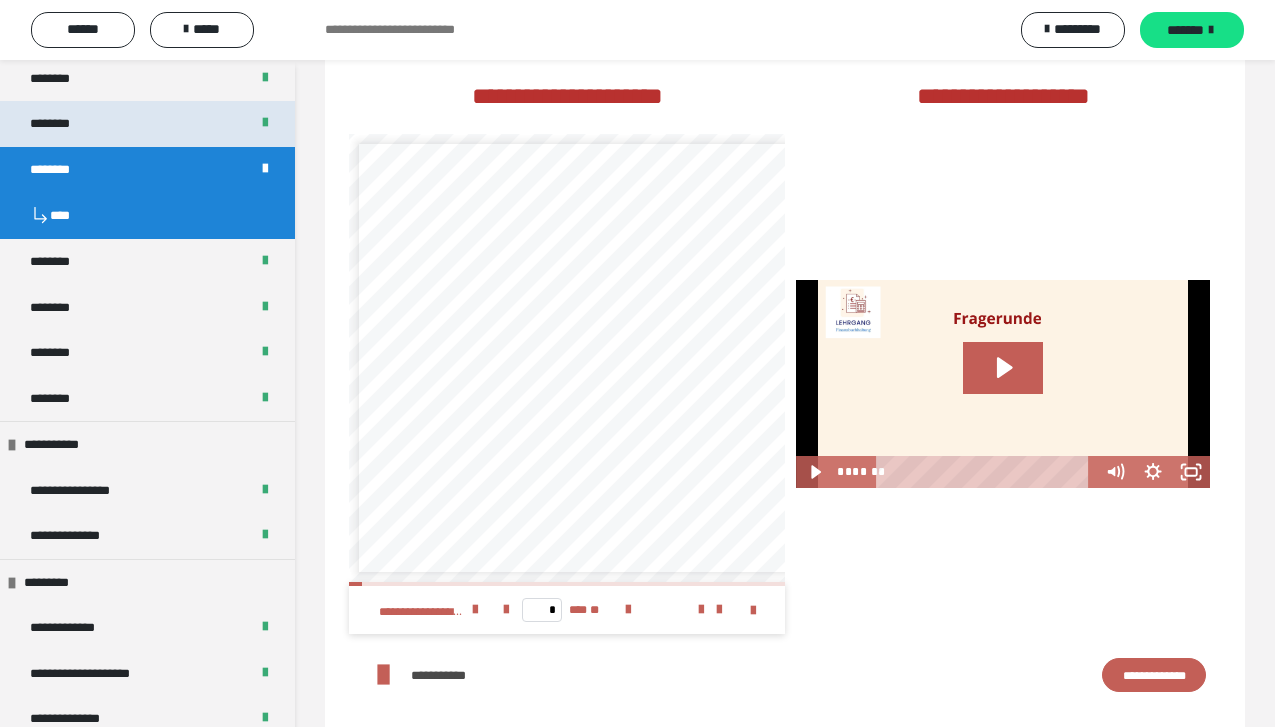 click on "********" at bounding box center [61, 124] 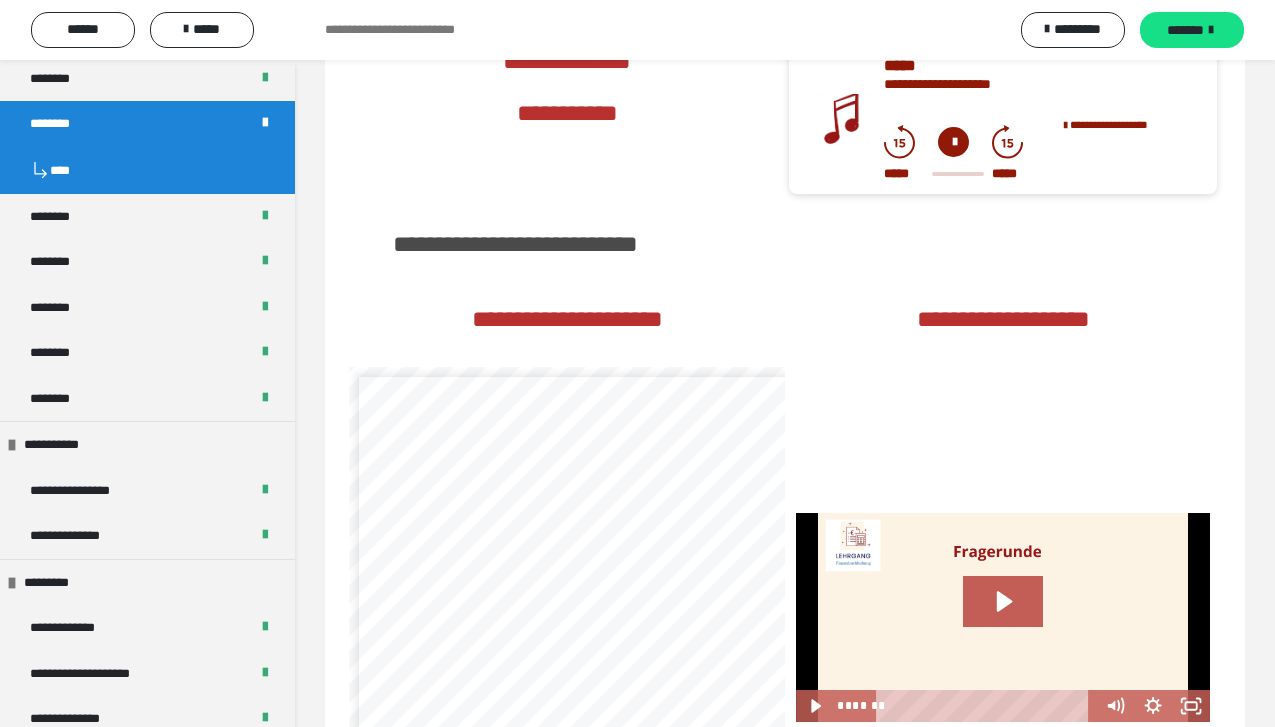 scroll, scrollTop: 3011, scrollLeft: 0, axis: vertical 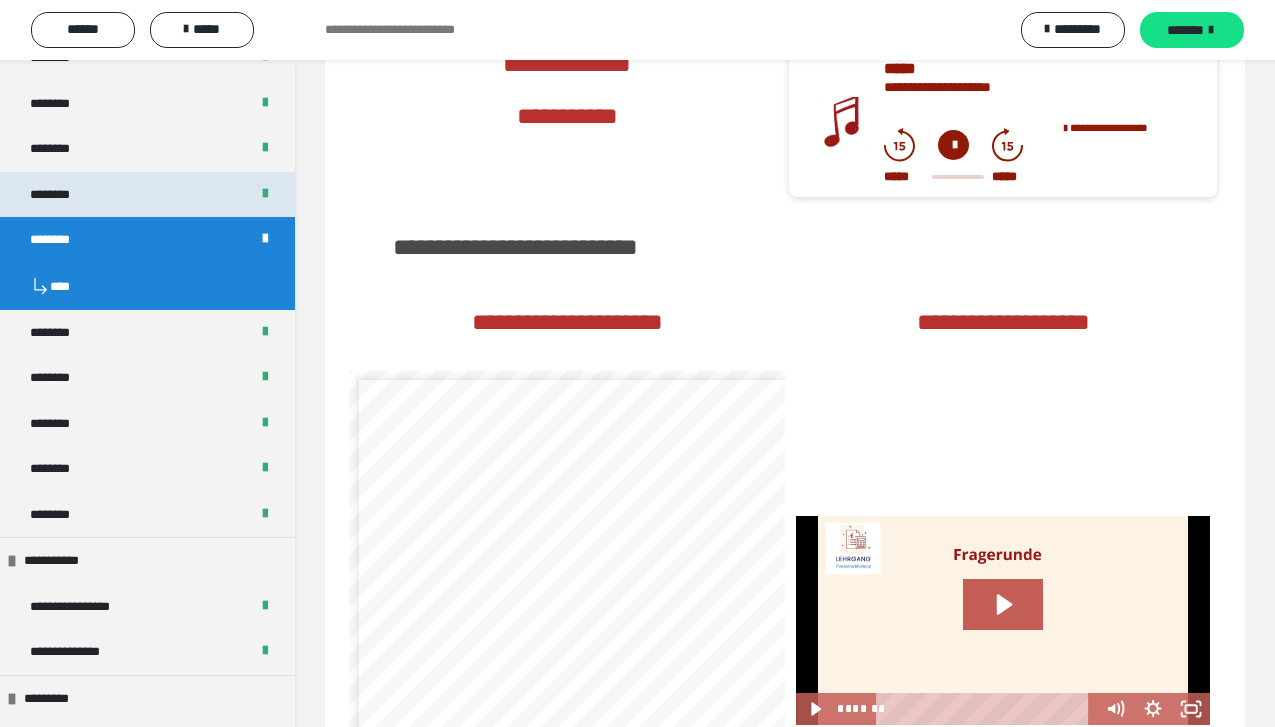 click on "********" at bounding box center (147, 195) 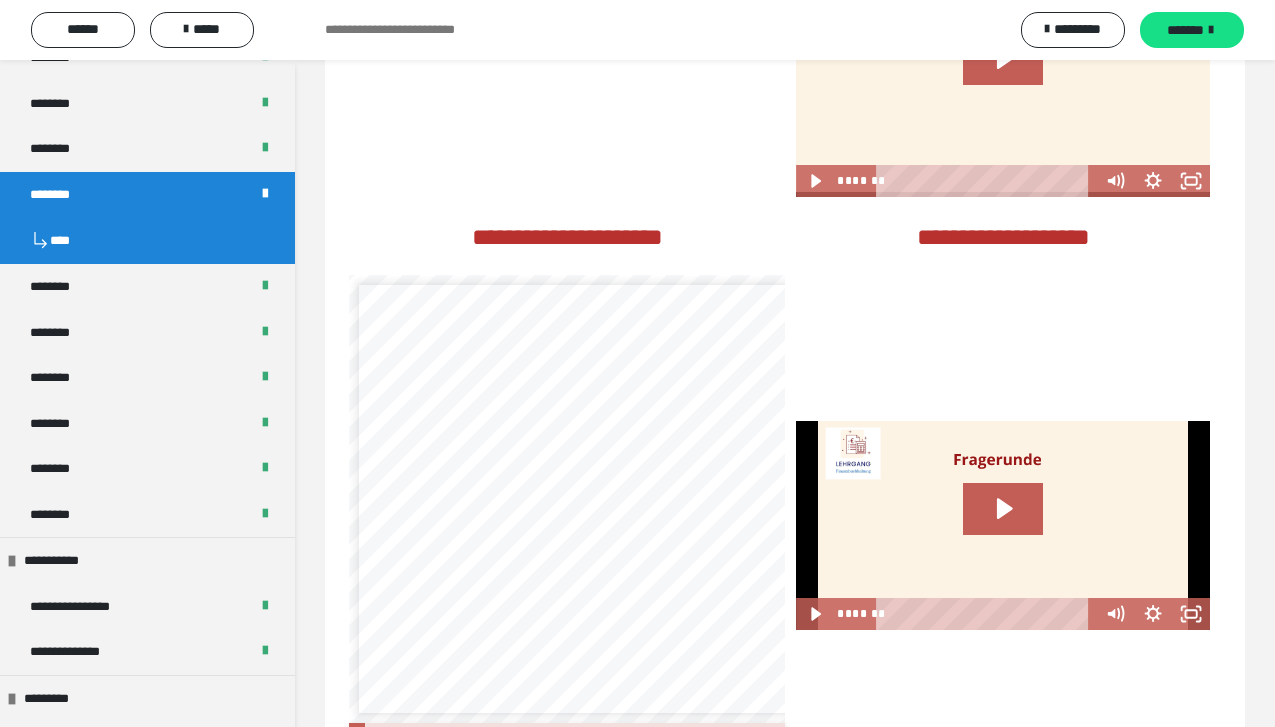 scroll, scrollTop: 2829, scrollLeft: 0, axis: vertical 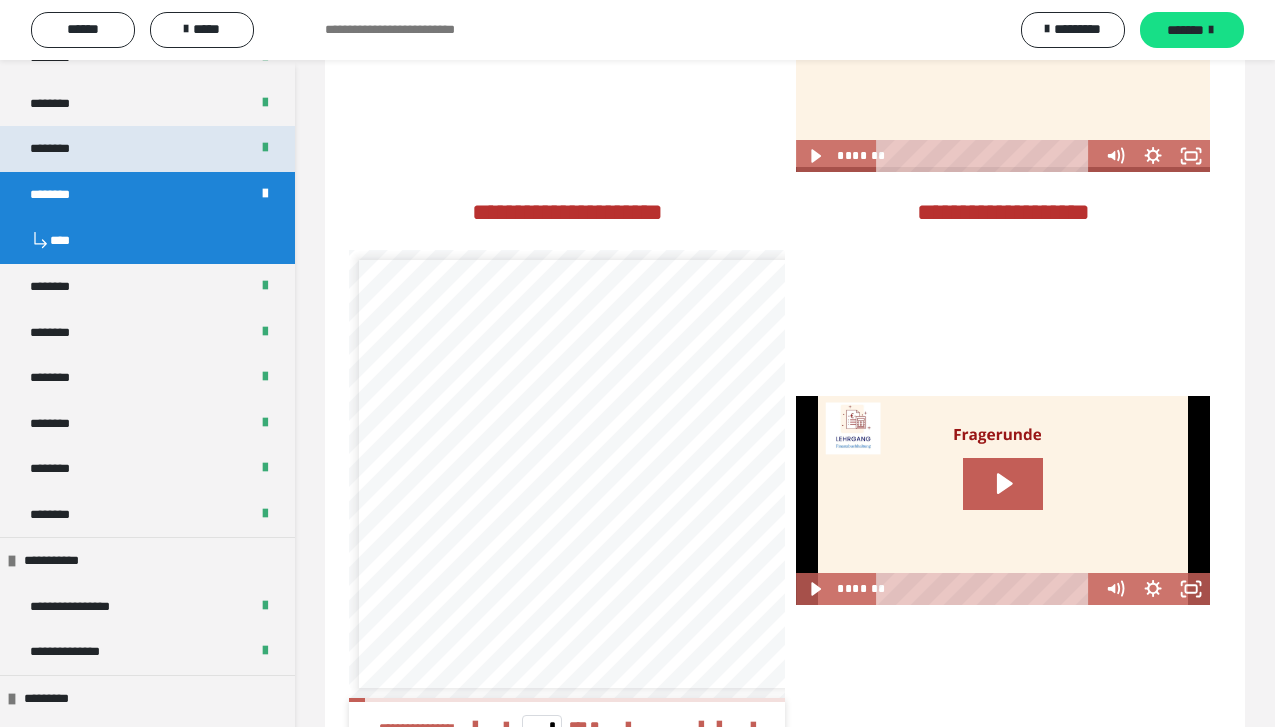 click on "********" at bounding box center [60, 149] 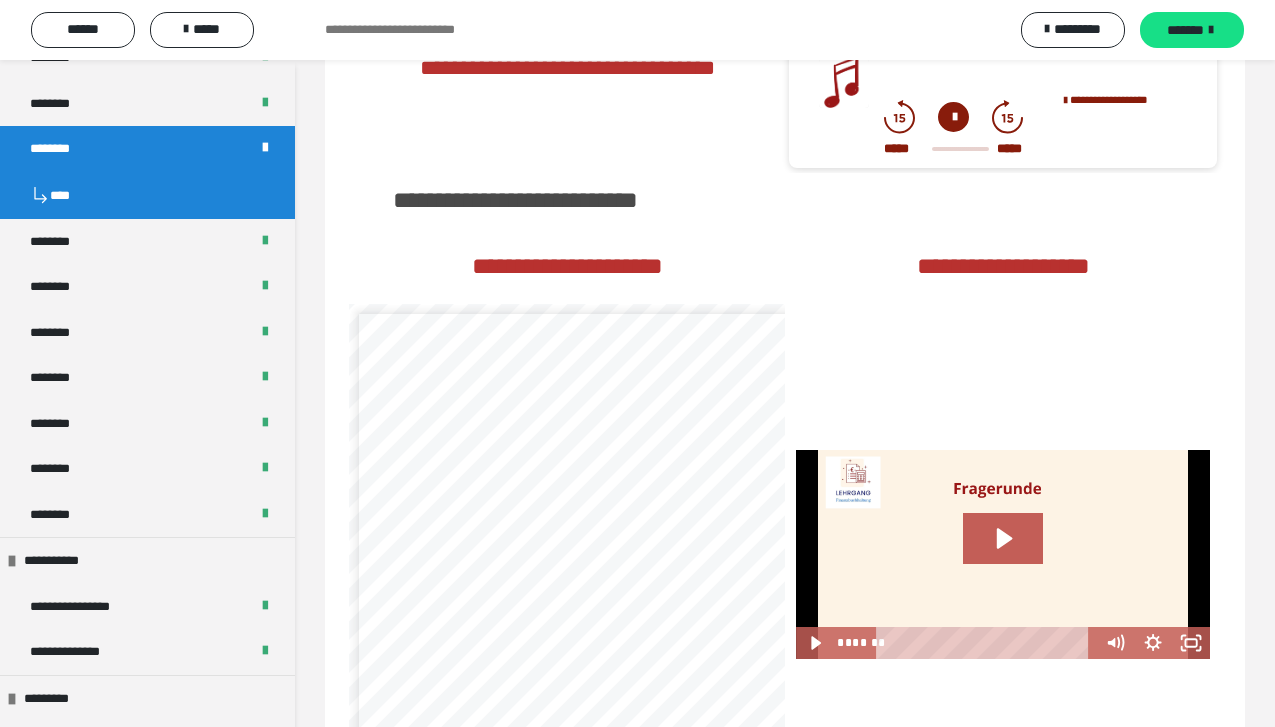 scroll, scrollTop: 2766, scrollLeft: 0, axis: vertical 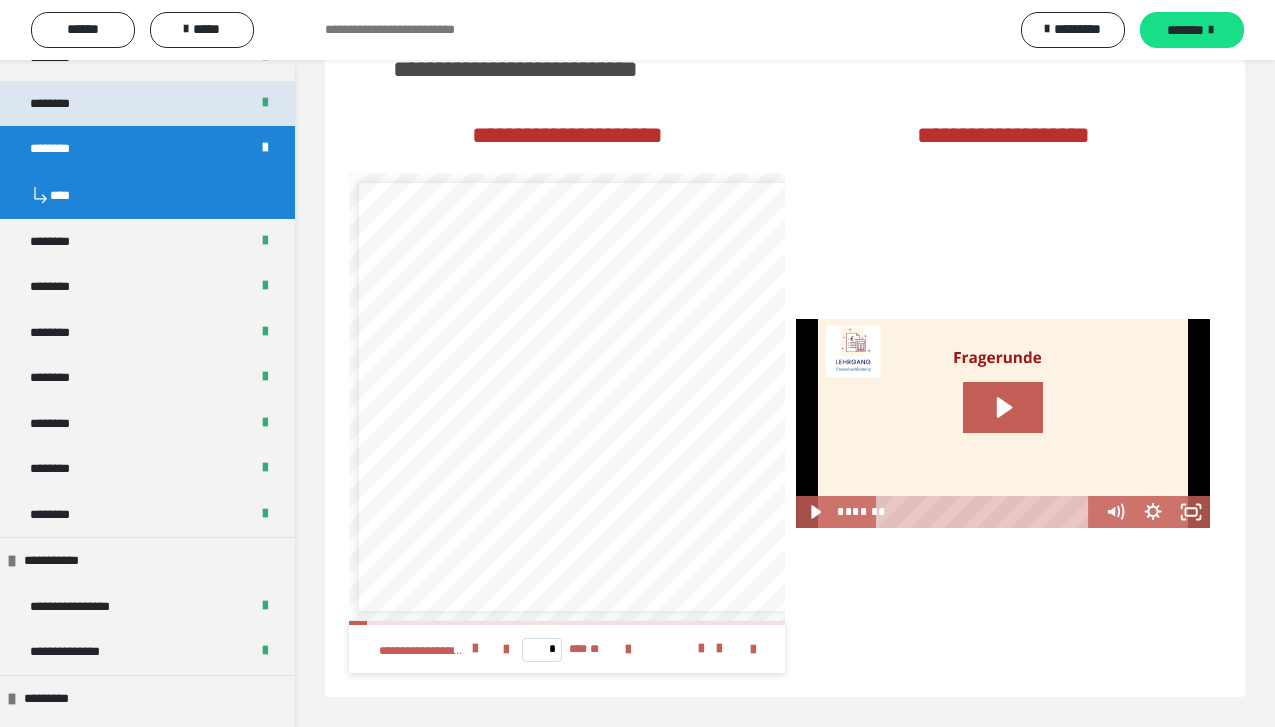 click on "********" at bounding box center [59, 104] 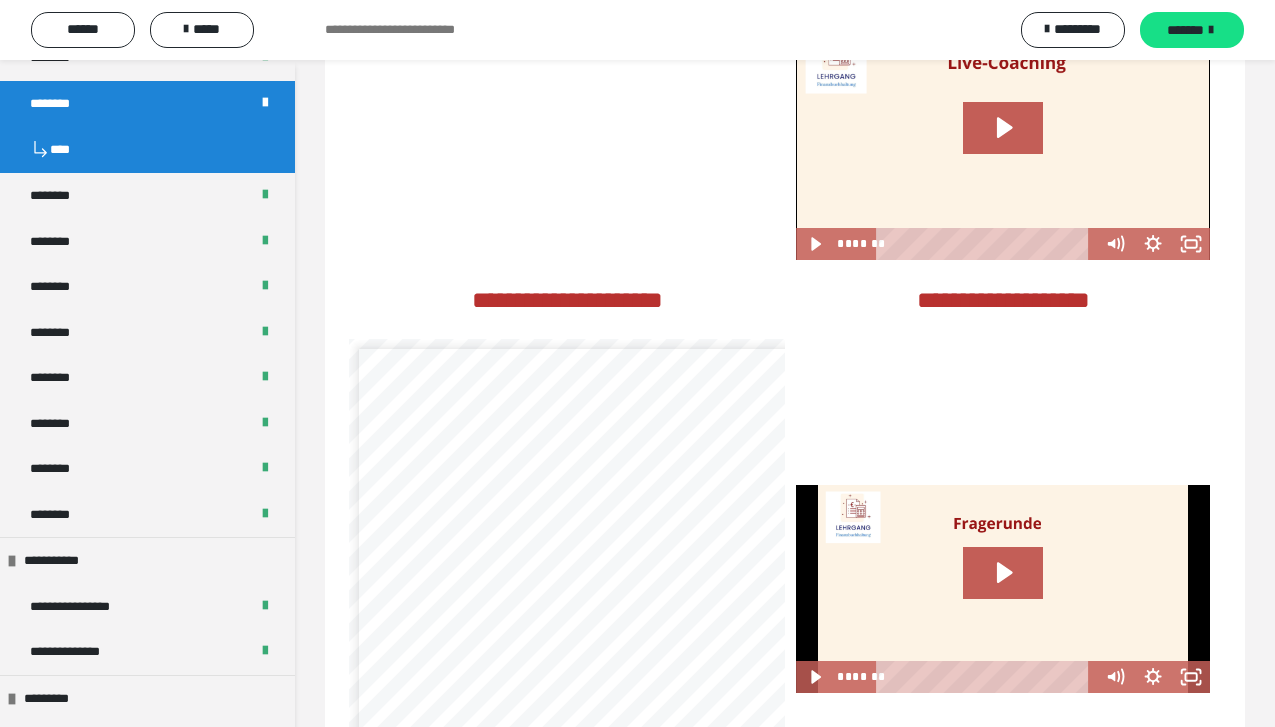 scroll, scrollTop: 3230, scrollLeft: 0, axis: vertical 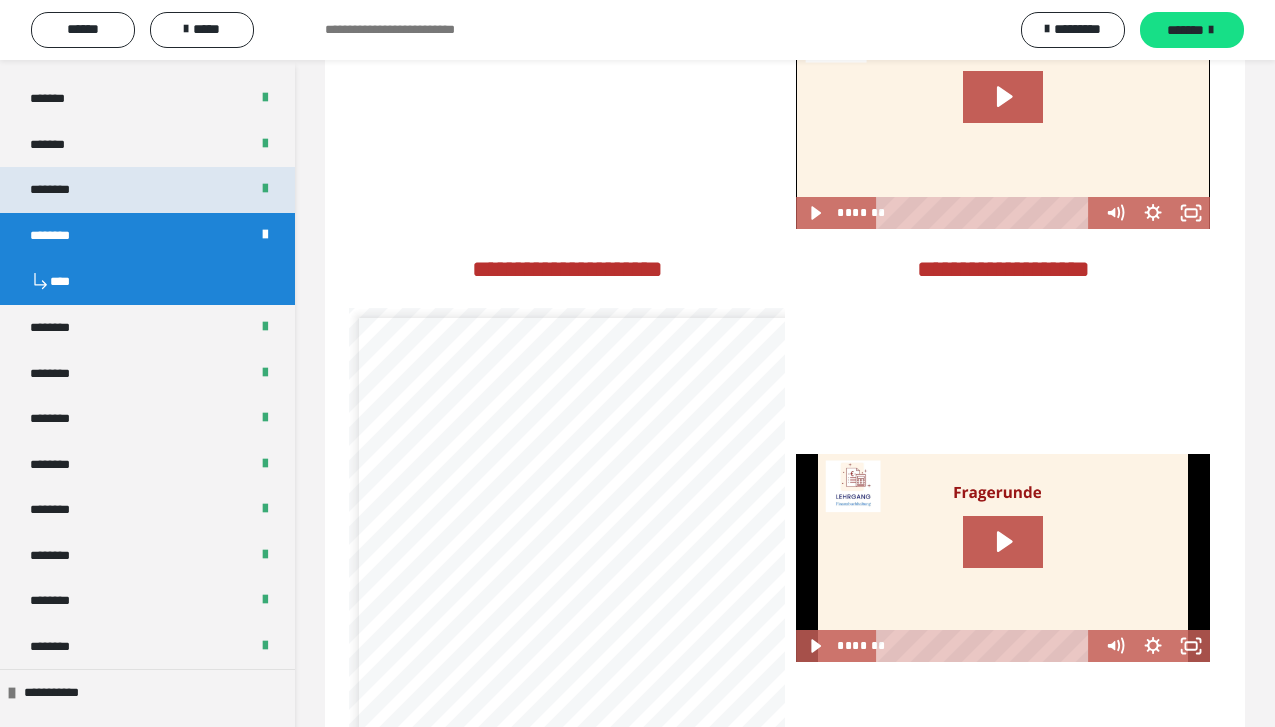 click on "********" at bounding box center [147, 190] 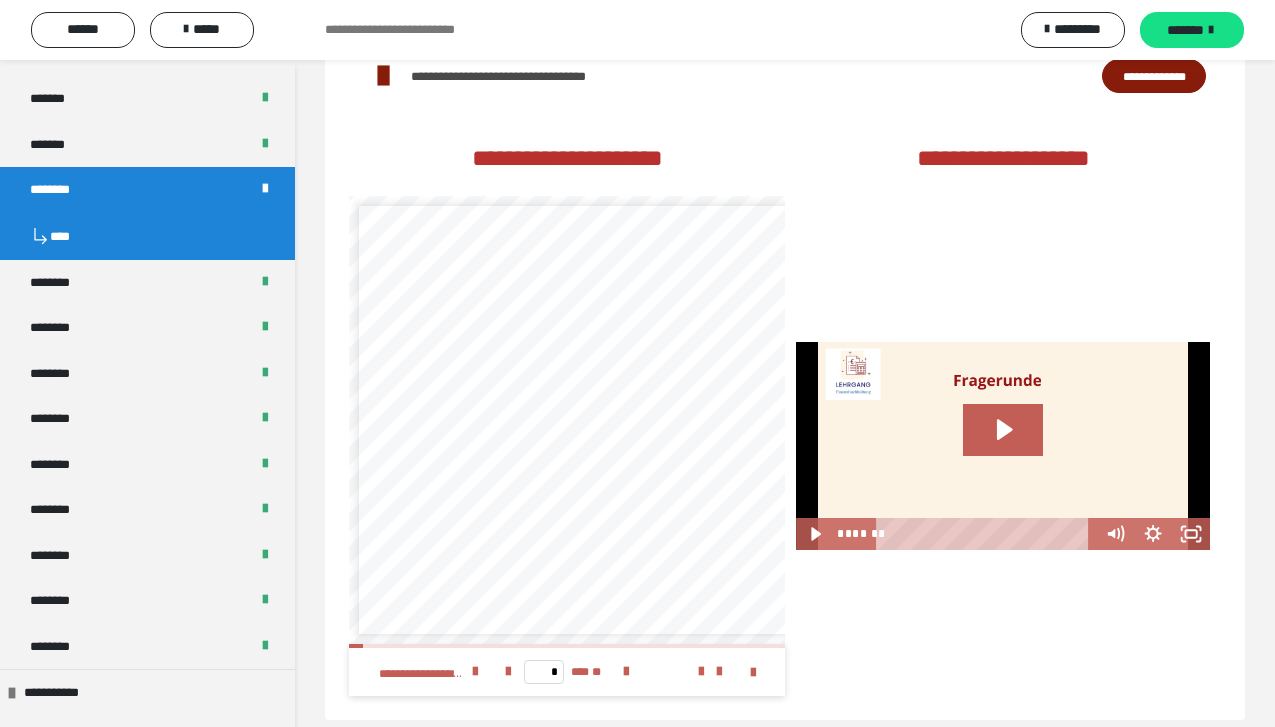 scroll, scrollTop: 3105, scrollLeft: 0, axis: vertical 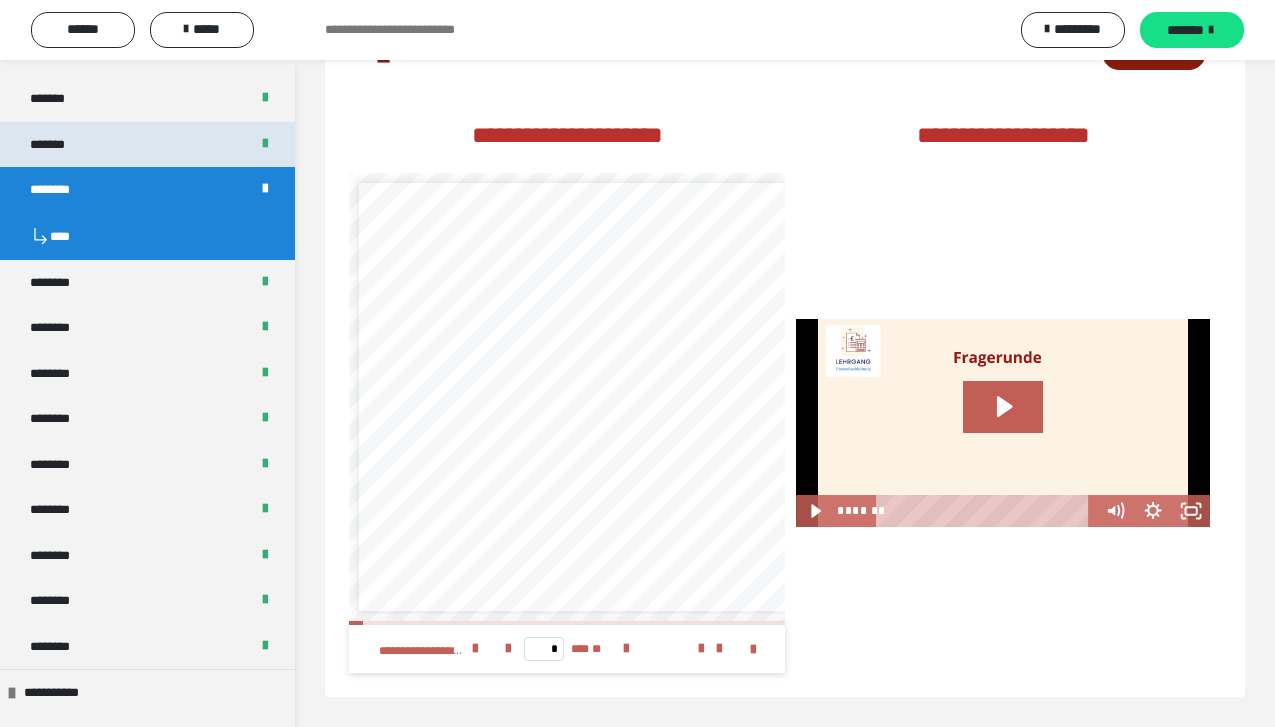 click on "*******" at bounding box center [58, 145] 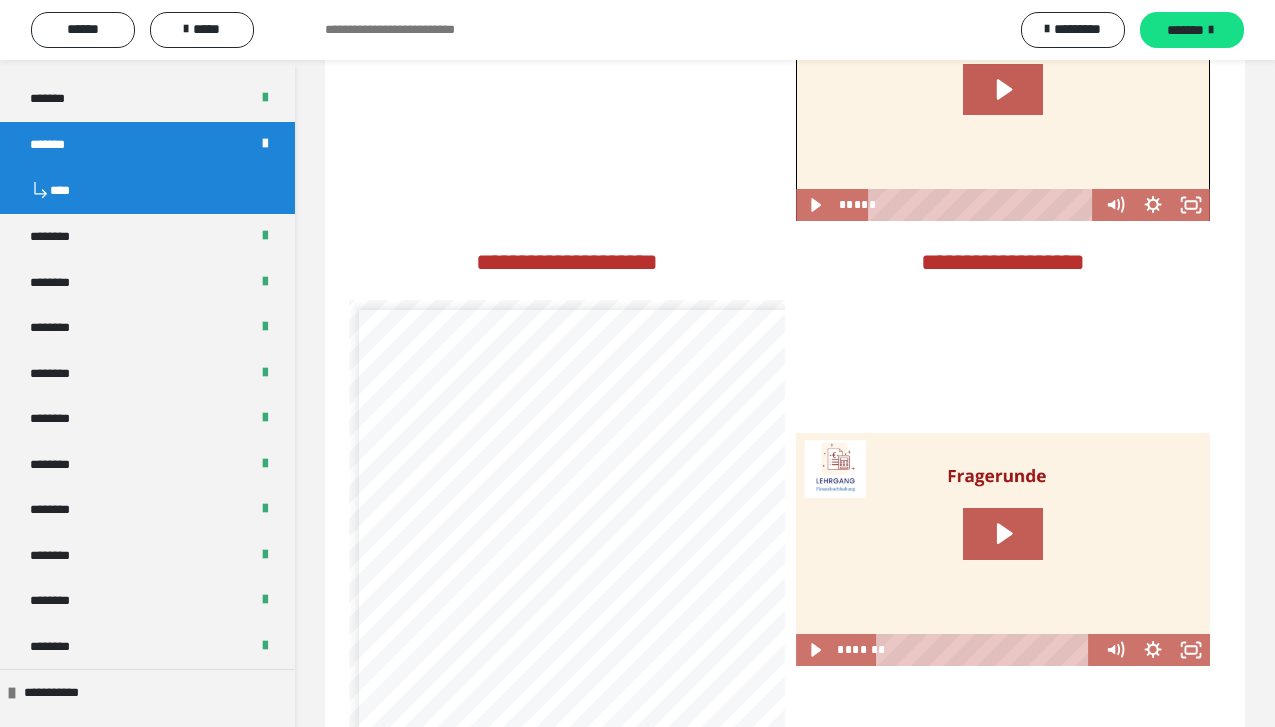 scroll, scrollTop: 2983, scrollLeft: 0, axis: vertical 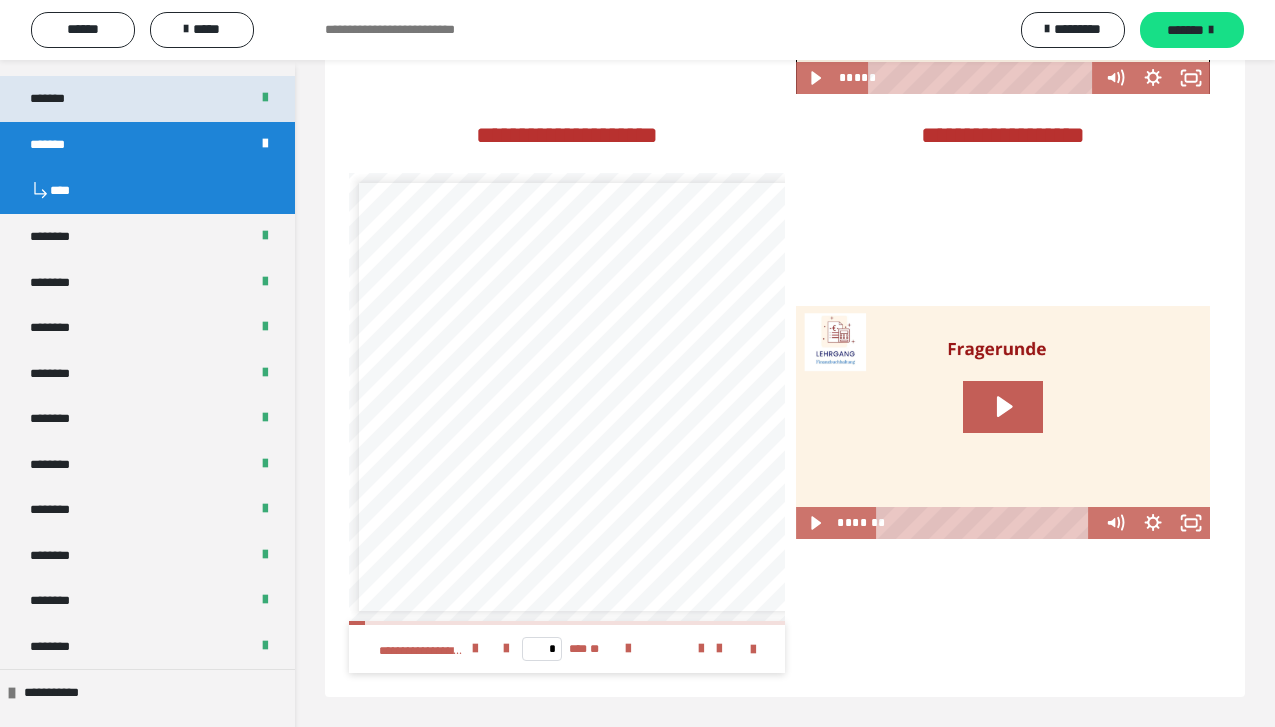 click on "*******" at bounding box center (58, 99) 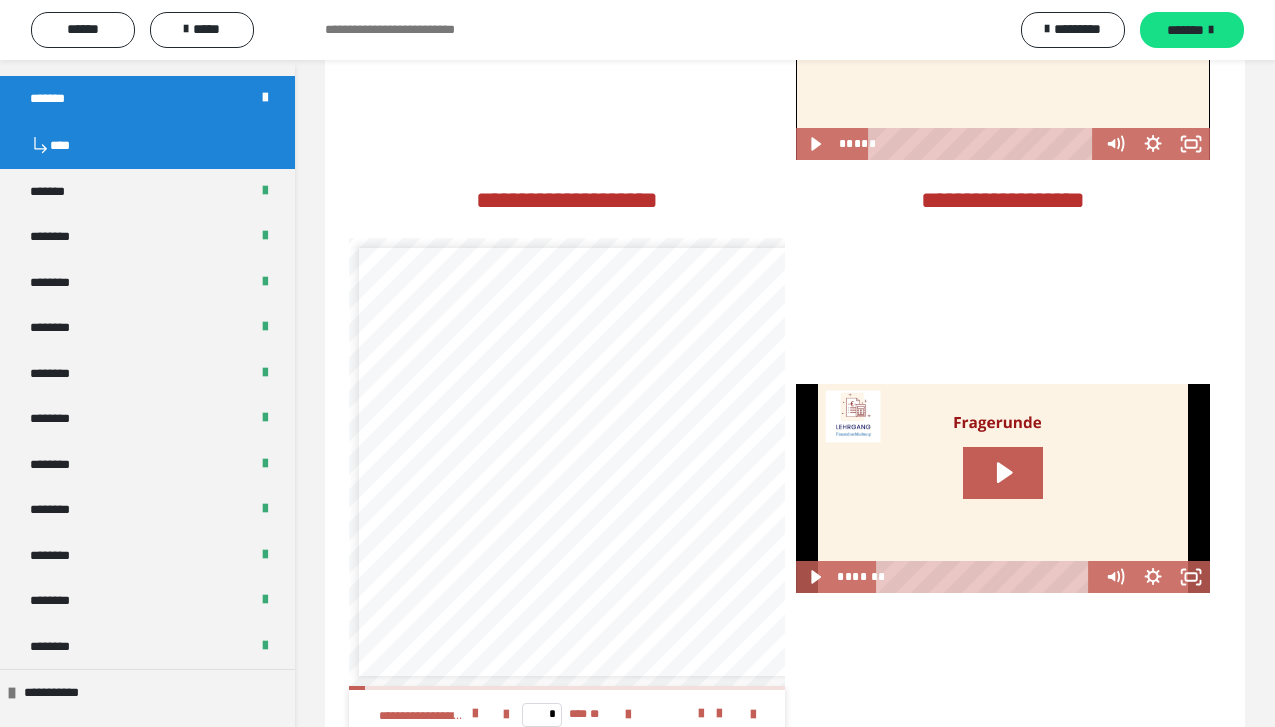 scroll, scrollTop: 2479, scrollLeft: 0, axis: vertical 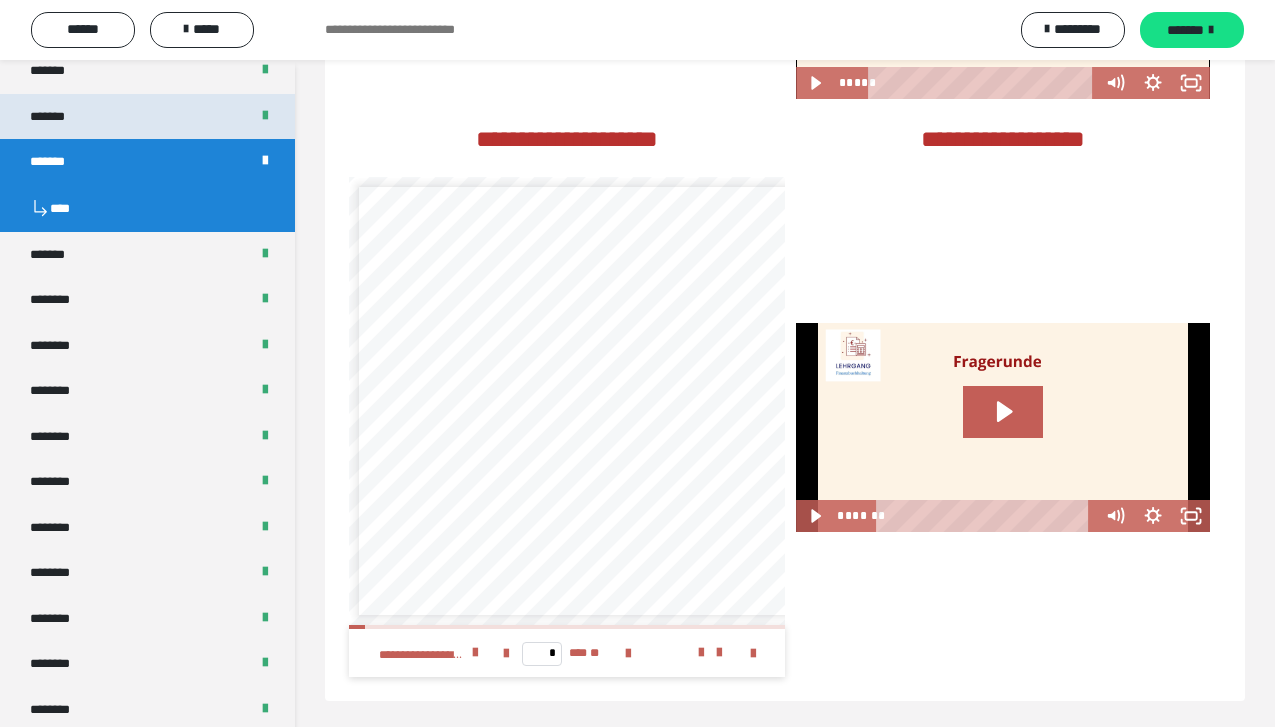 click on "*******" at bounding box center (58, 117) 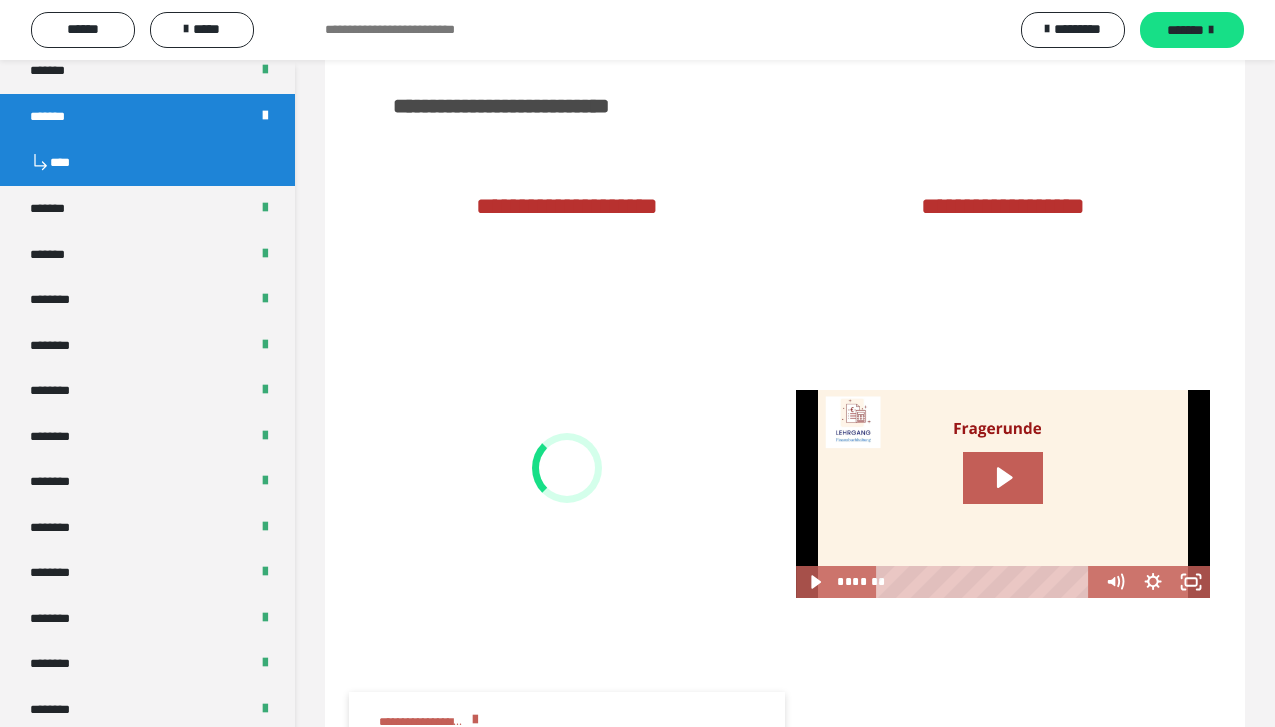 scroll, scrollTop: 3120, scrollLeft: 0, axis: vertical 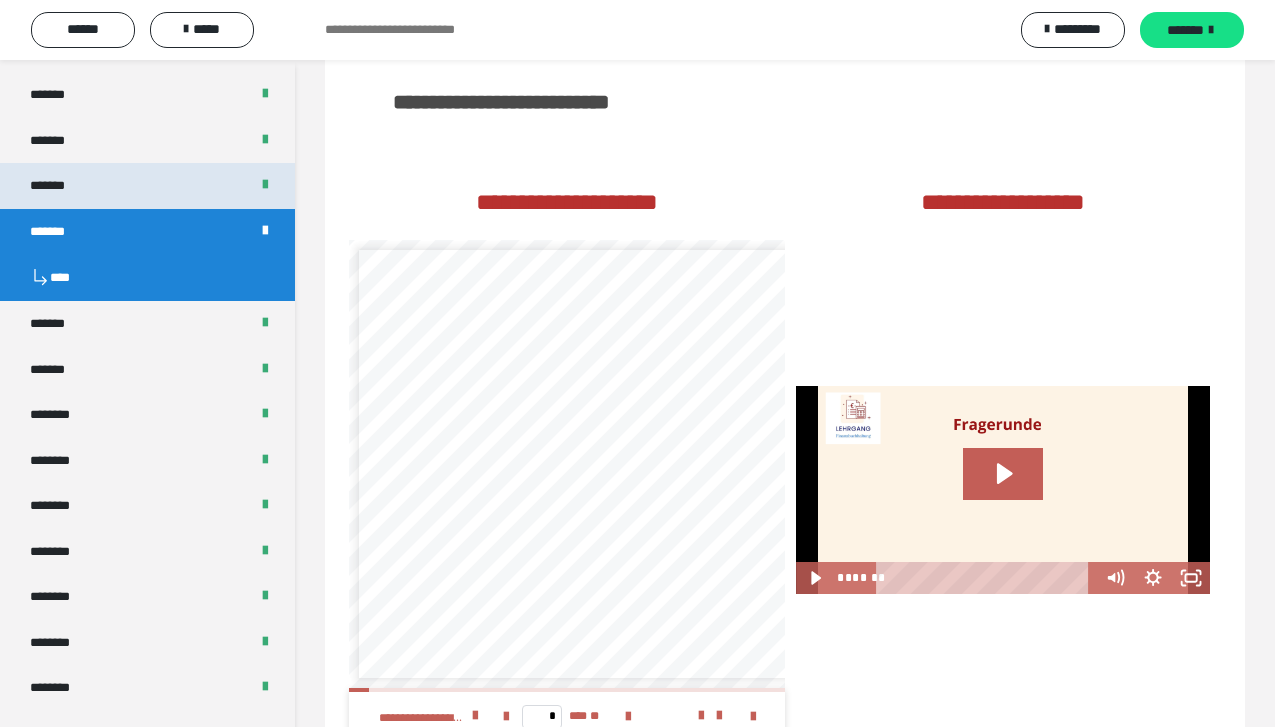 click on "*******" at bounding box center [58, 186] 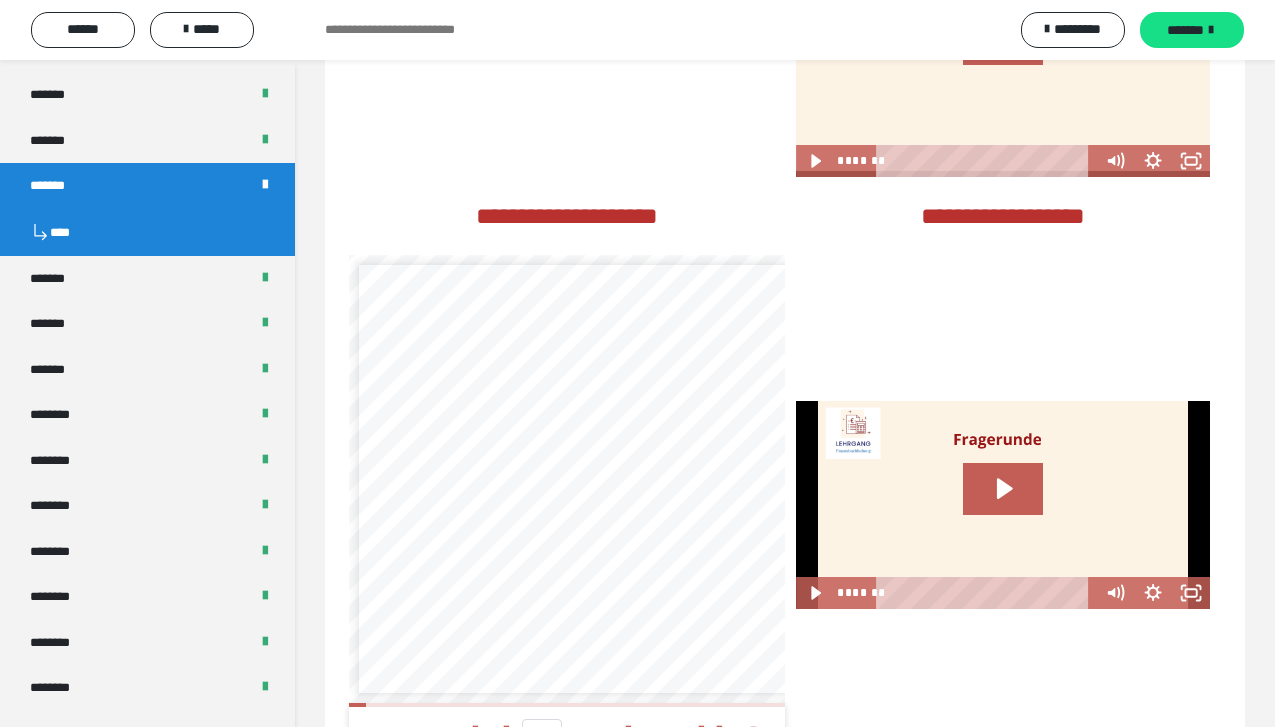 scroll, scrollTop: 2951, scrollLeft: 0, axis: vertical 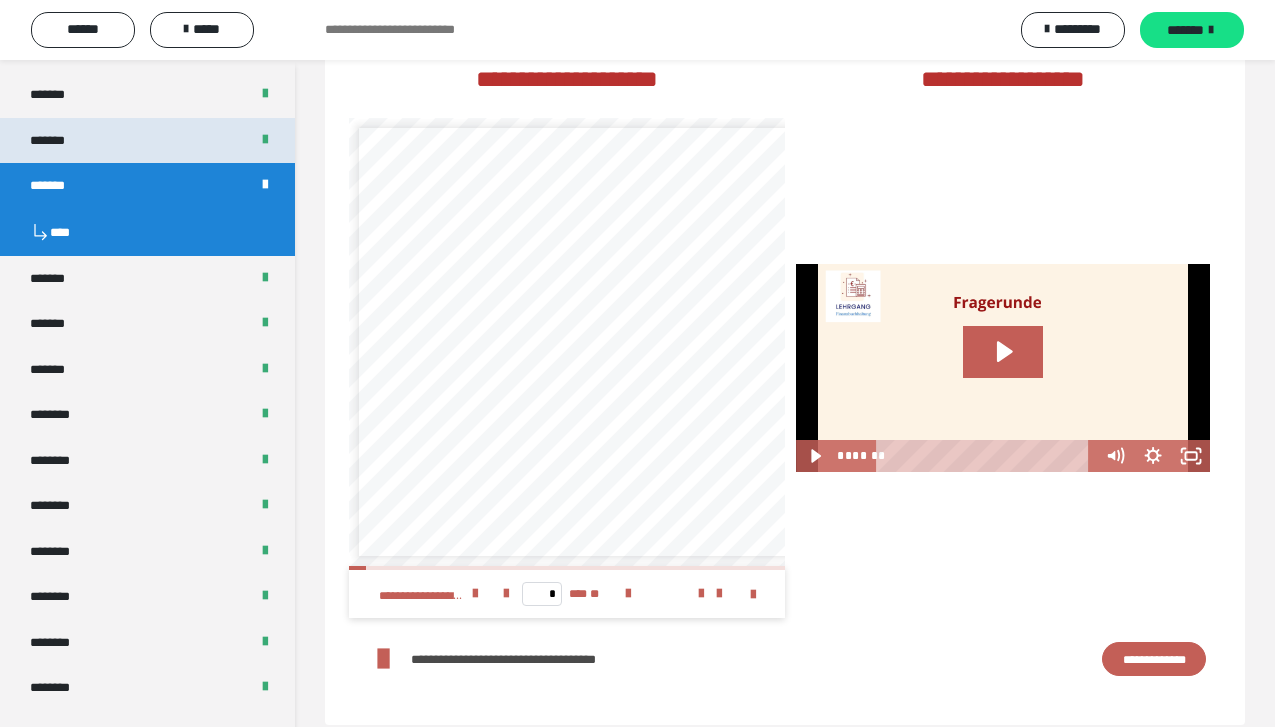 click on "*******" at bounding box center (147, 141) 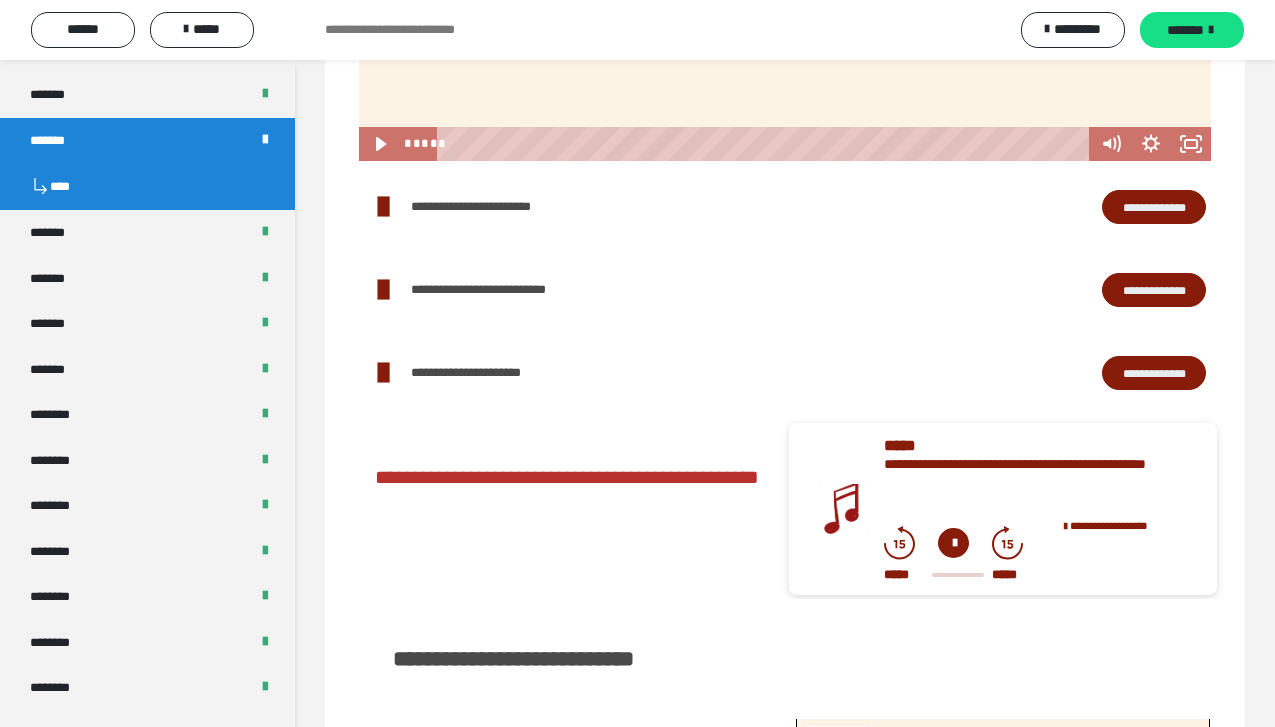 scroll, scrollTop: 2500, scrollLeft: 0, axis: vertical 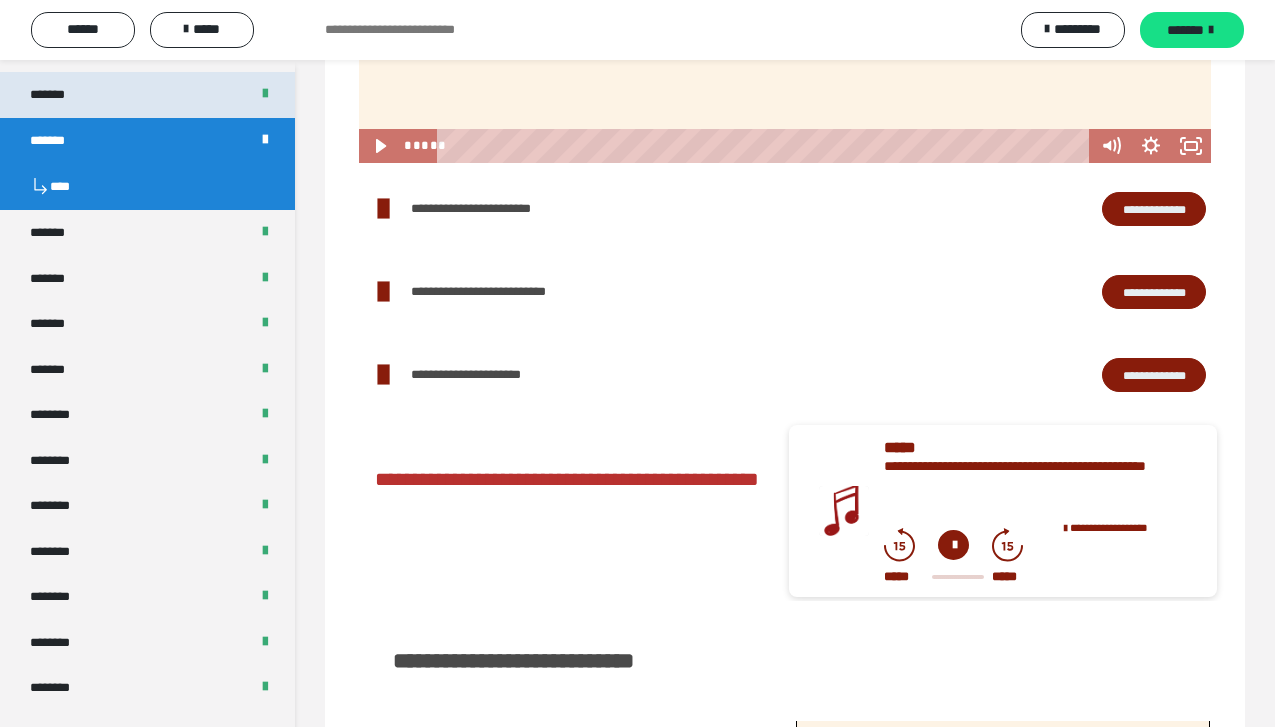 click on "*******" at bounding box center (59, 95) 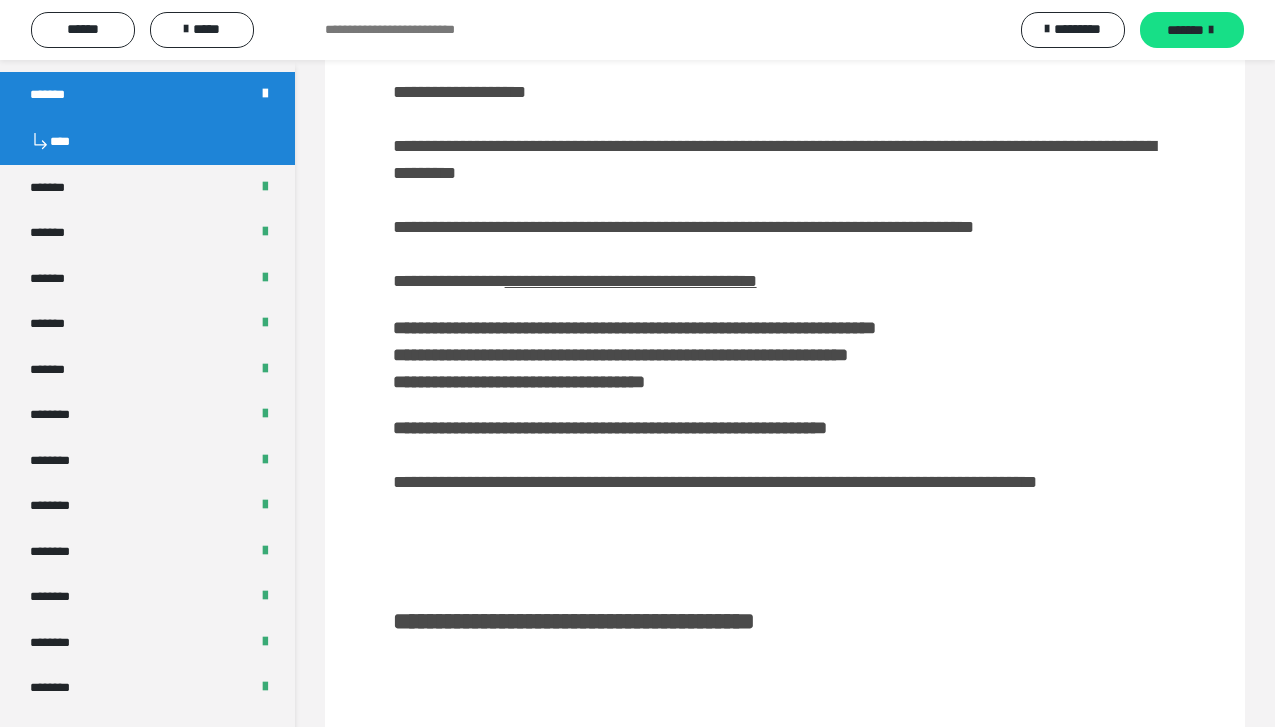 scroll, scrollTop: 2732, scrollLeft: 0, axis: vertical 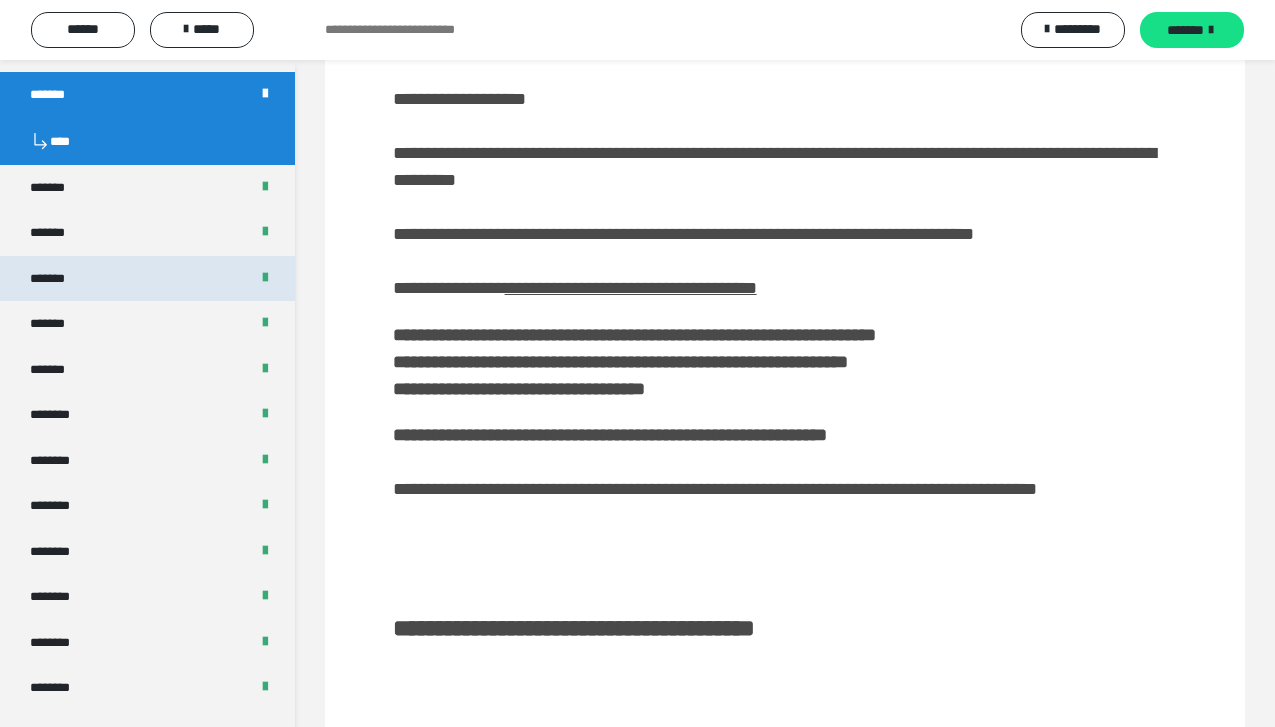click on "*******" at bounding box center (147, 279) 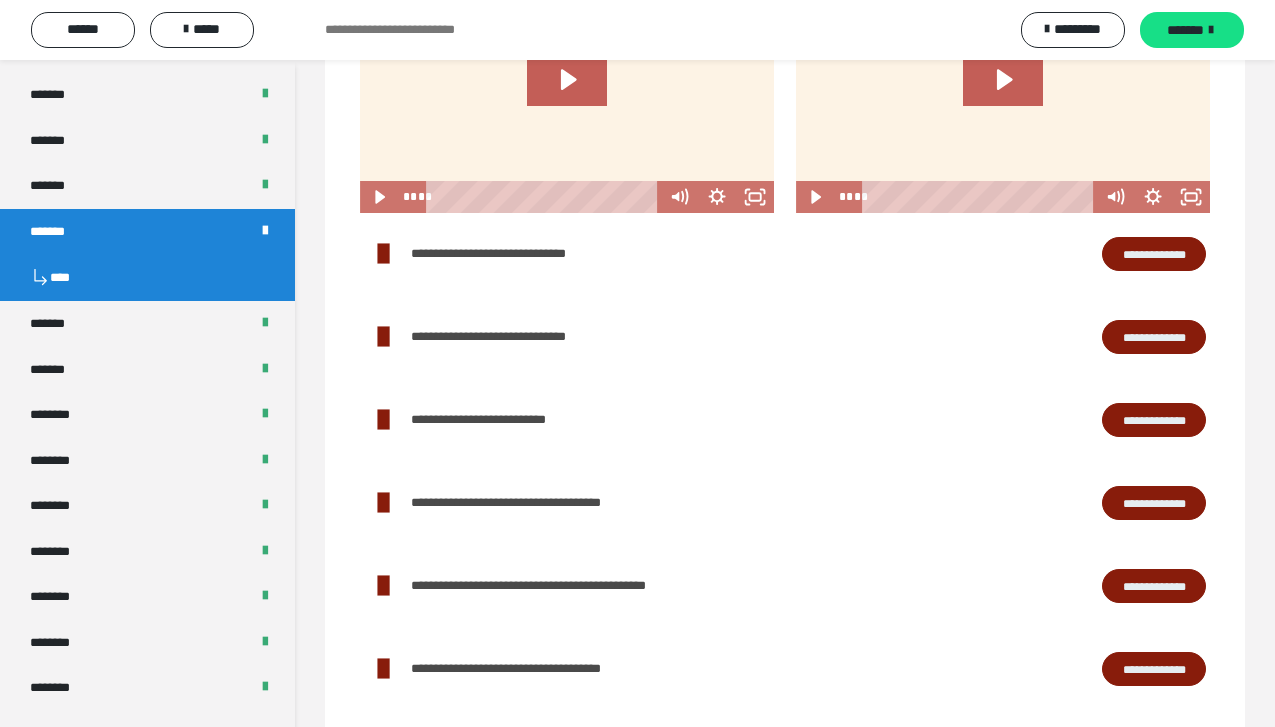 scroll, scrollTop: 2031, scrollLeft: 0, axis: vertical 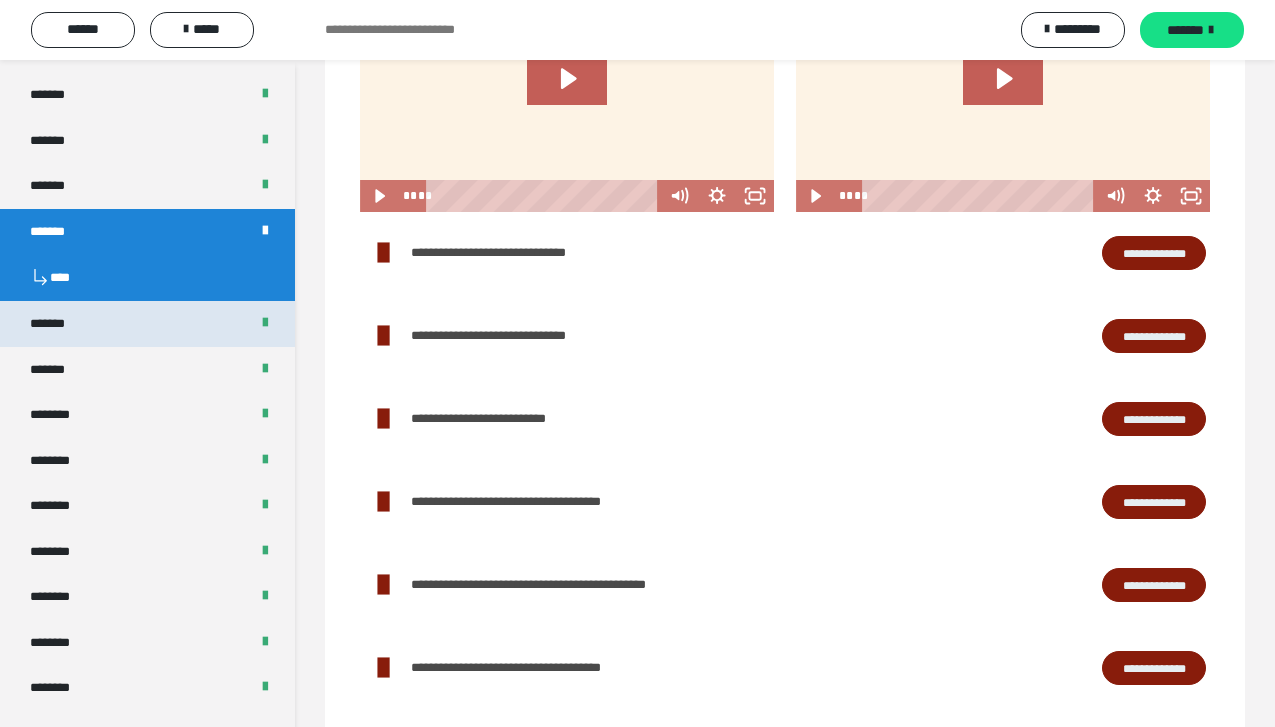 click on "*******" at bounding box center [147, 324] 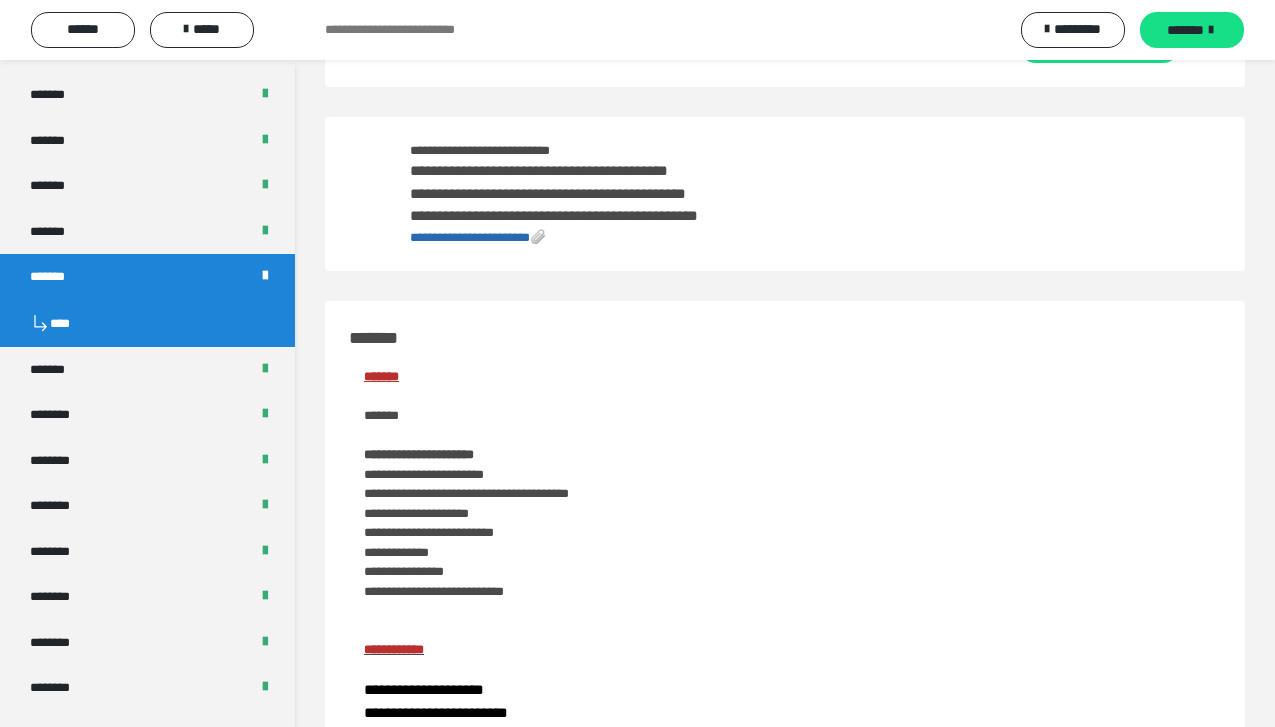 scroll, scrollTop: 0, scrollLeft: 0, axis: both 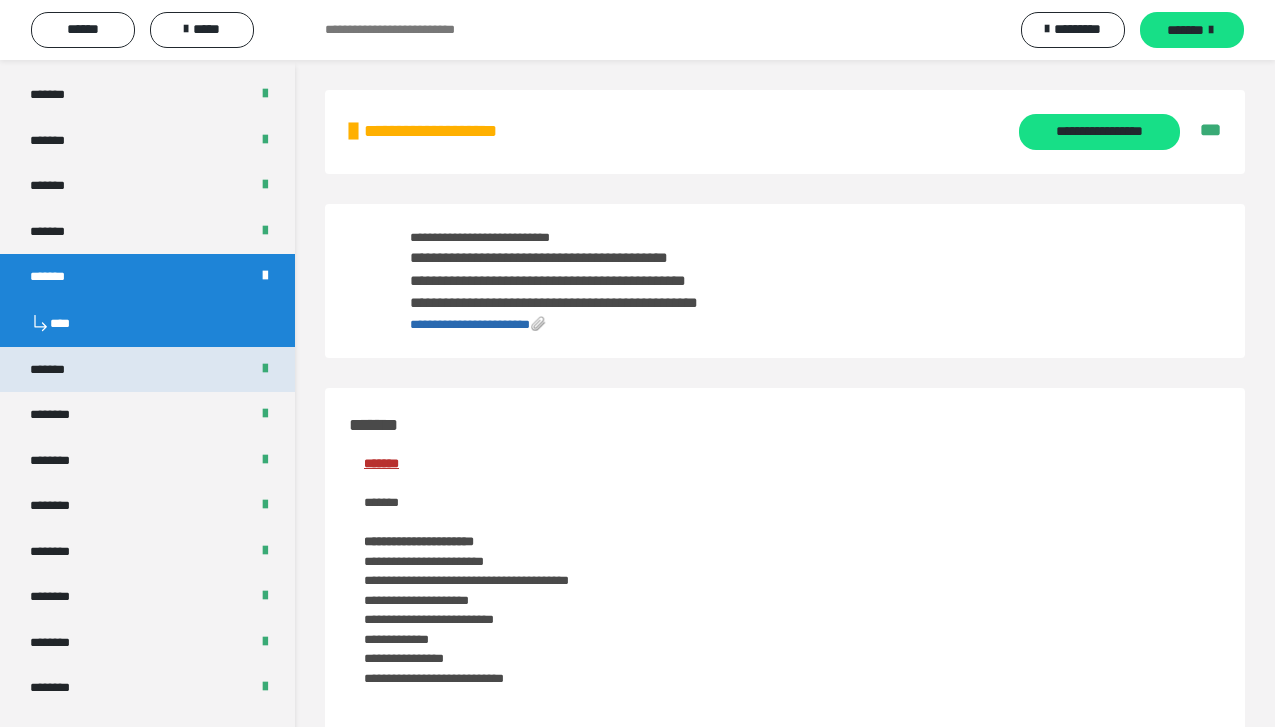 click on "*******" at bounding box center (58, 370) 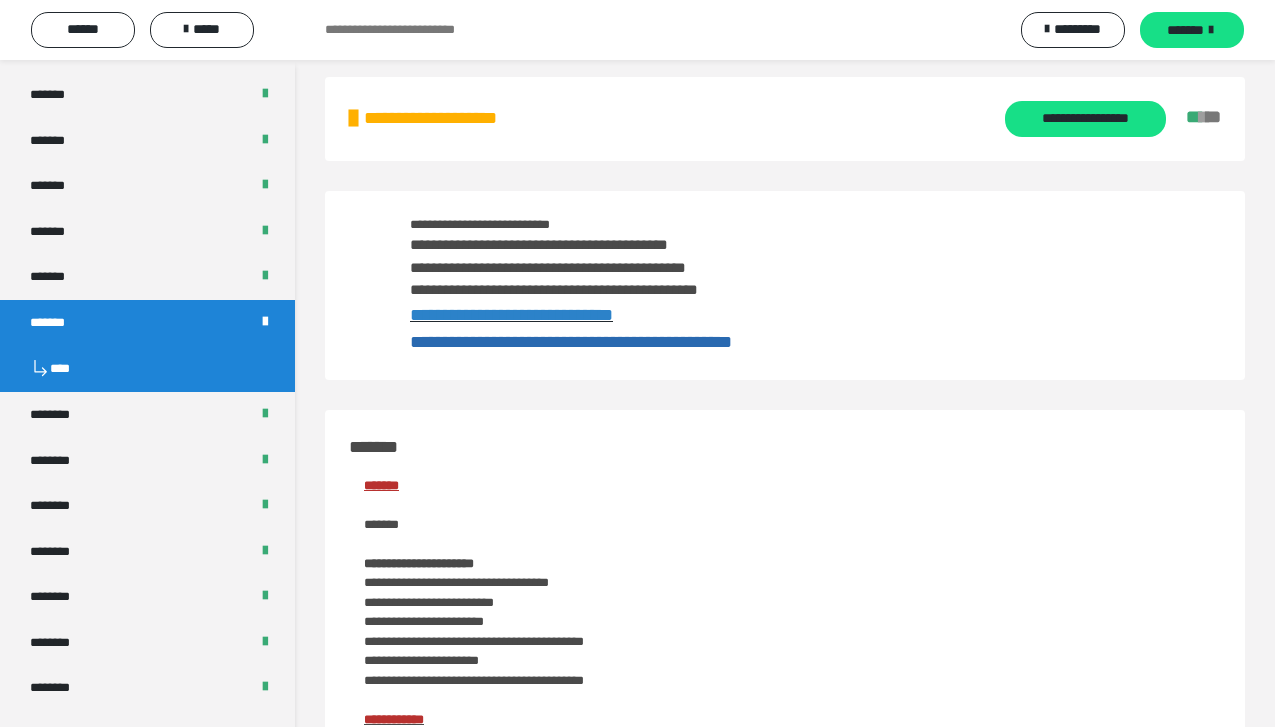 scroll, scrollTop: 14, scrollLeft: 0, axis: vertical 